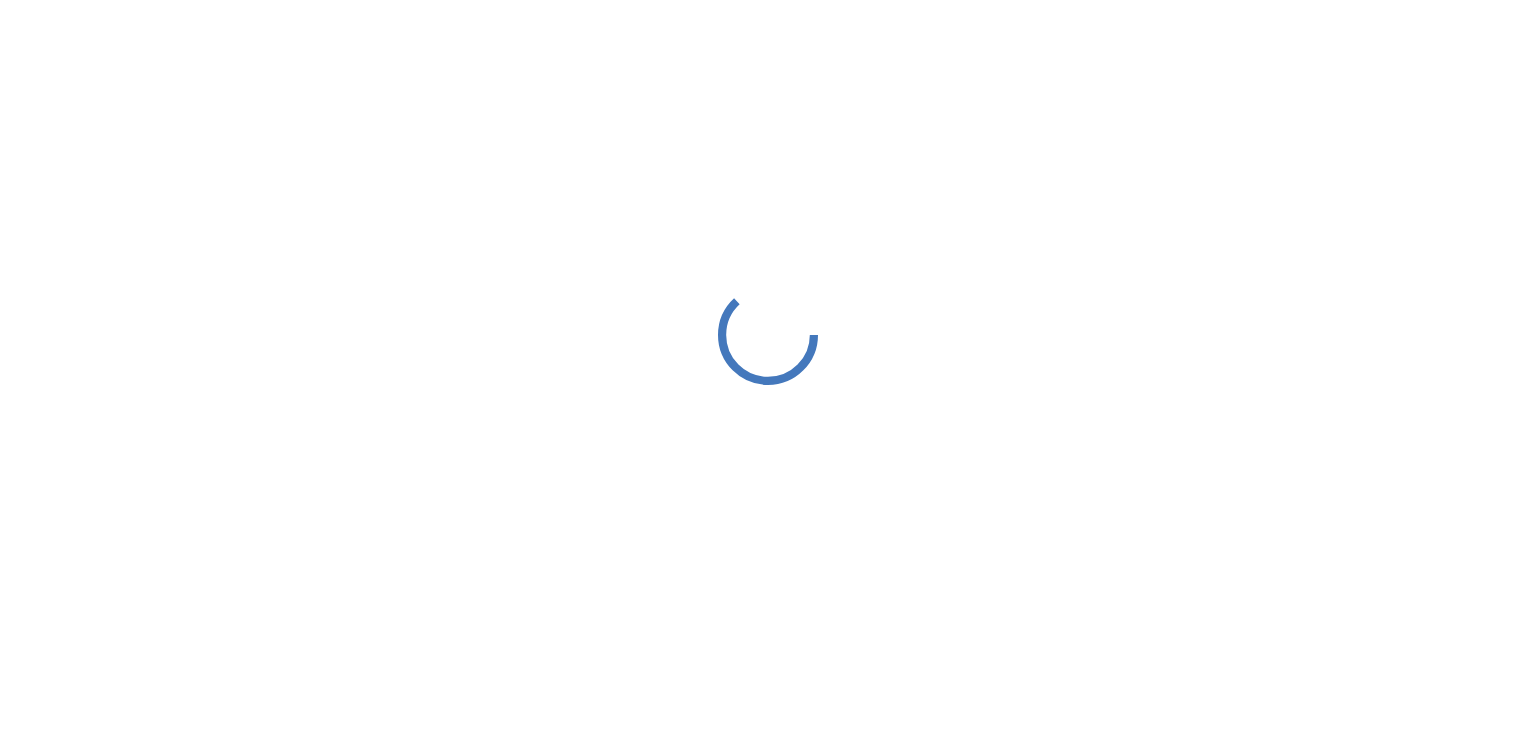 scroll, scrollTop: 0, scrollLeft: 0, axis: both 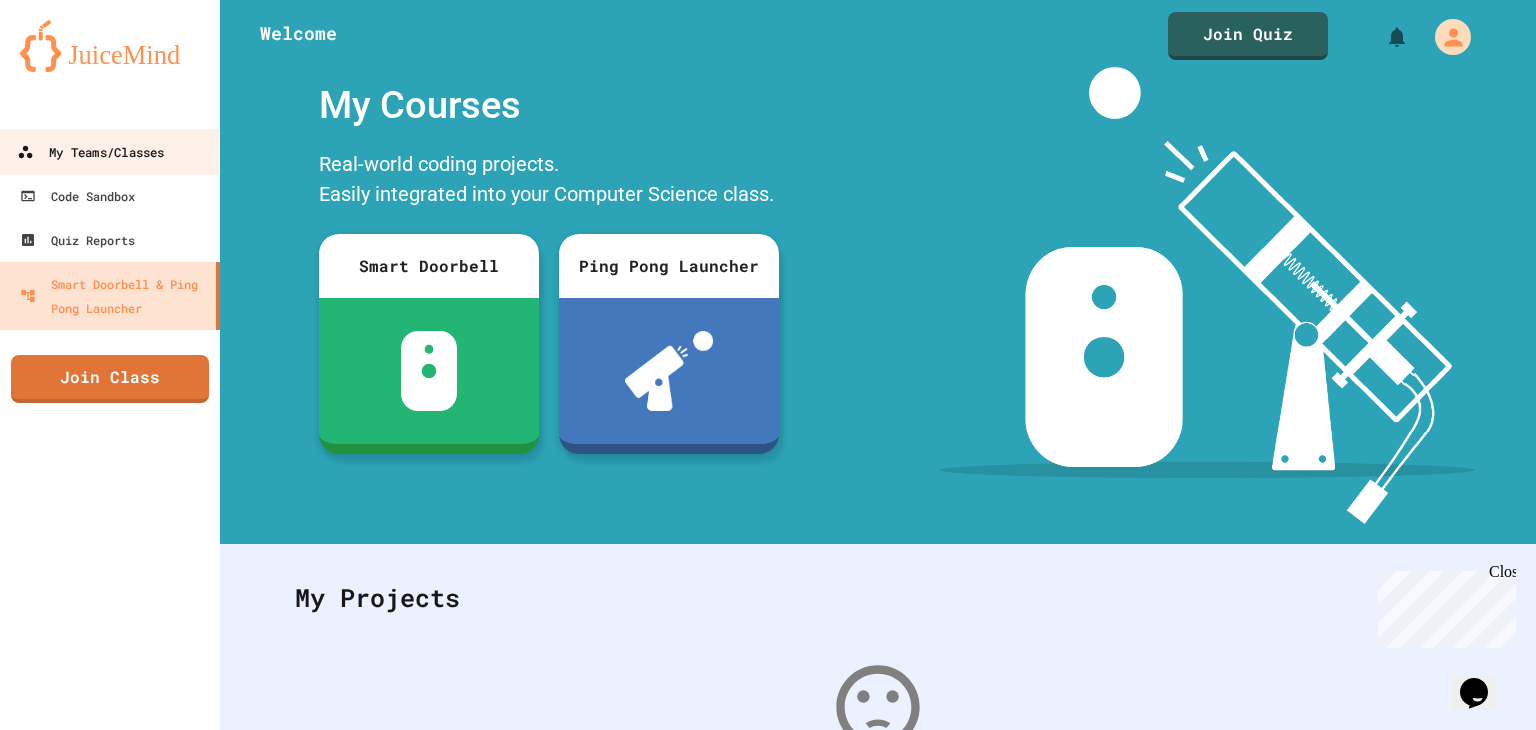 click on "My Teams/Classes" at bounding box center (90, 152) 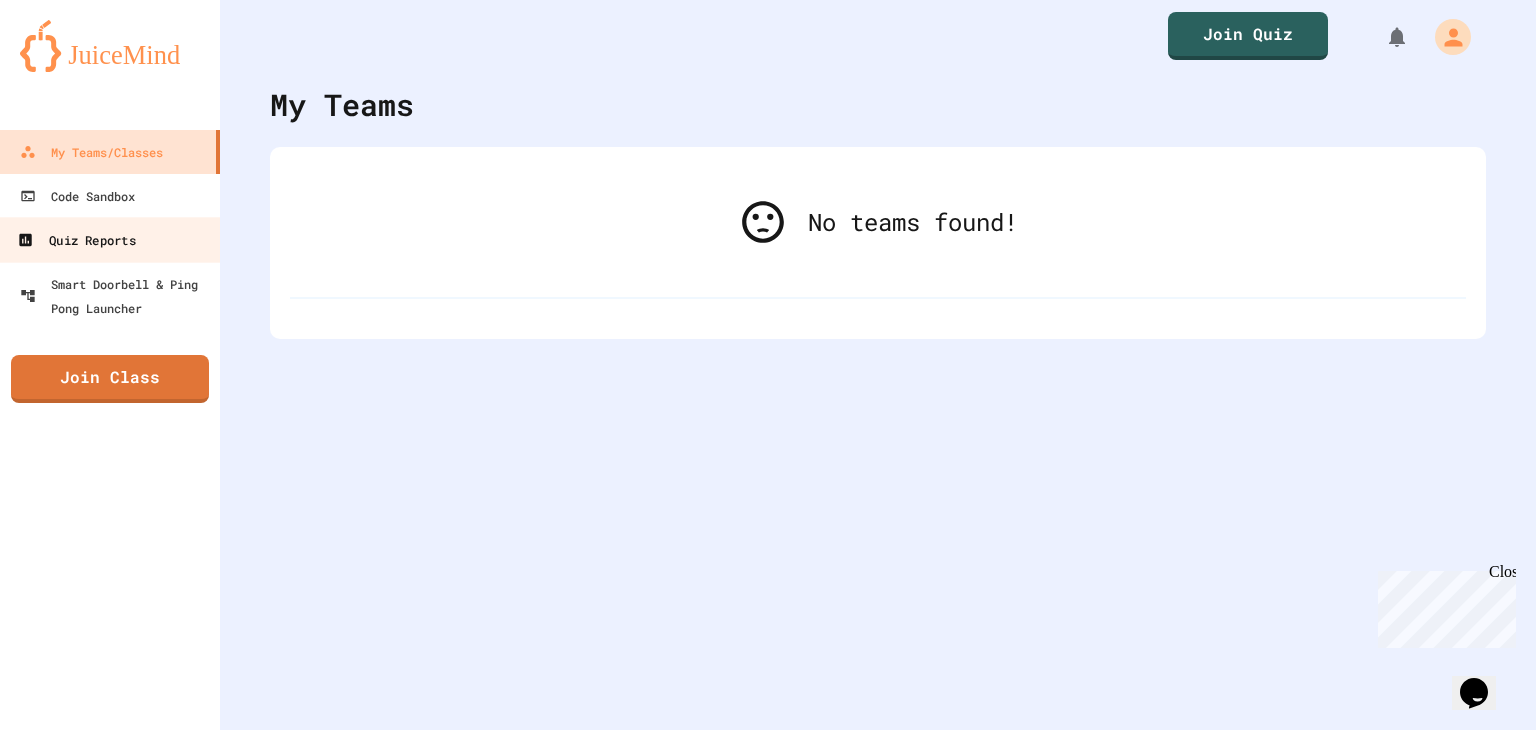 click on "Quiz Reports" at bounding box center (110, 239) 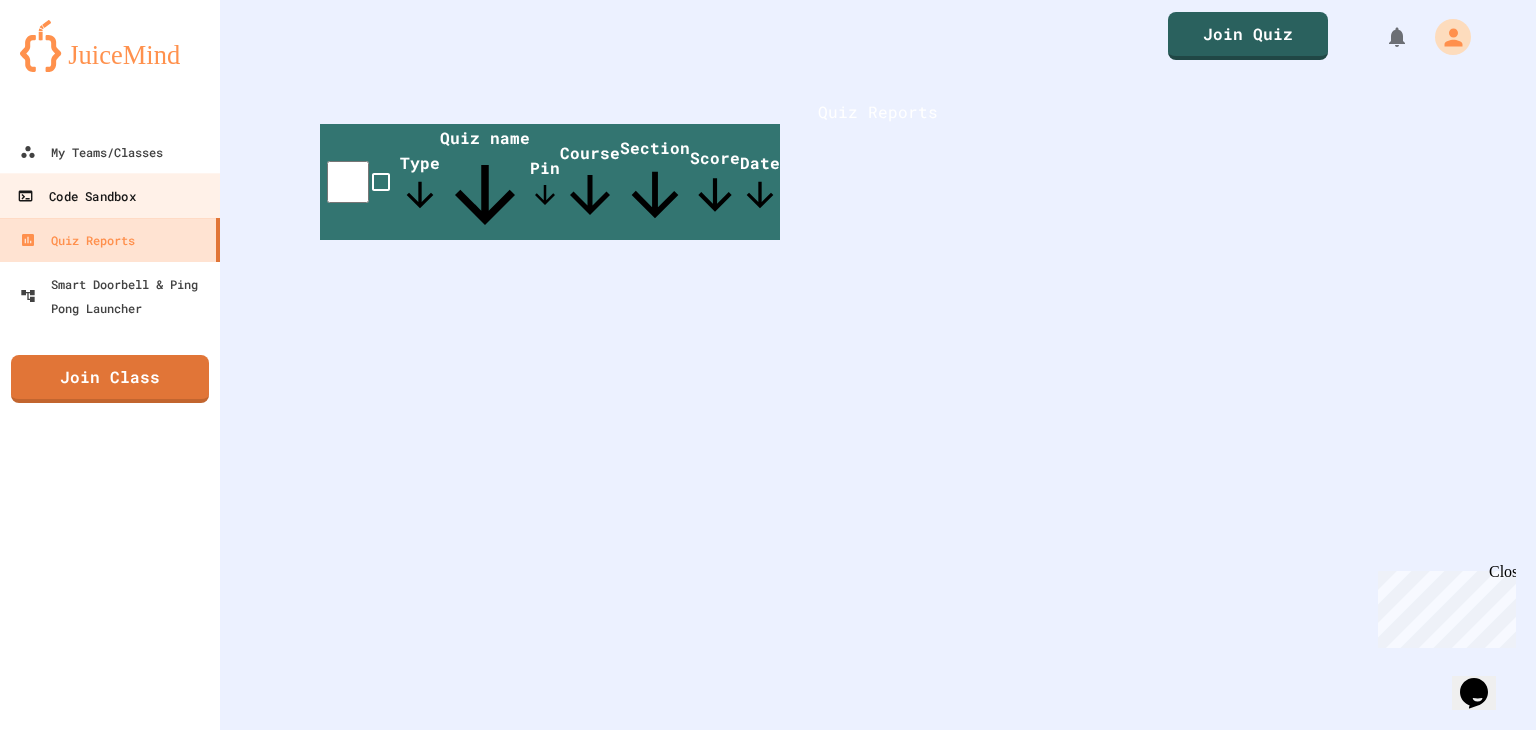click on "Code Sandbox" at bounding box center [110, 195] 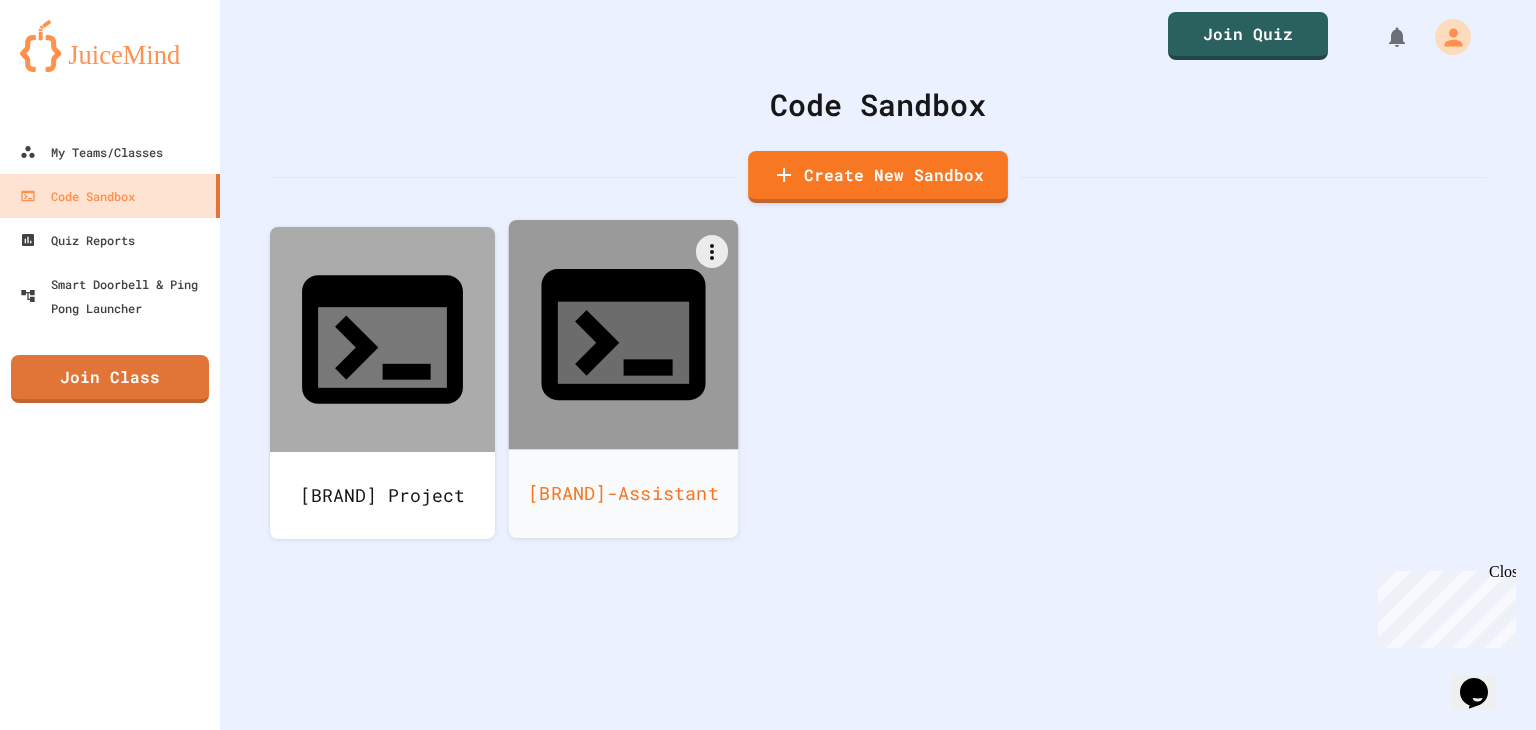 click 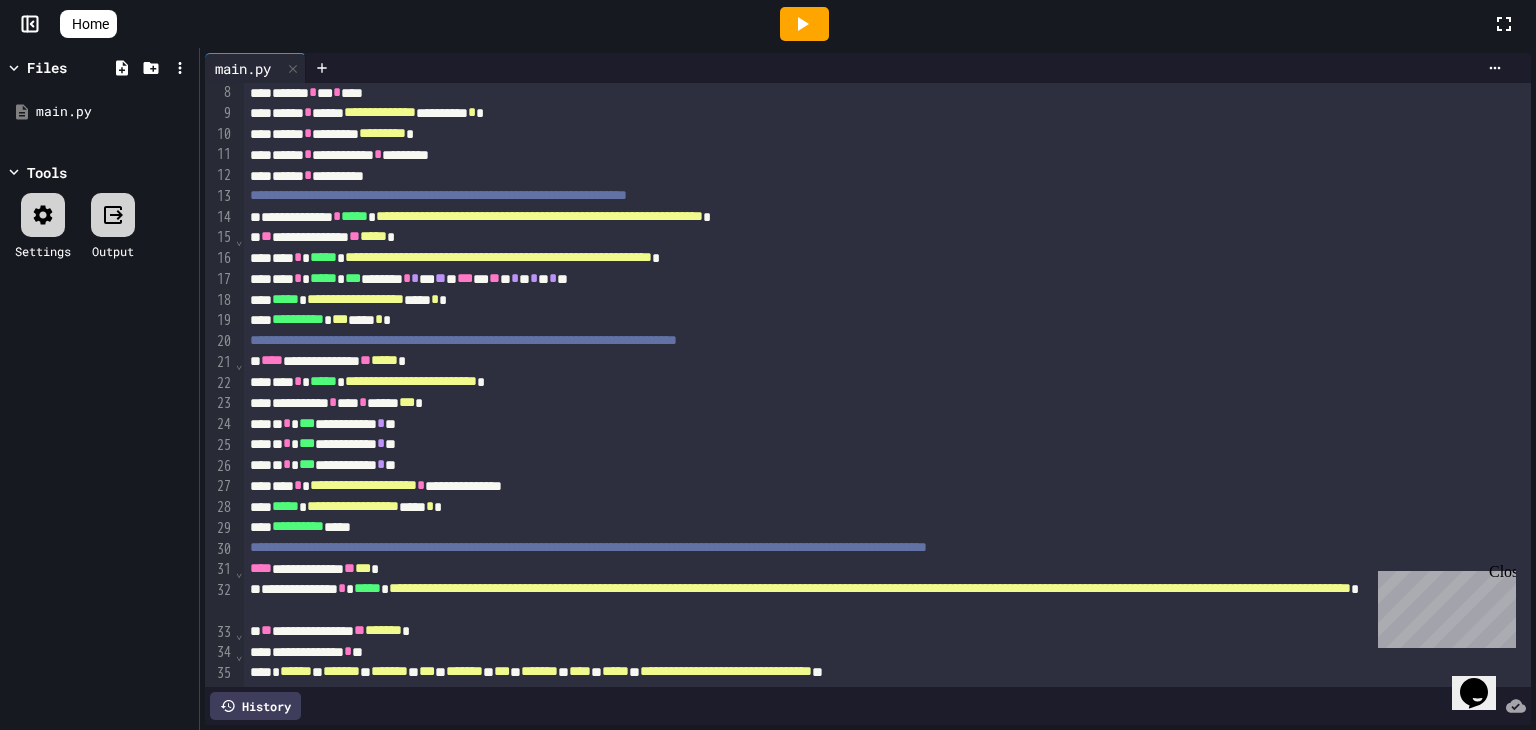 scroll, scrollTop: 0, scrollLeft: 0, axis: both 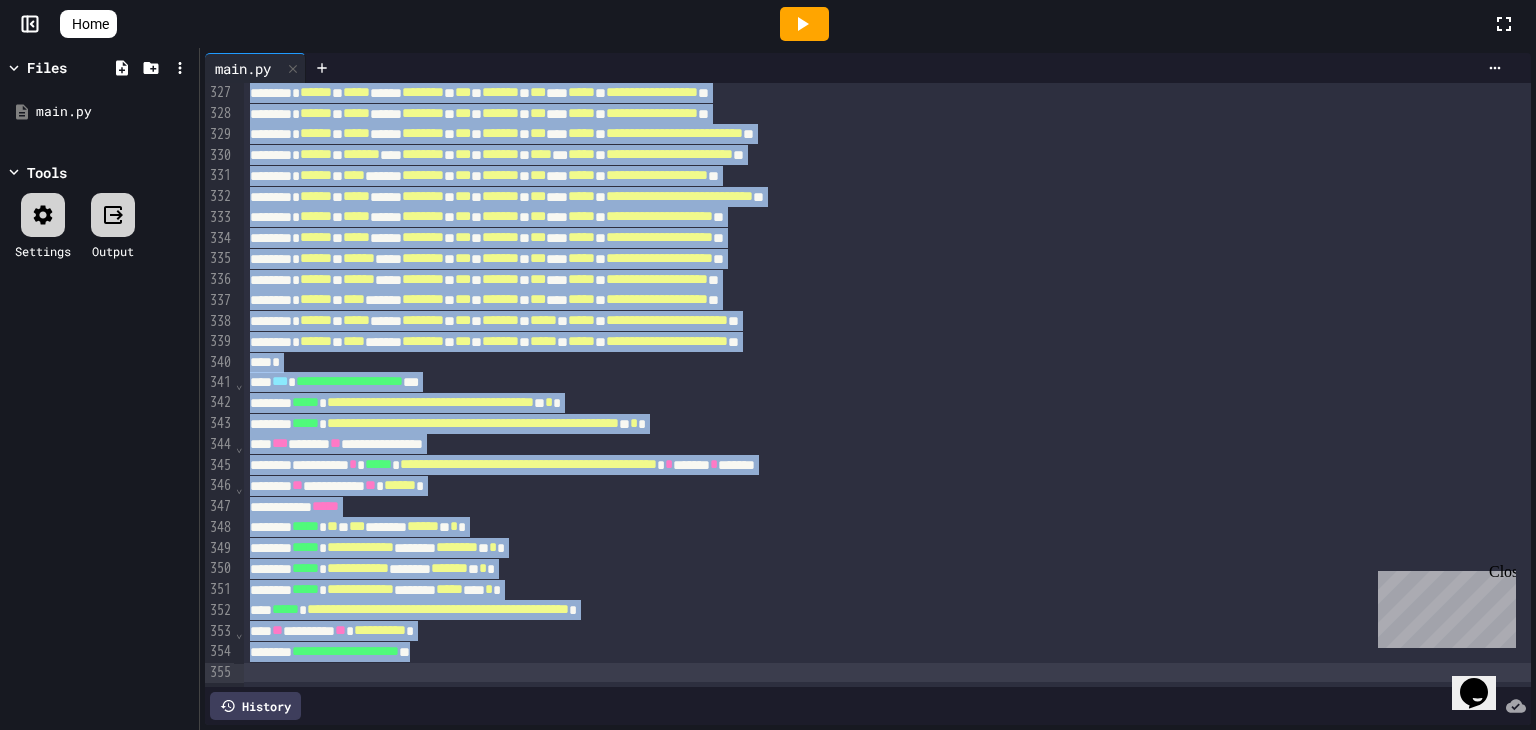 drag, startPoint x: 249, startPoint y: 94, endPoint x: 299, endPoint y: 776, distance: 683.8304 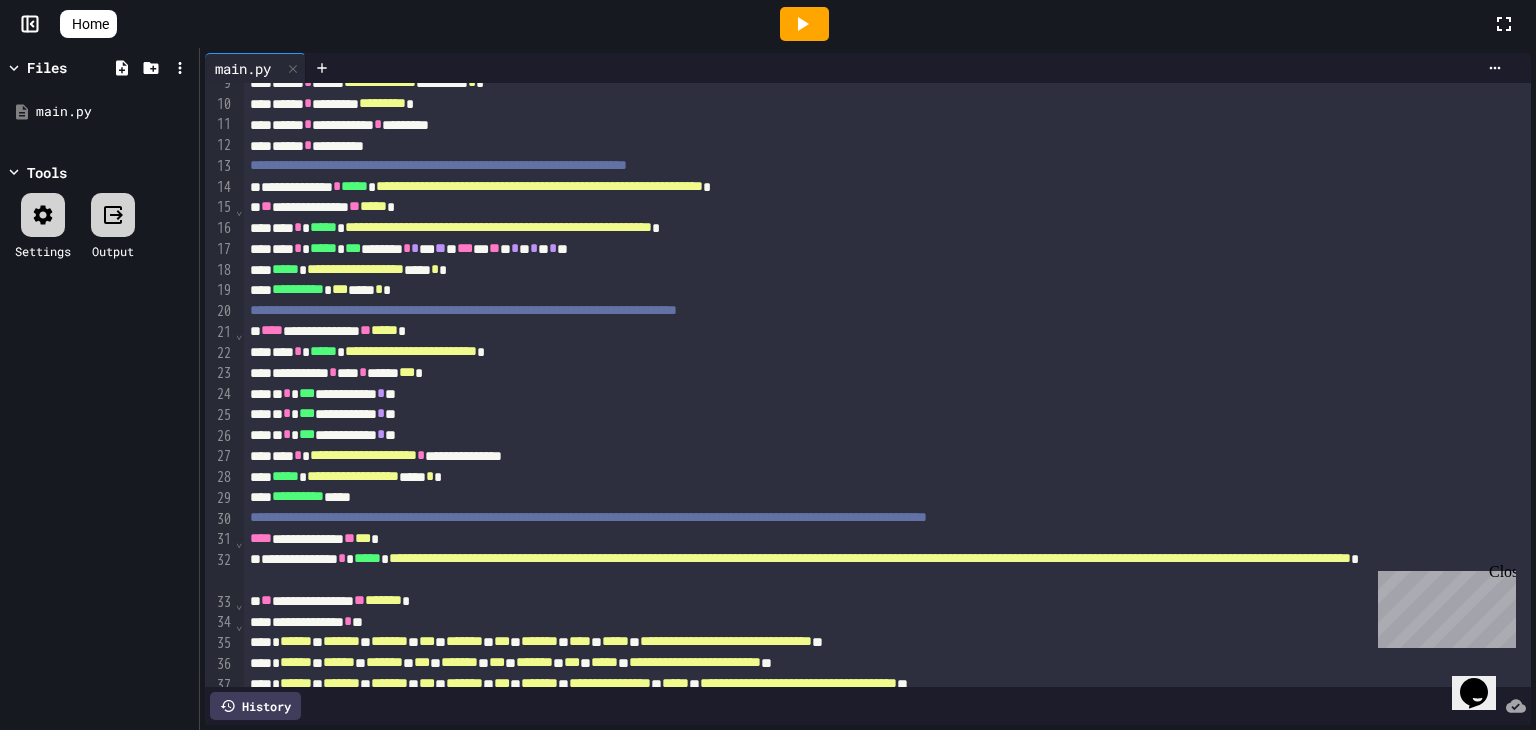 scroll, scrollTop: 0, scrollLeft: 0, axis: both 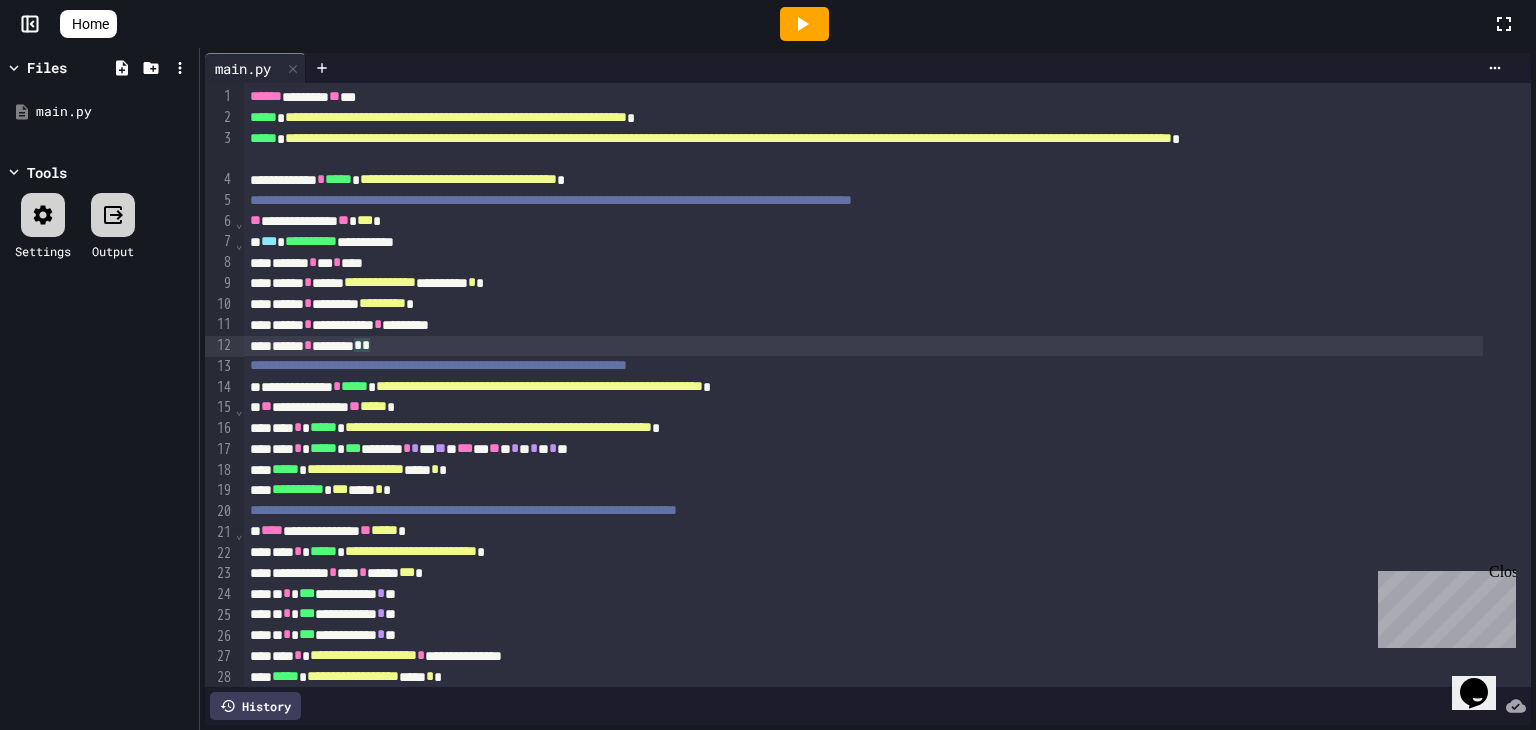click on "****** * ******** * *" at bounding box center [863, 346] 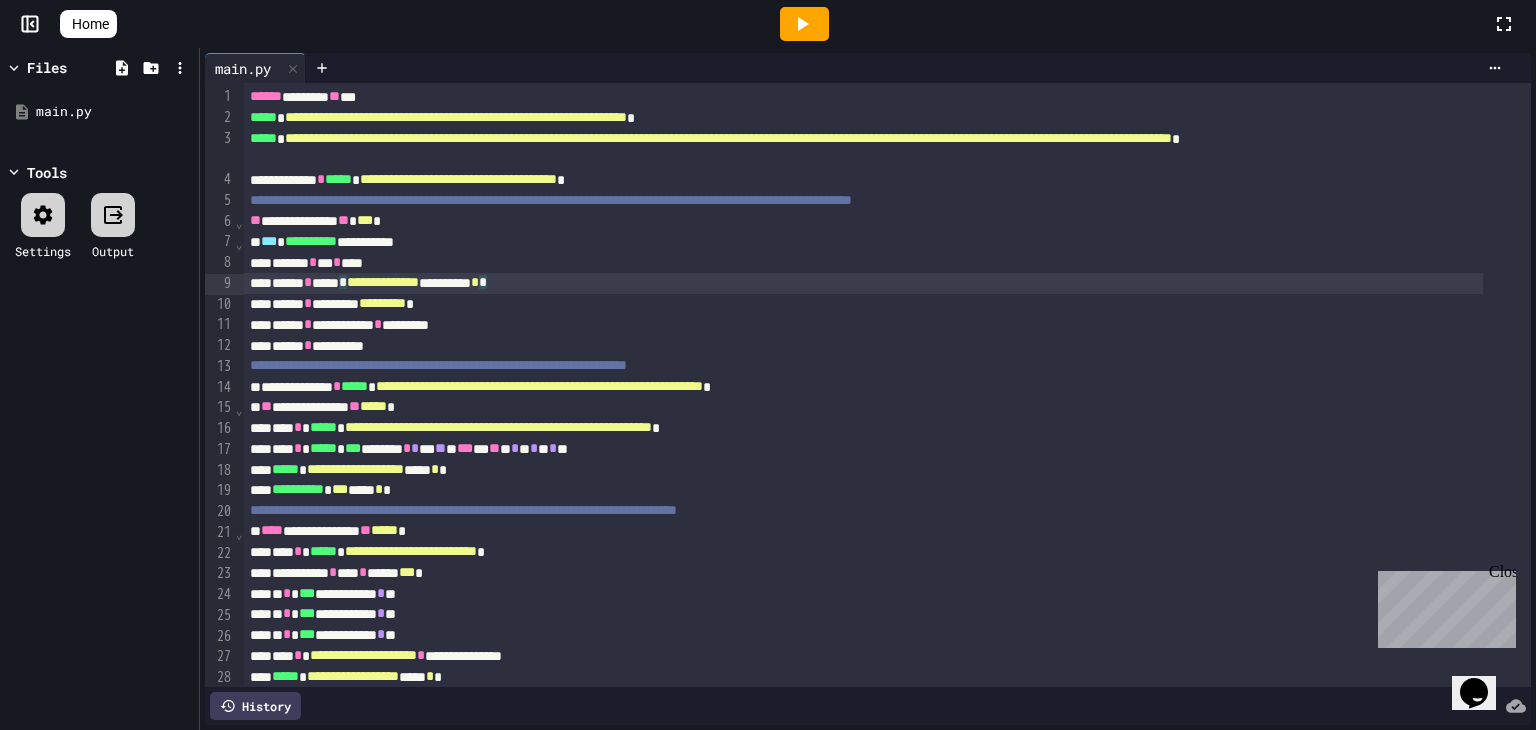 click on "**********" at bounding box center (863, 283) 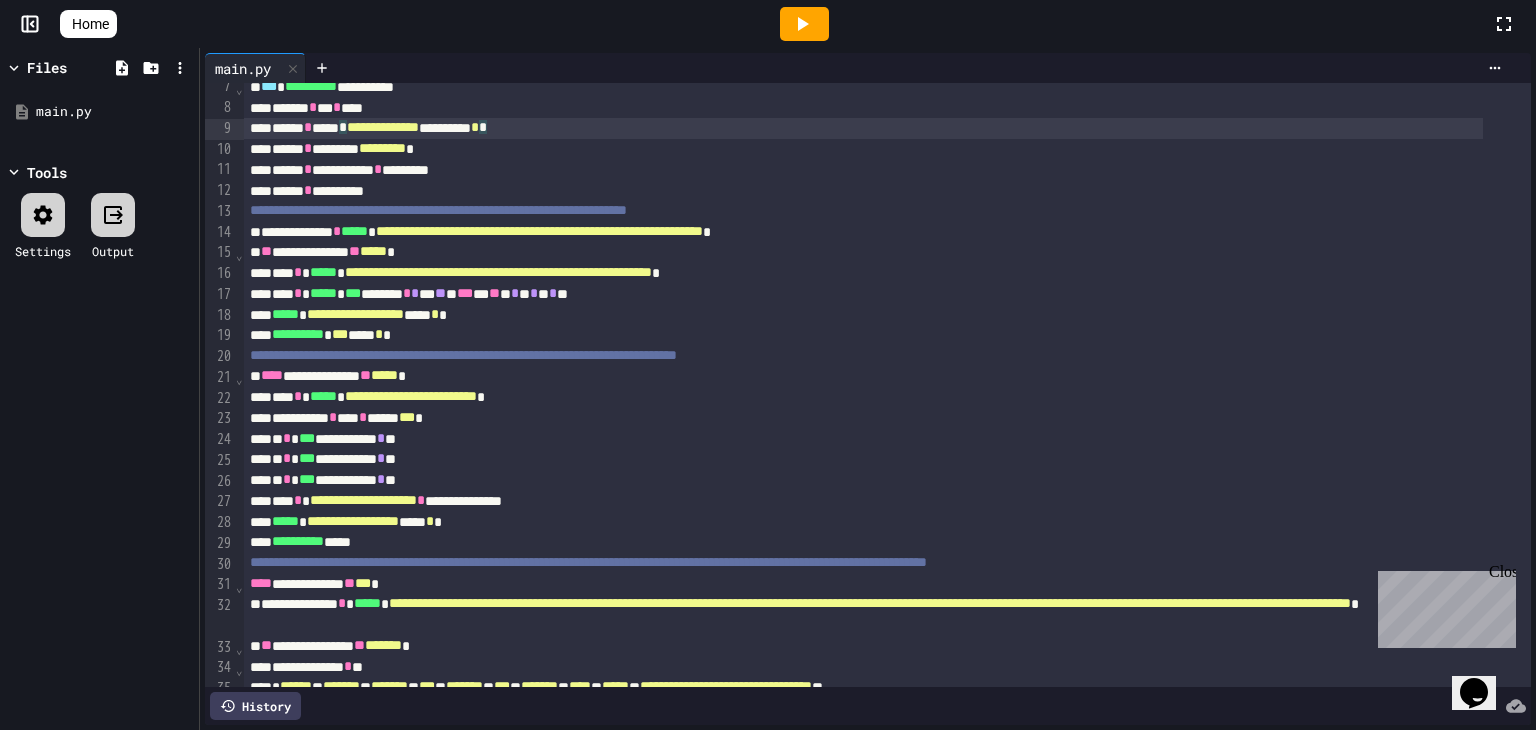 scroll, scrollTop: 156, scrollLeft: 0, axis: vertical 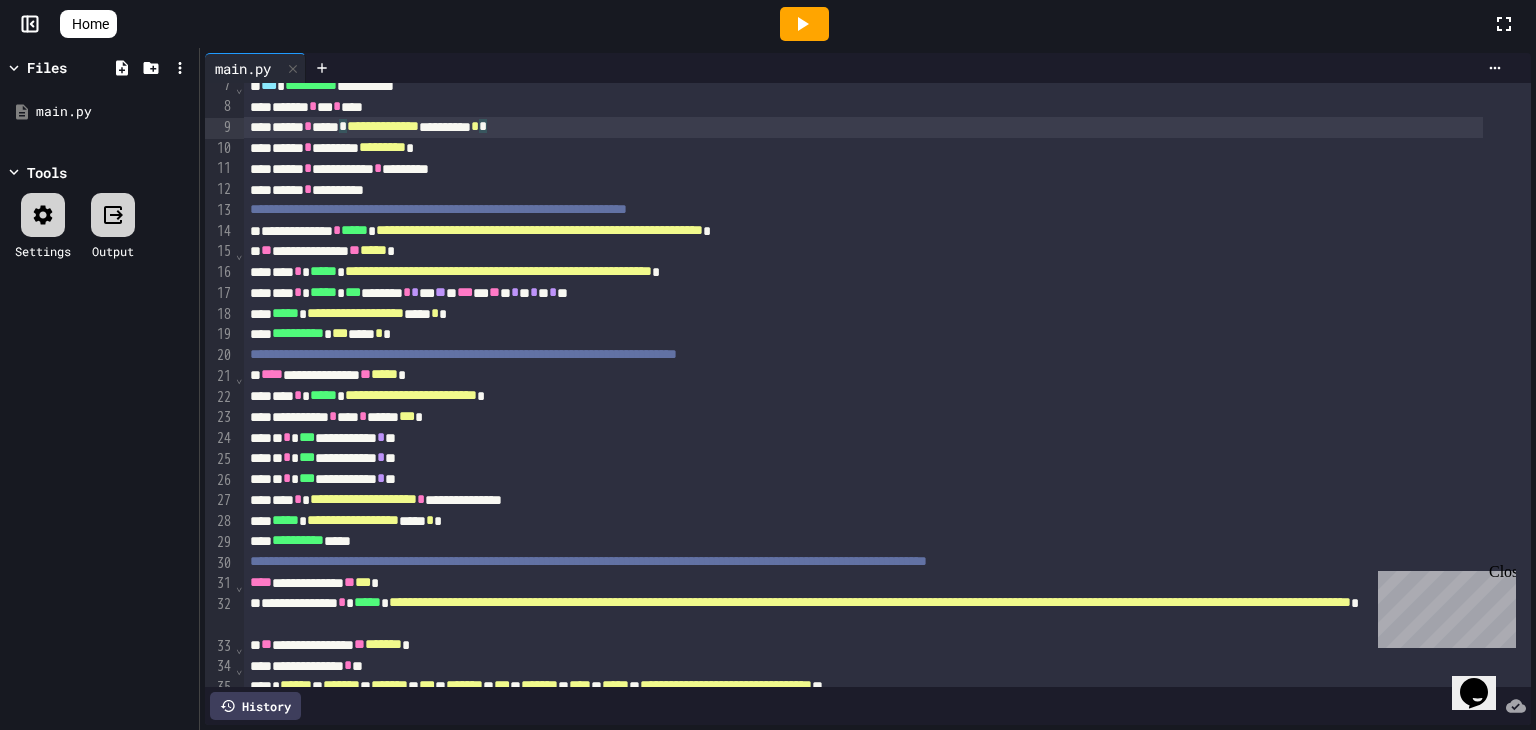 click on "**********" at bounding box center [863, 334] 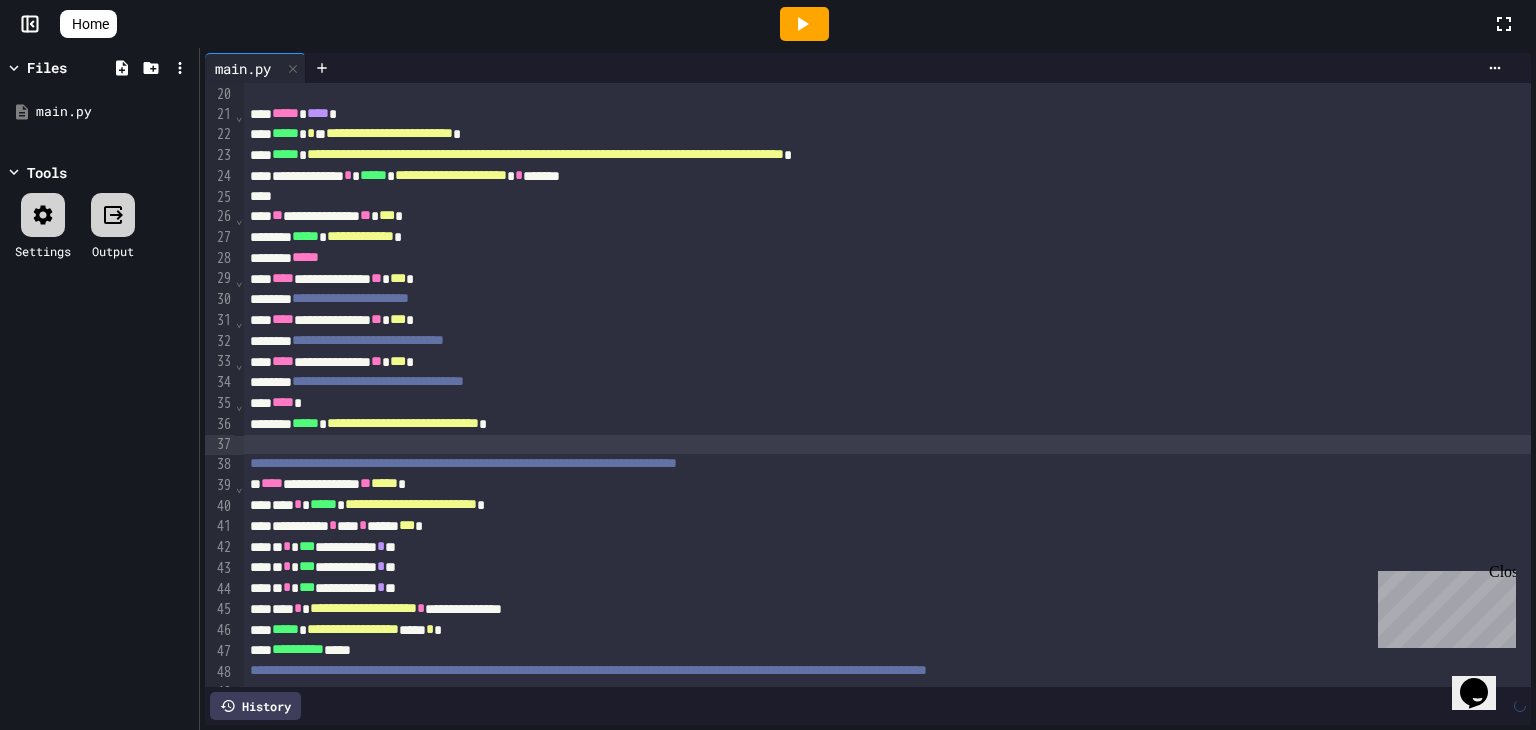 scroll, scrollTop: 418, scrollLeft: 0, axis: vertical 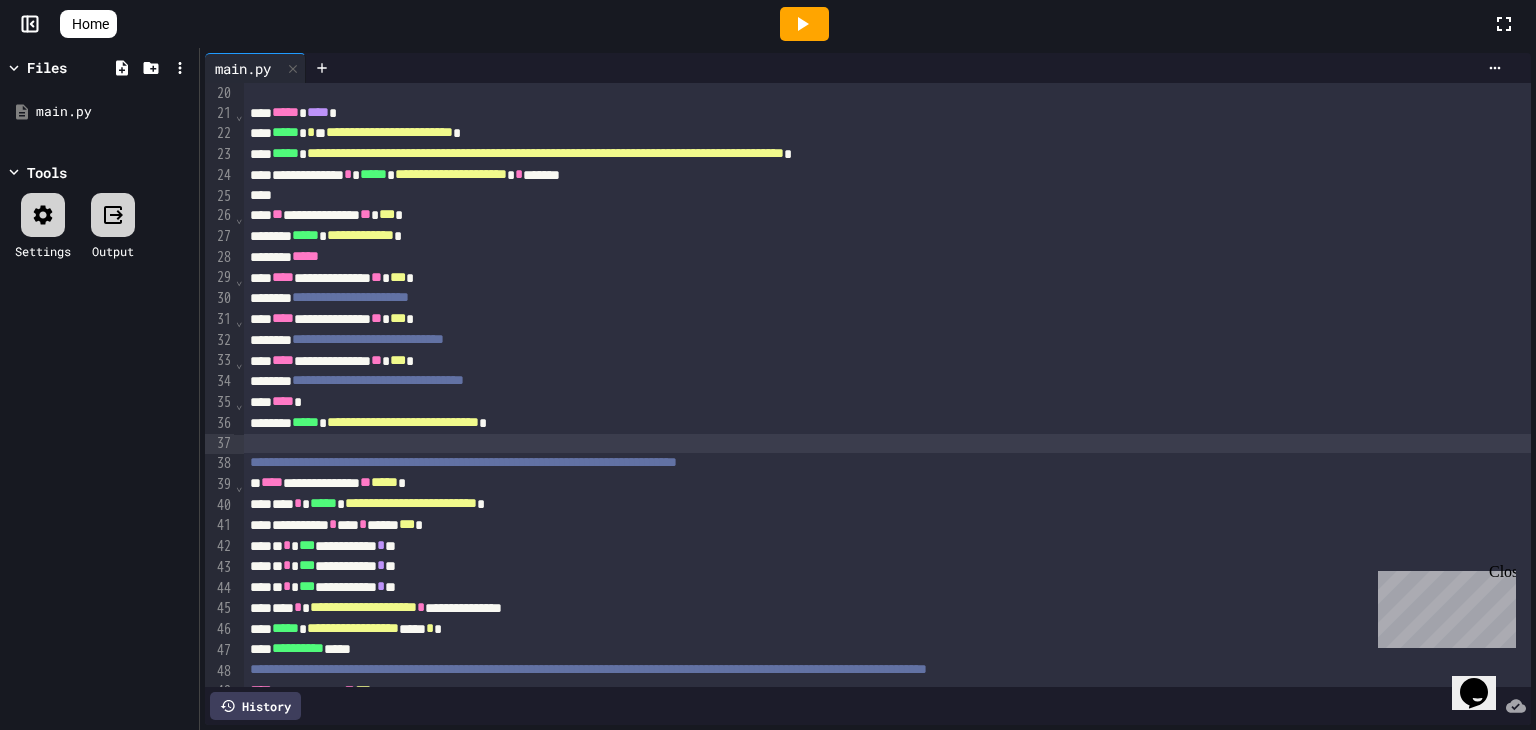 click 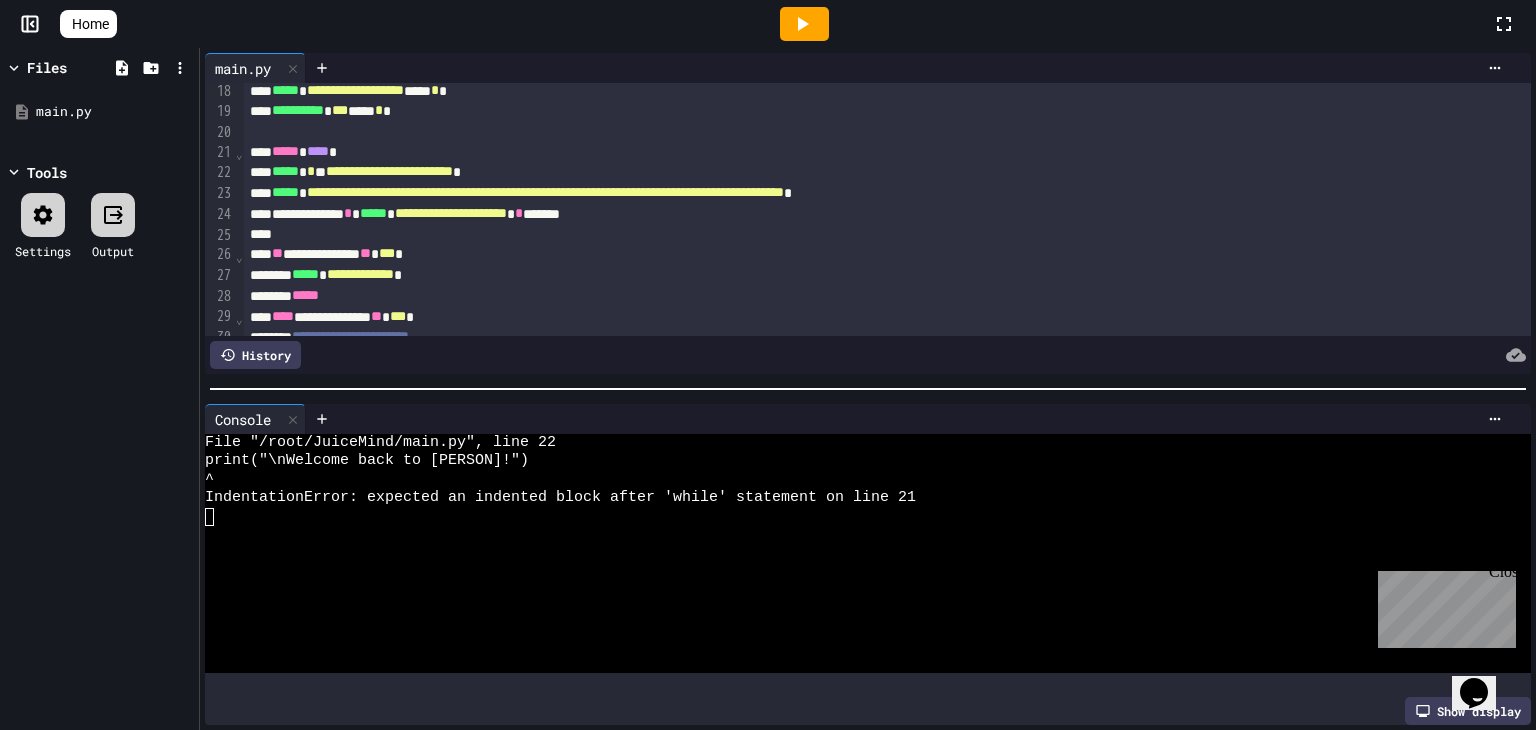 scroll, scrollTop: 378, scrollLeft: 0, axis: vertical 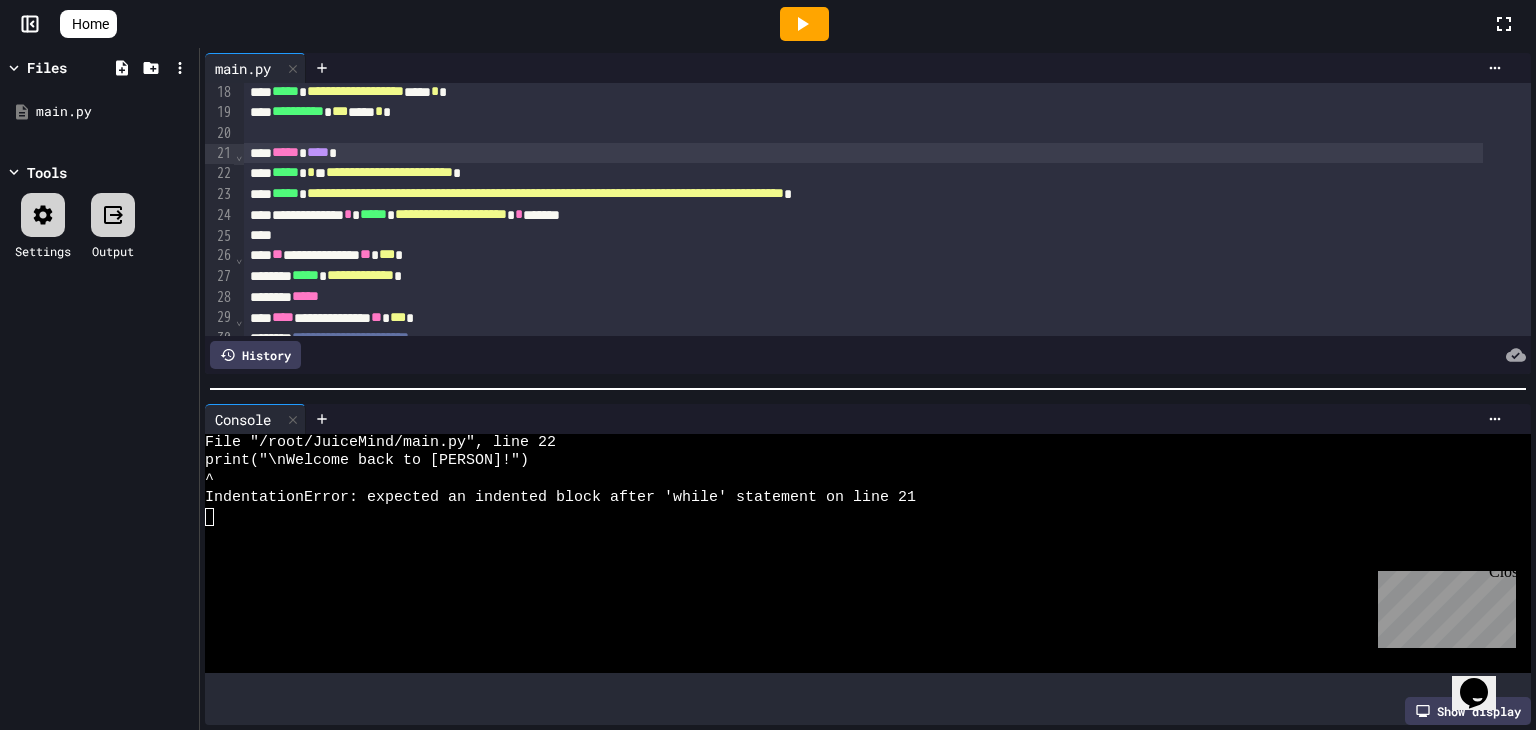 click on "*****" at bounding box center [285, 152] 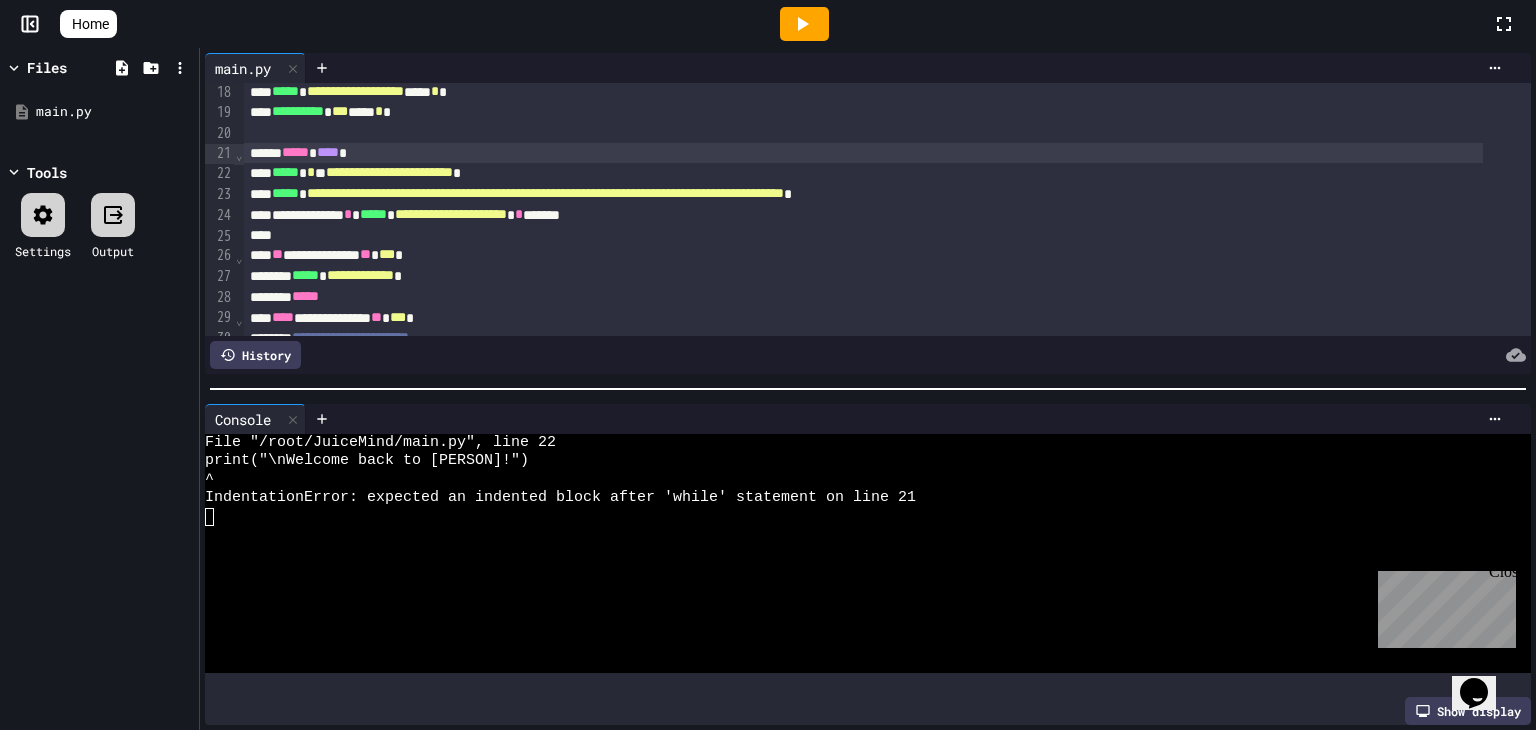 click at bounding box center (804, 24) 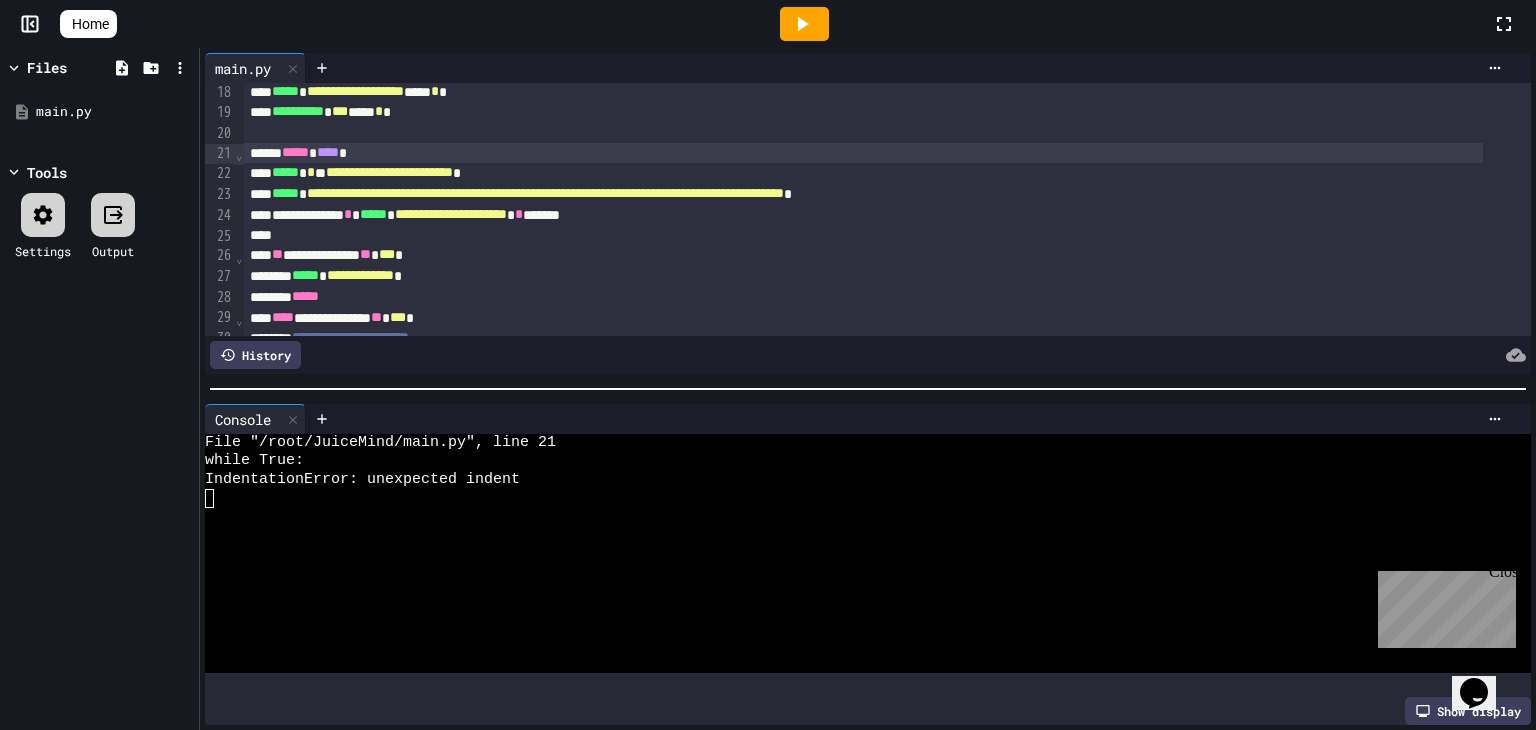 click on "*****" at bounding box center [295, 152] 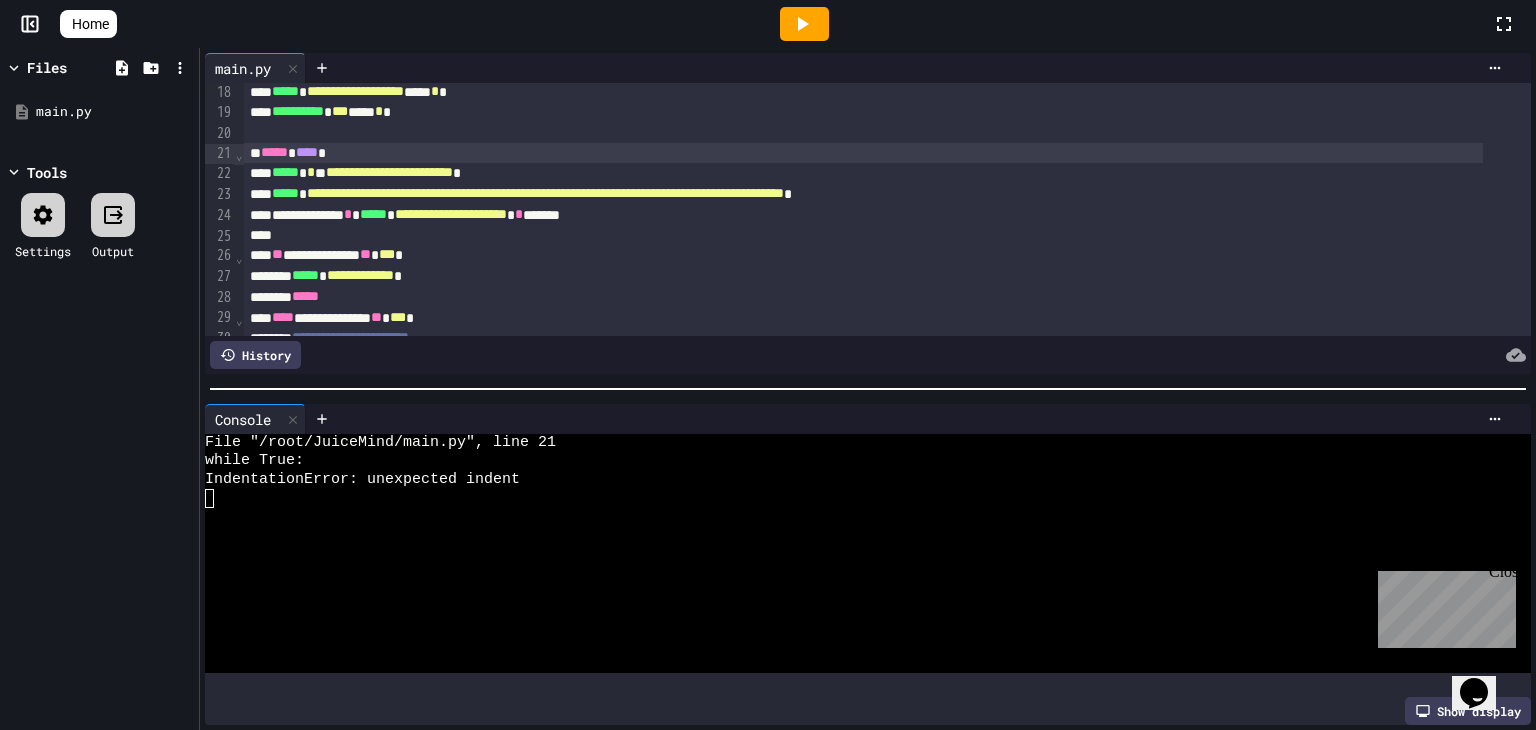 click 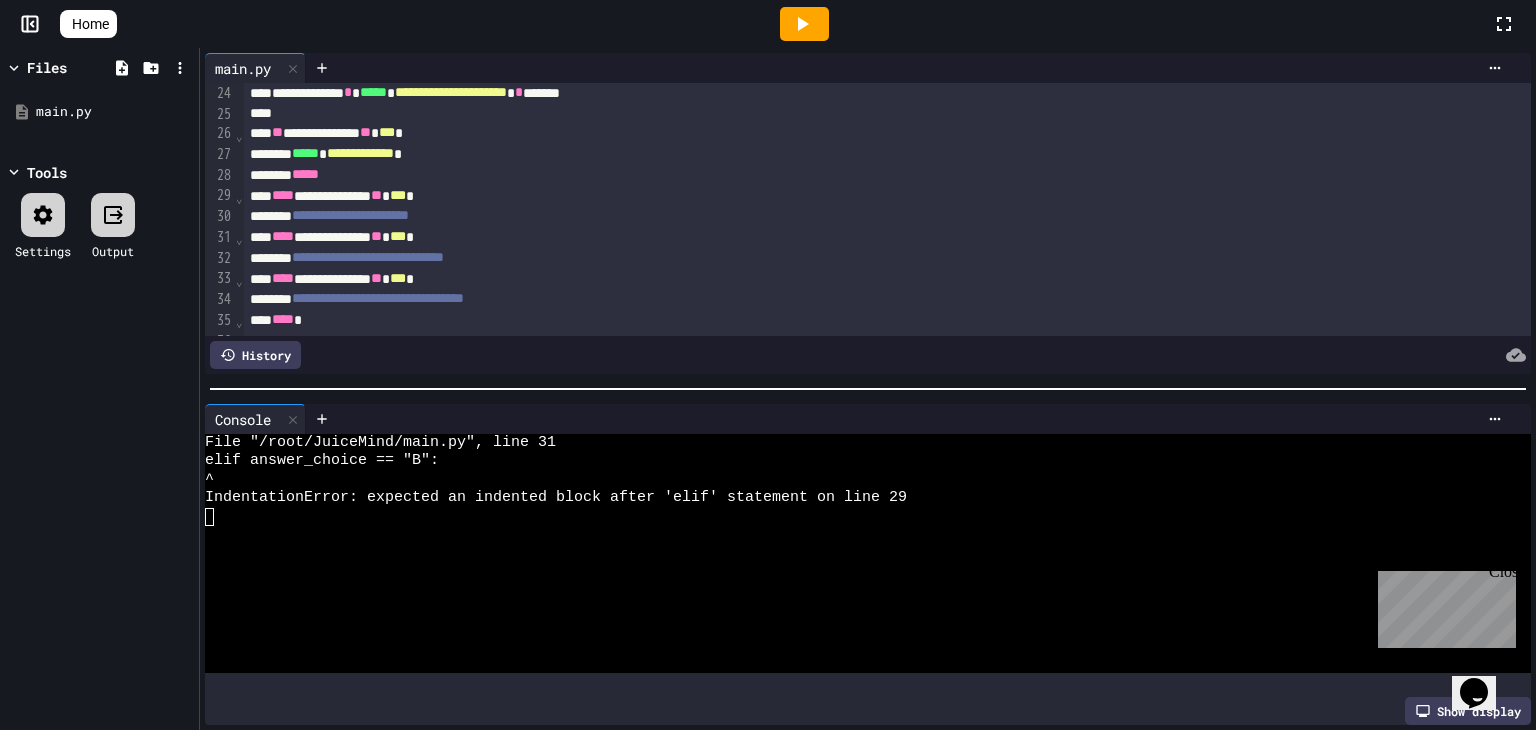 scroll, scrollTop: 510, scrollLeft: 0, axis: vertical 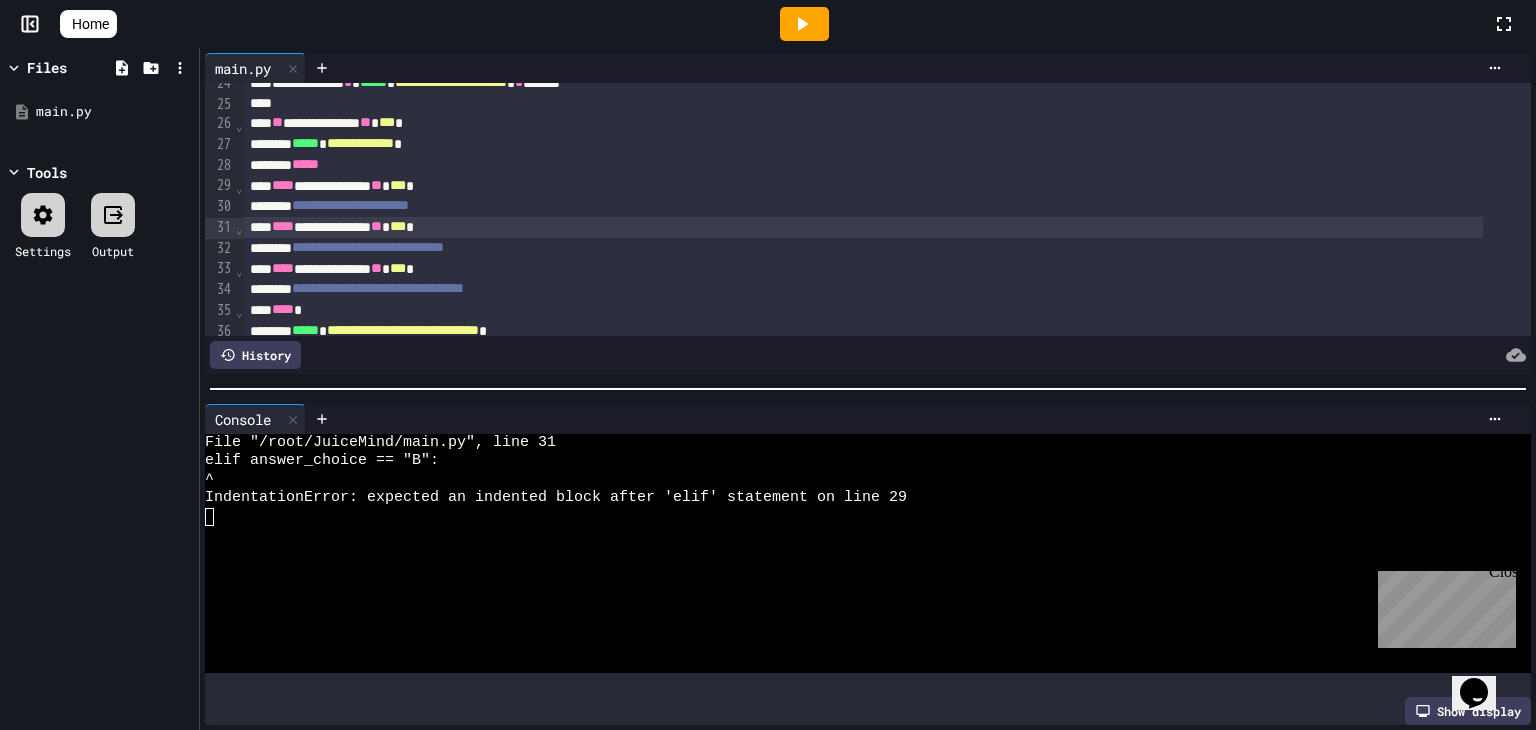 click on "****" at bounding box center (283, 226) 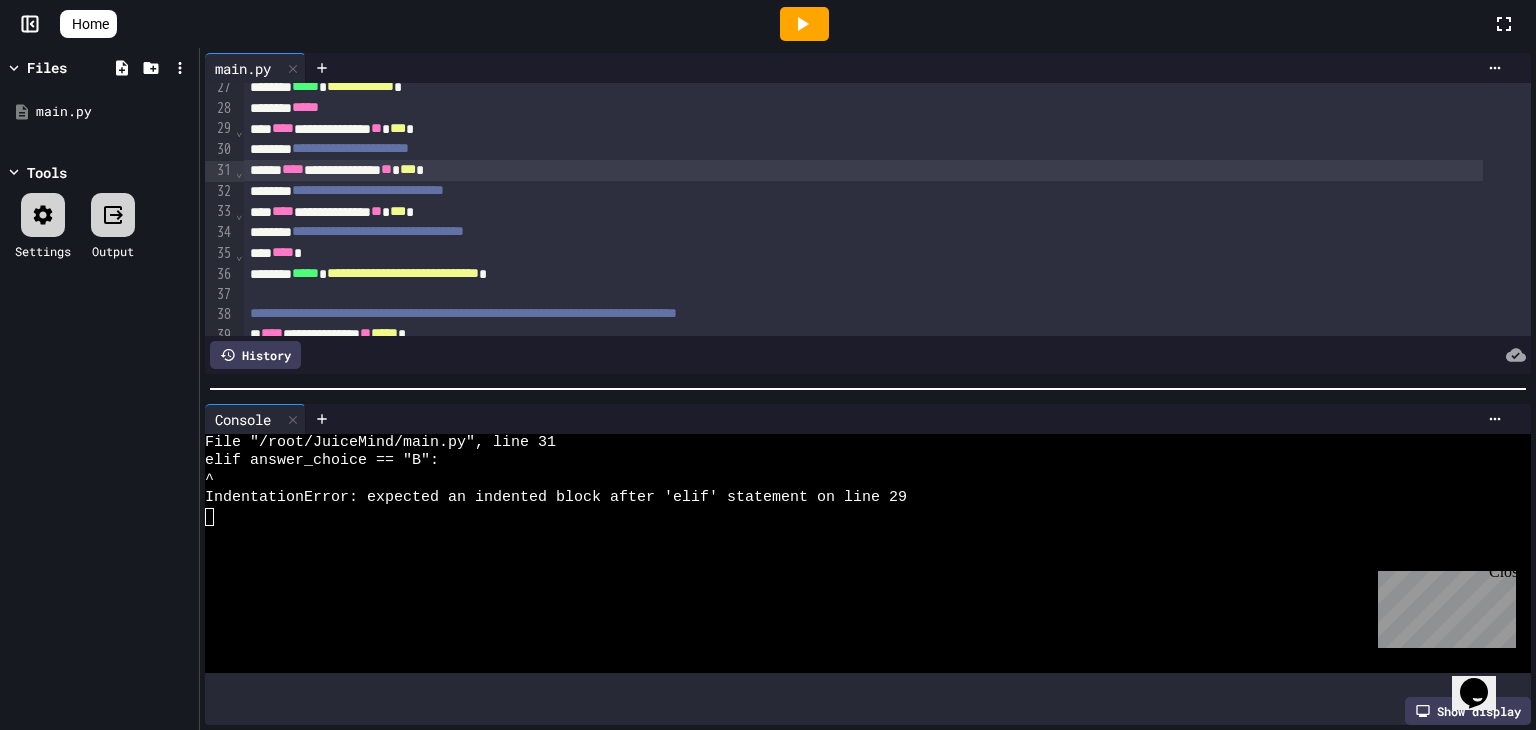 scroll, scrollTop: 568, scrollLeft: 0, axis: vertical 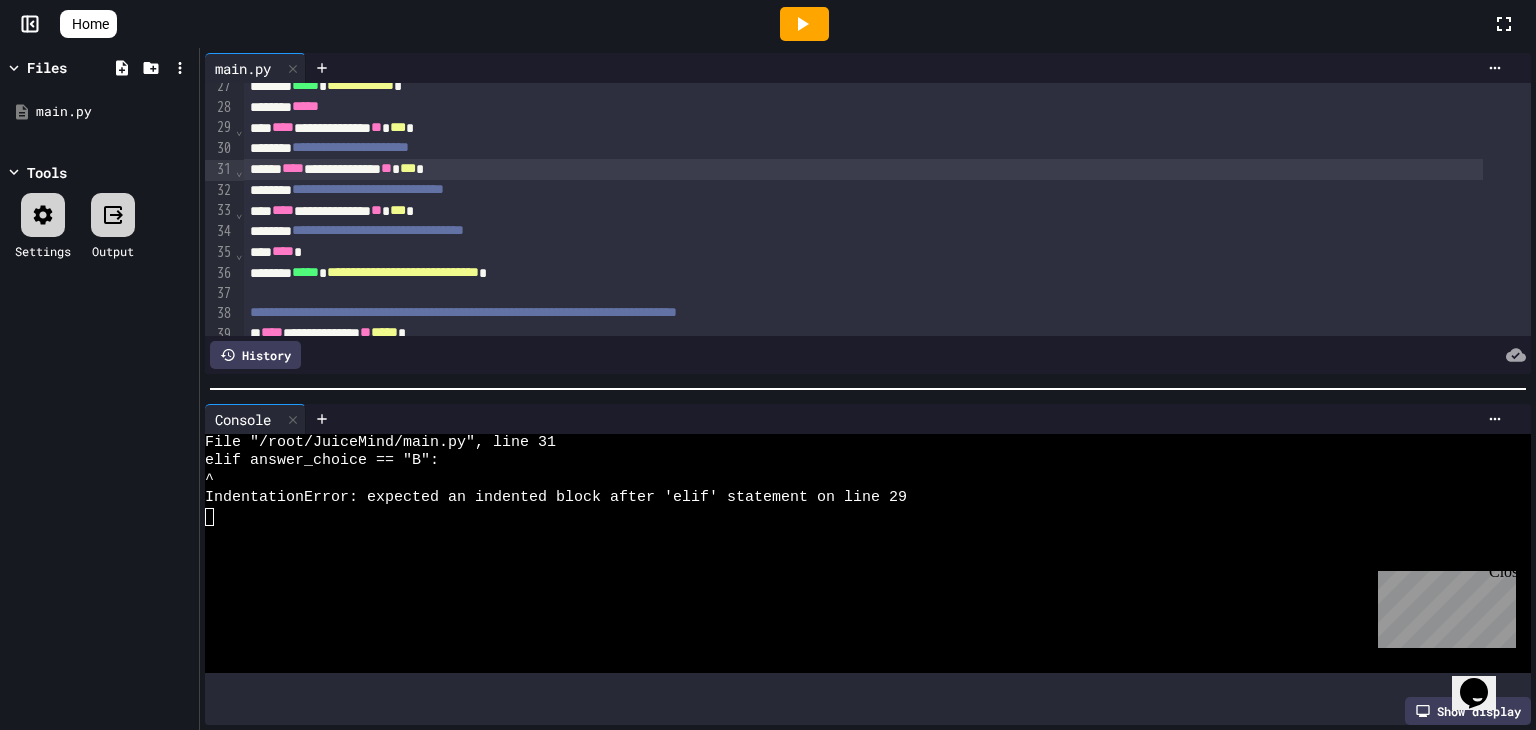 click on "**********" at bounding box center (863, 211) 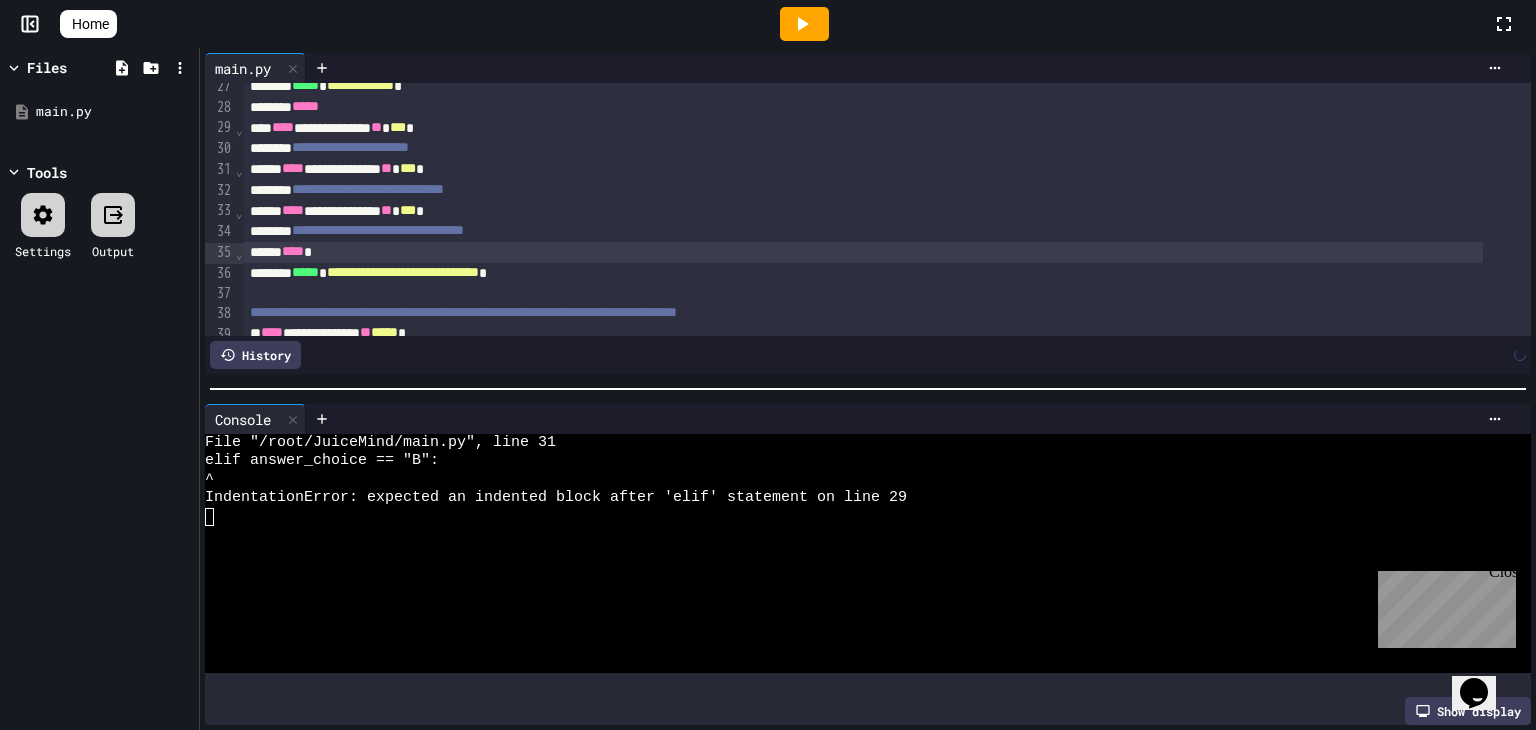 click on "**** *" at bounding box center (863, 252) 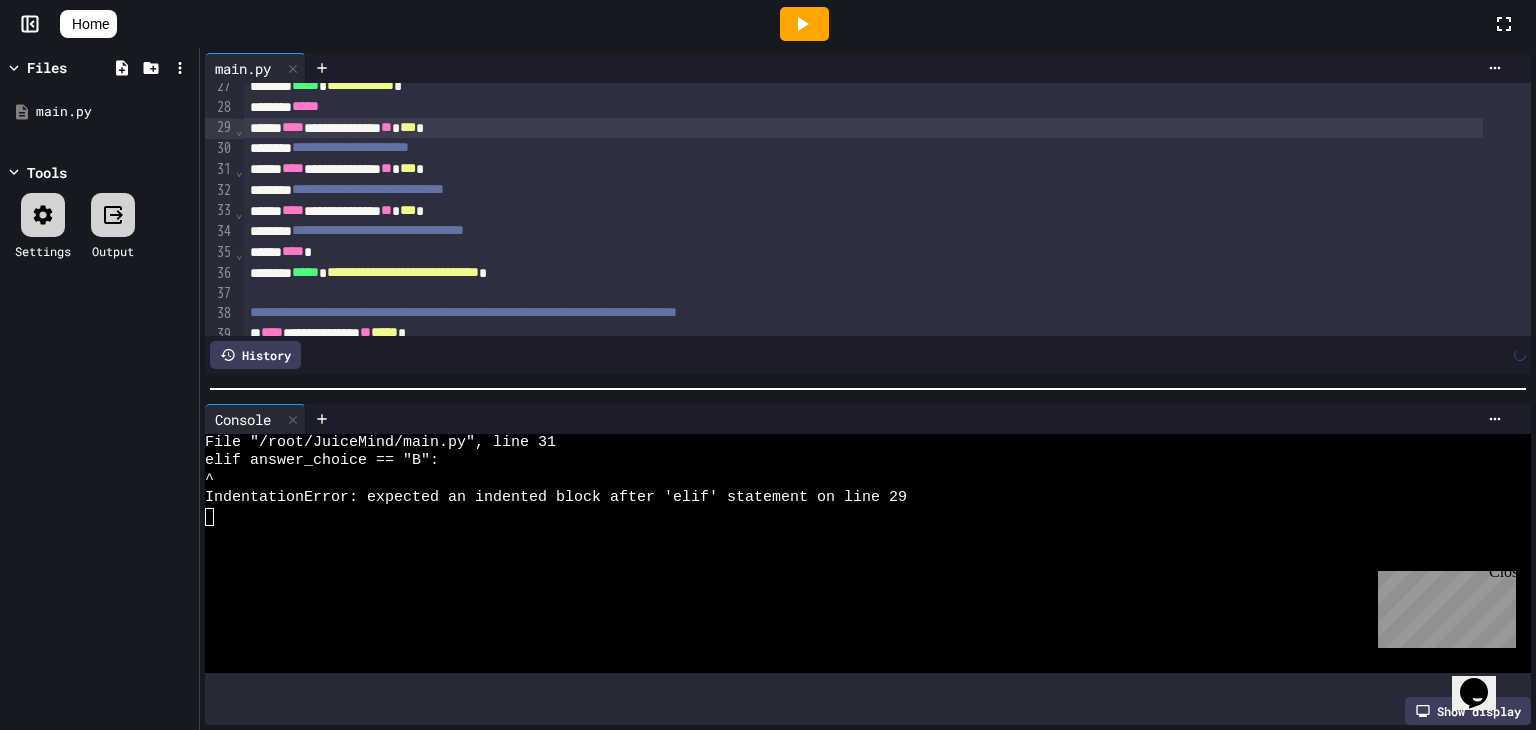 click on "**********" at bounding box center (863, 128) 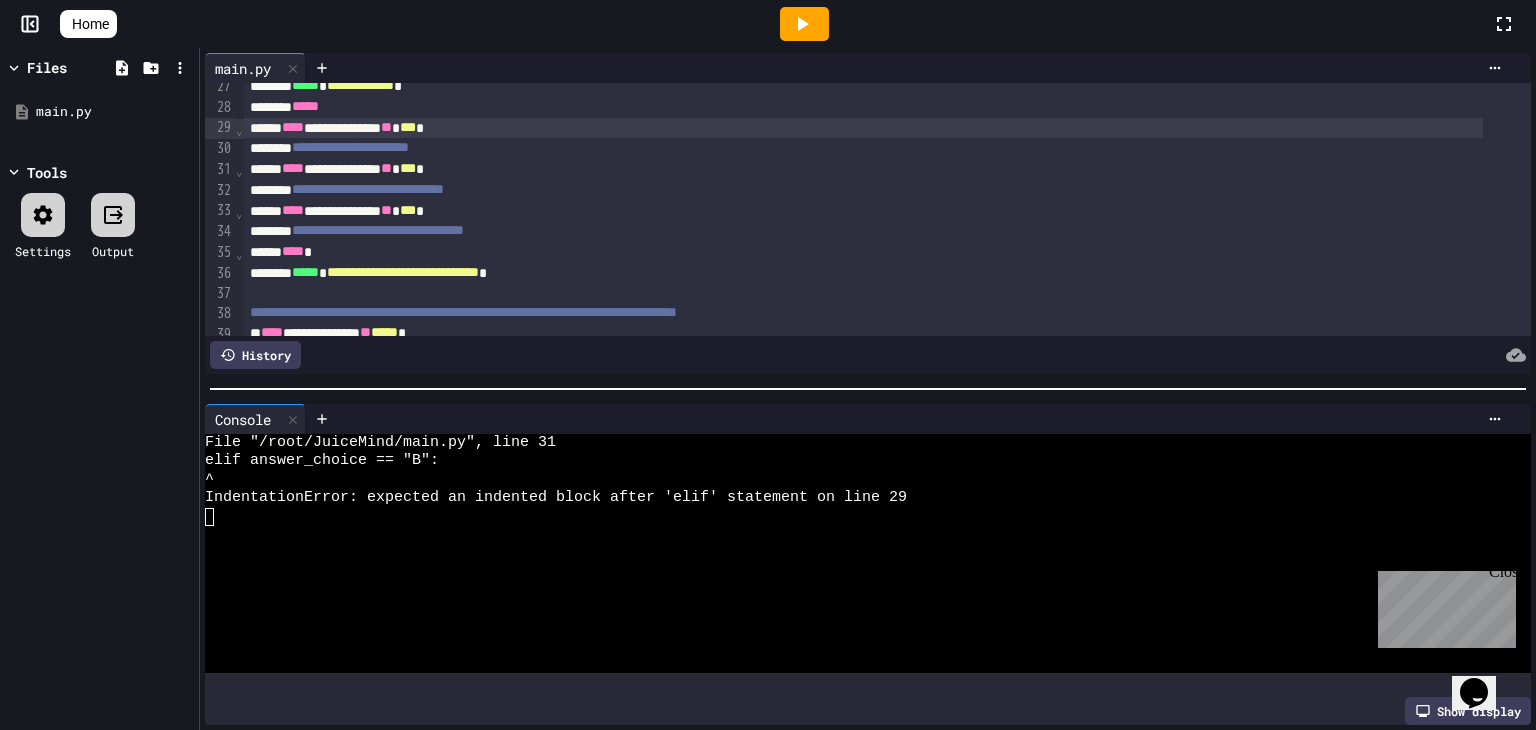 click at bounding box center [804, 24] 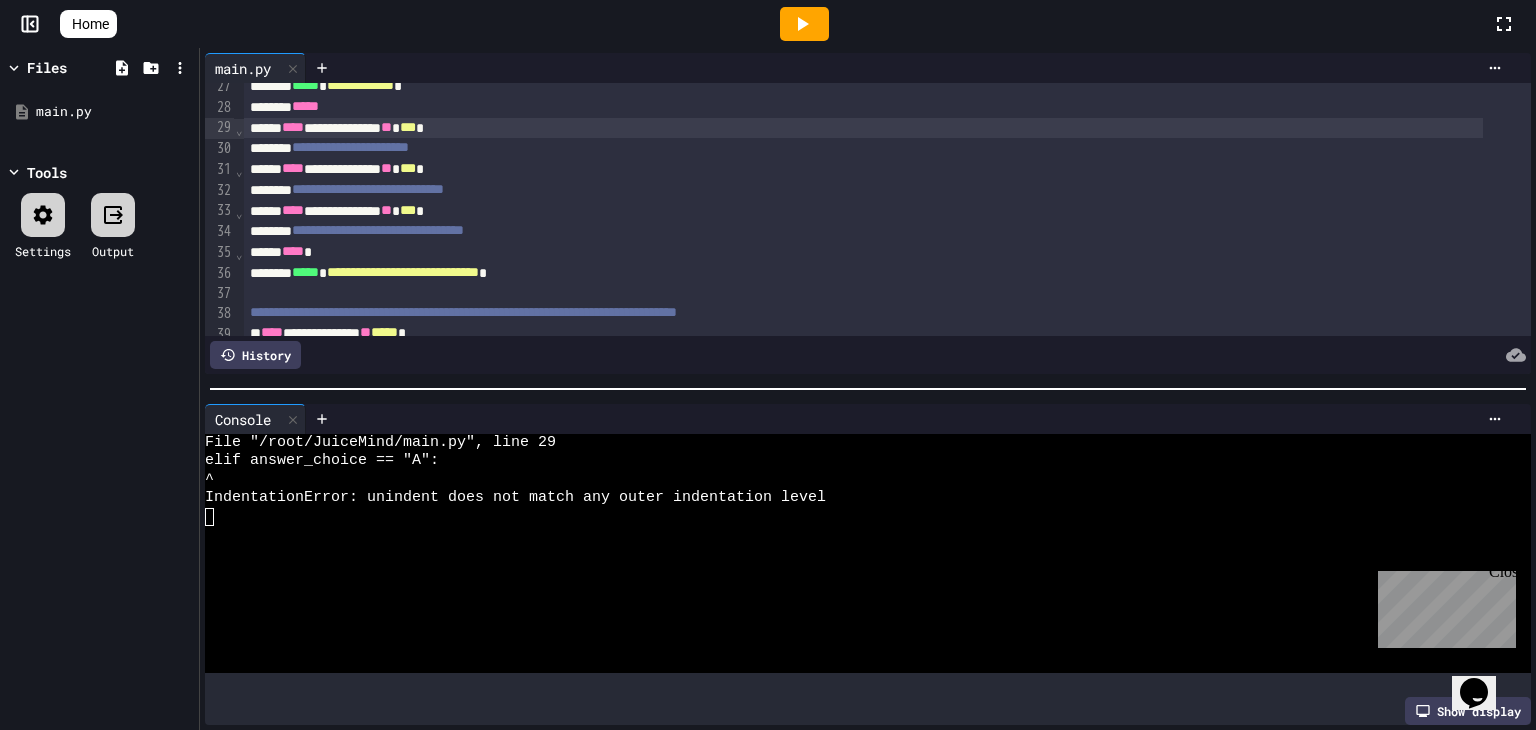 click on "****" at bounding box center (293, 127) 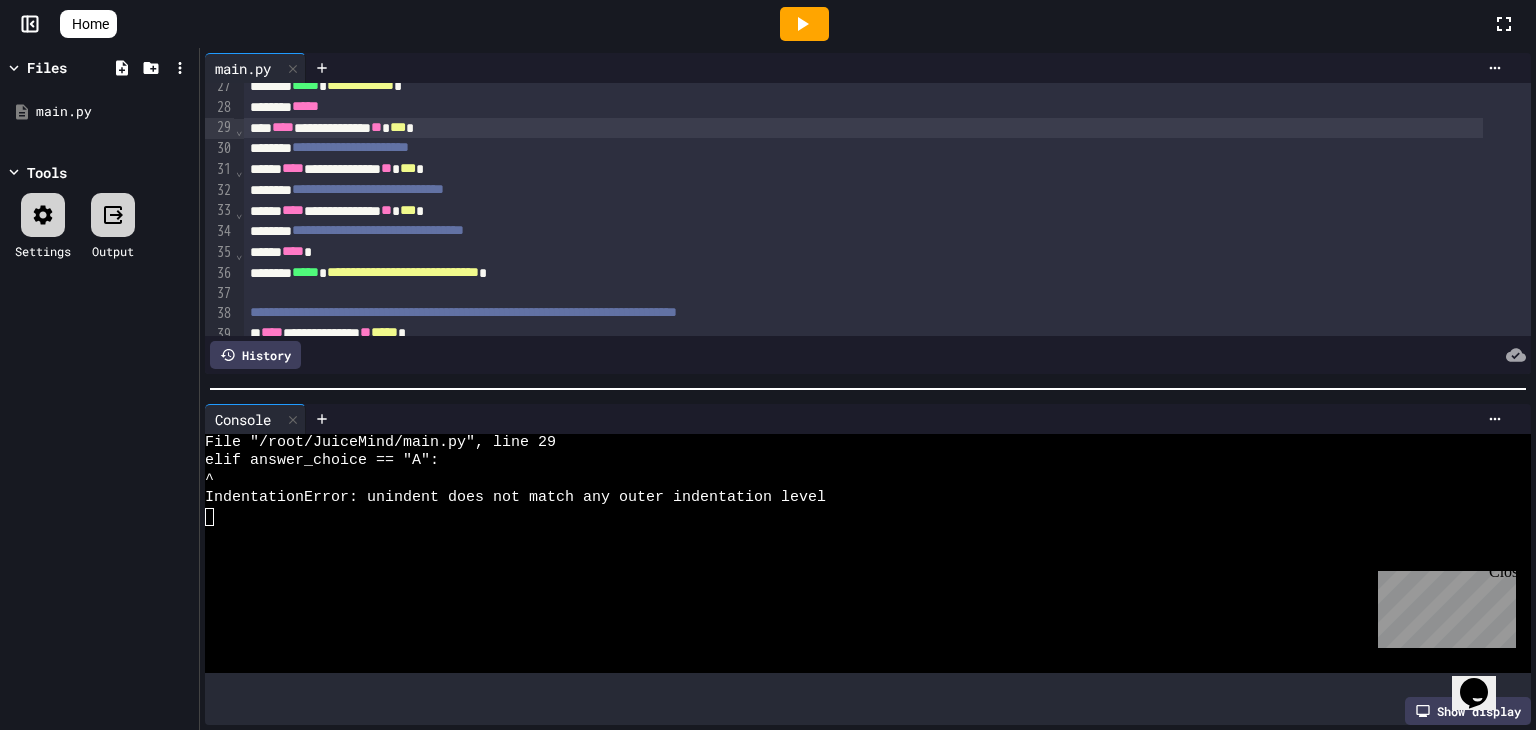 drag, startPoint x: 802, startPoint y: 42, endPoint x: 817, endPoint y: 25, distance: 22.671568 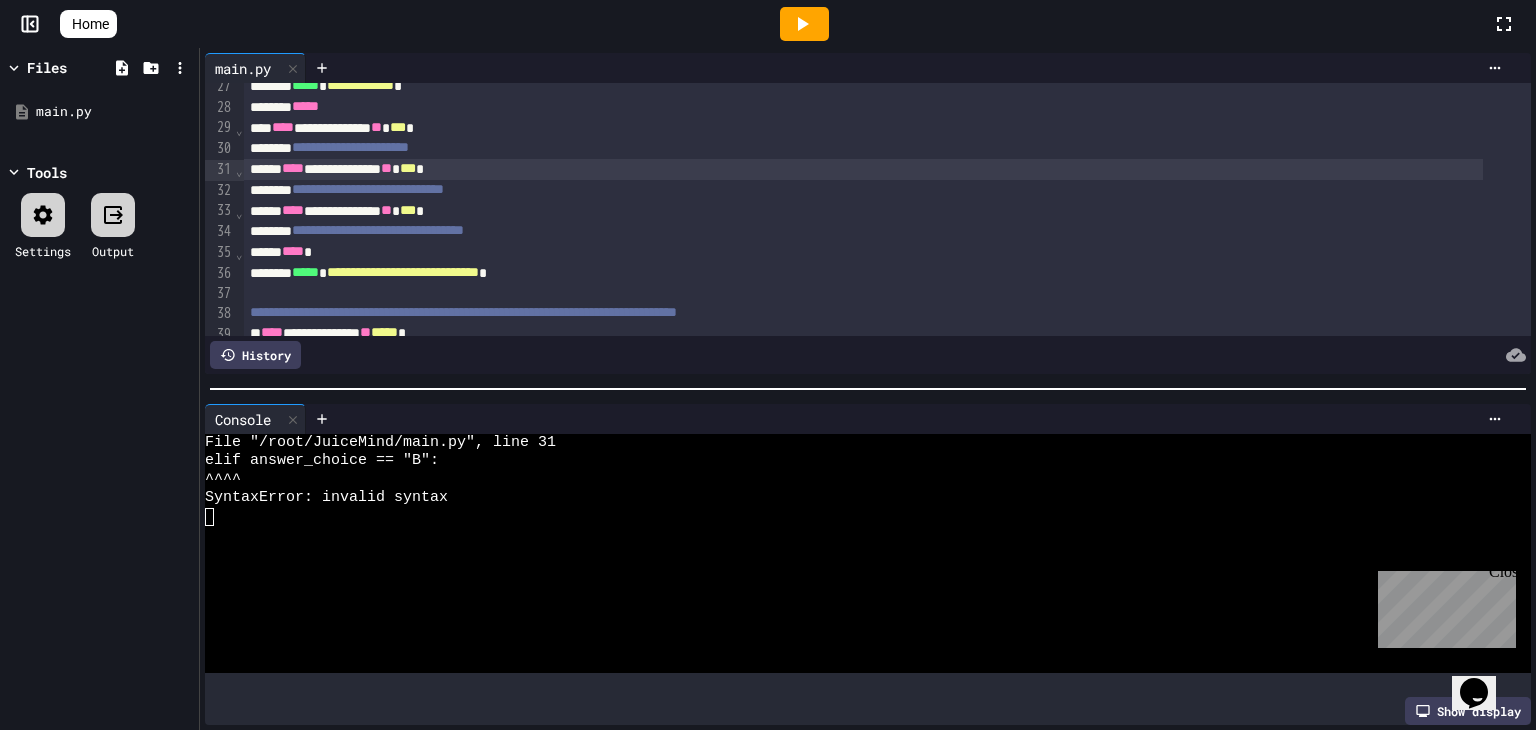 click on "**********" at bounding box center [863, 169] 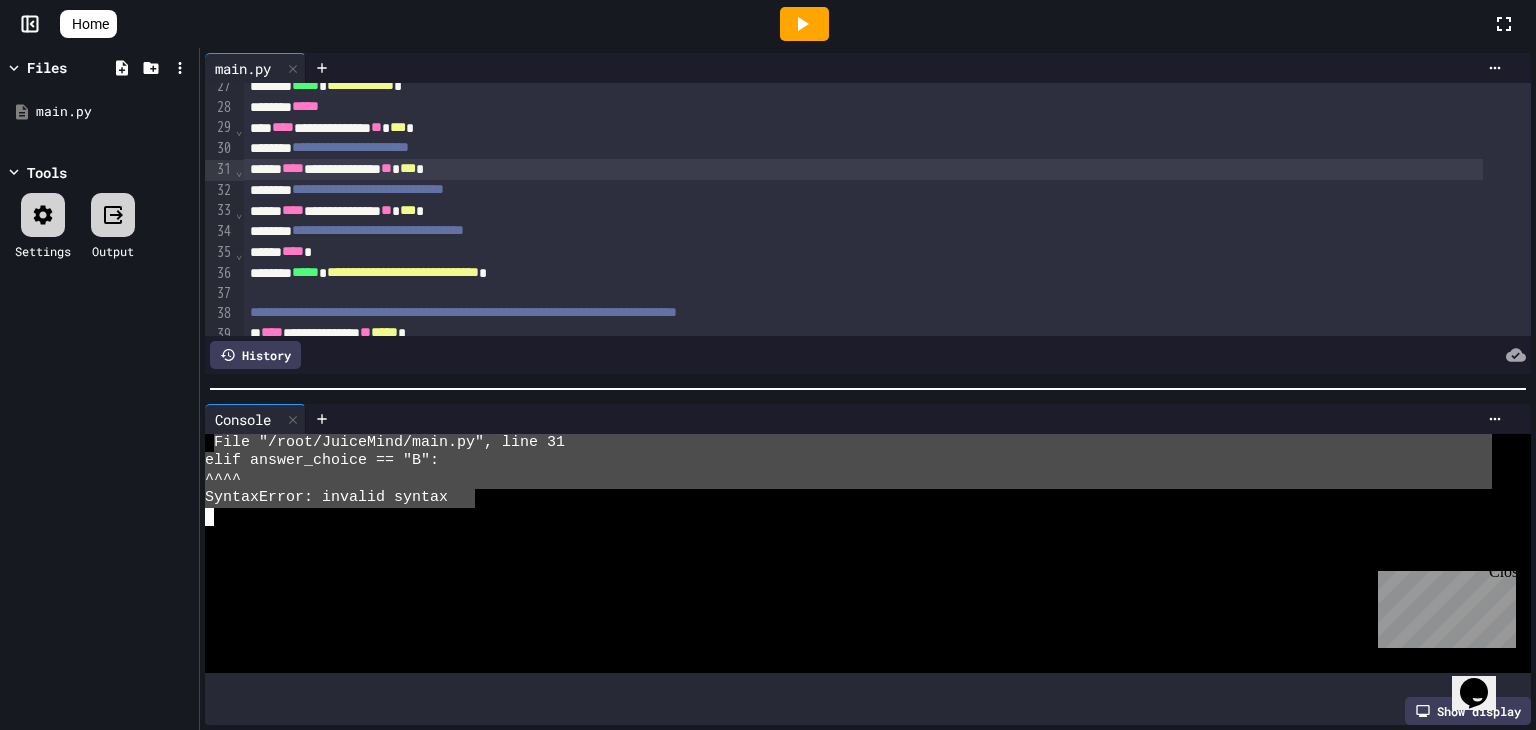 drag, startPoint x: 478, startPoint y: 491, endPoint x: 213, endPoint y: 434, distance: 271.06088 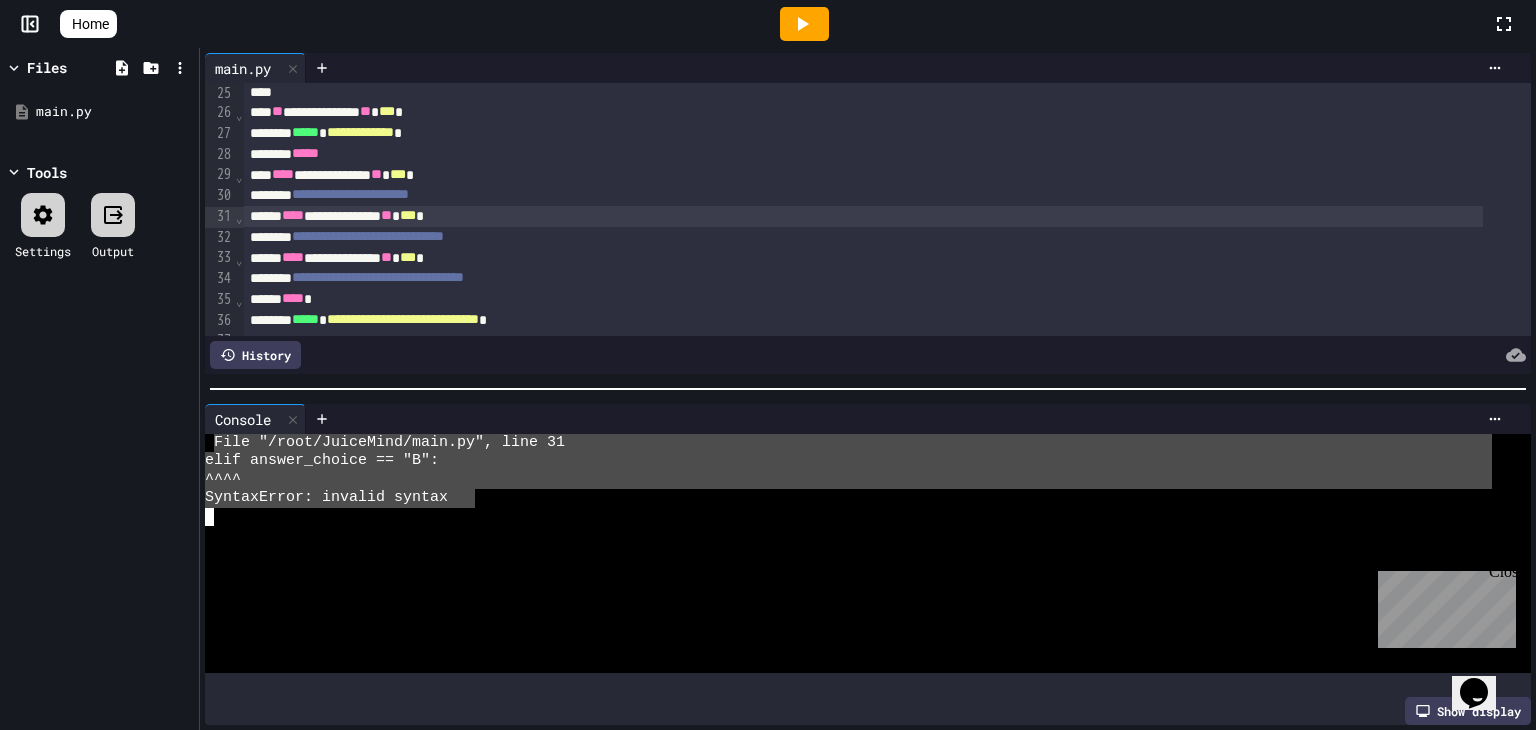 scroll, scrollTop: 523, scrollLeft: 0, axis: vertical 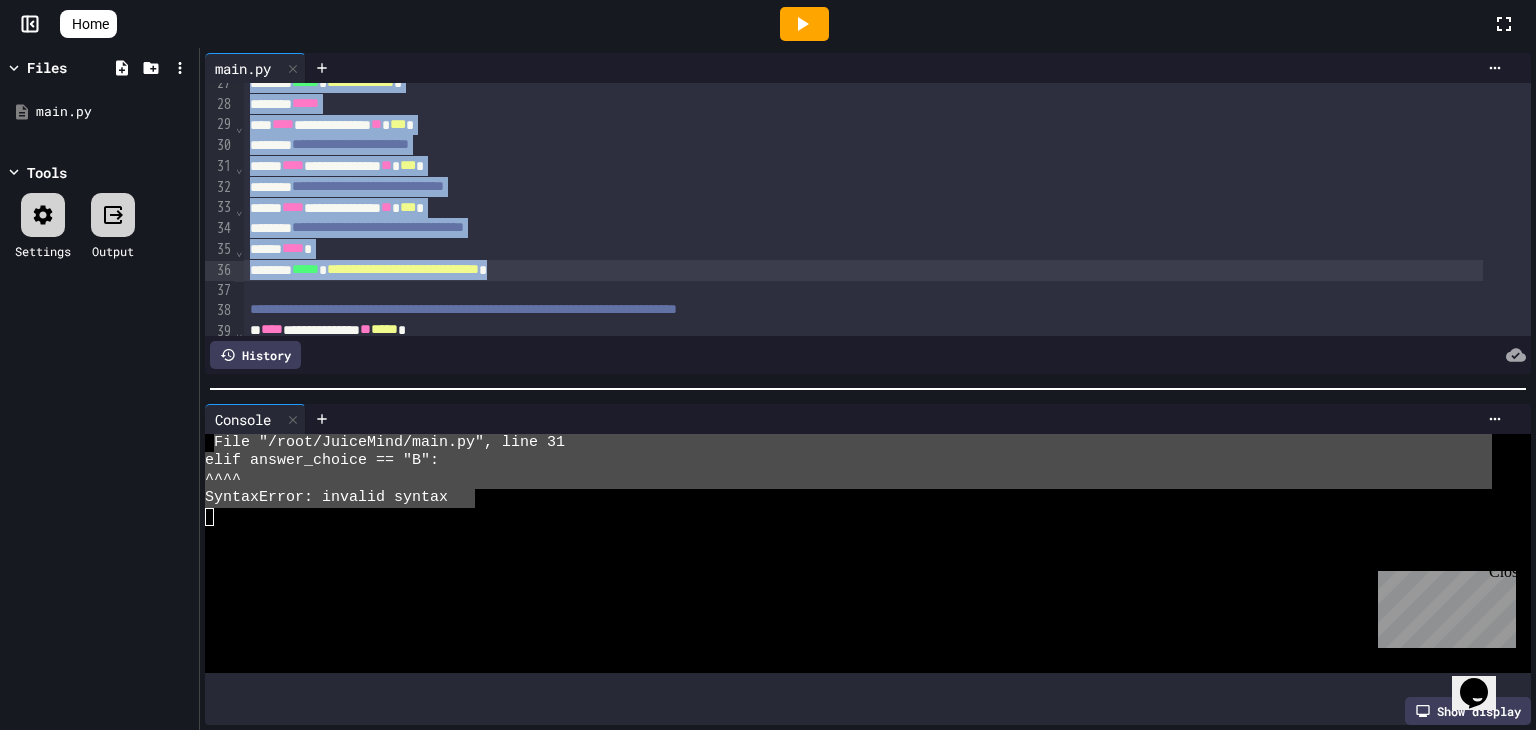 drag, startPoint x: 277, startPoint y: 113, endPoint x: 622, endPoint y: 267, distance: 377.8108 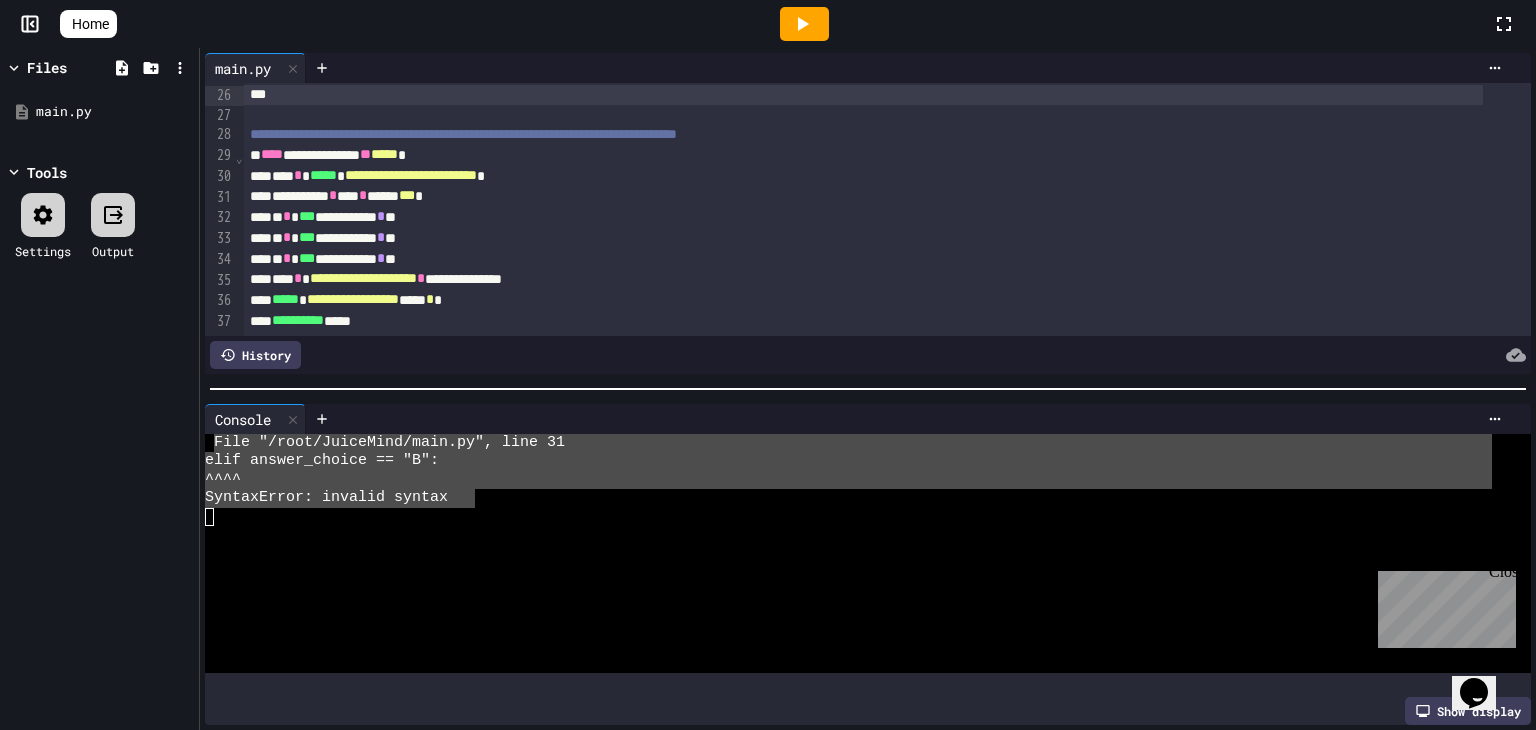 scroll, scrollTop: 562, scrollLeft: 0, axis: vertical 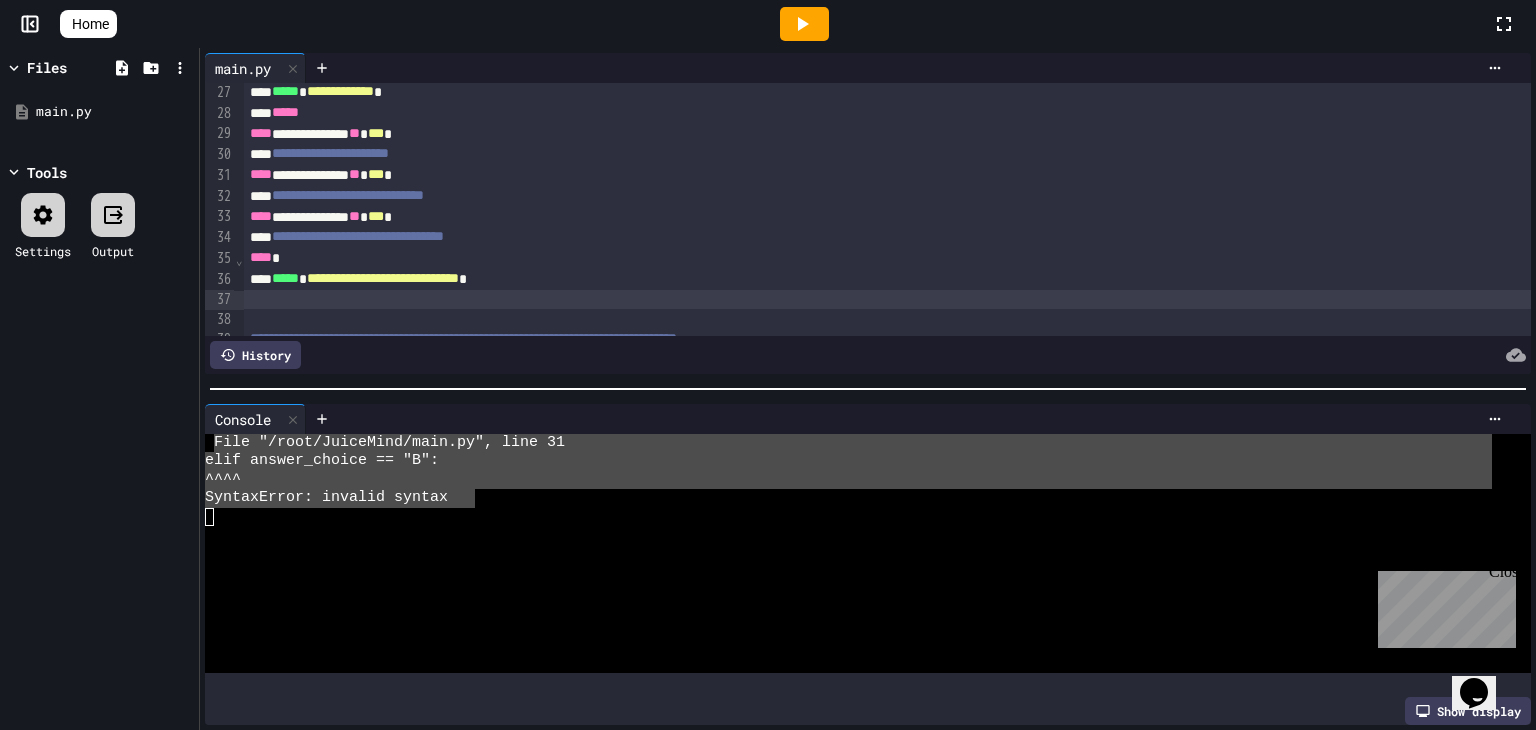 click at bounding box center [804, 24] 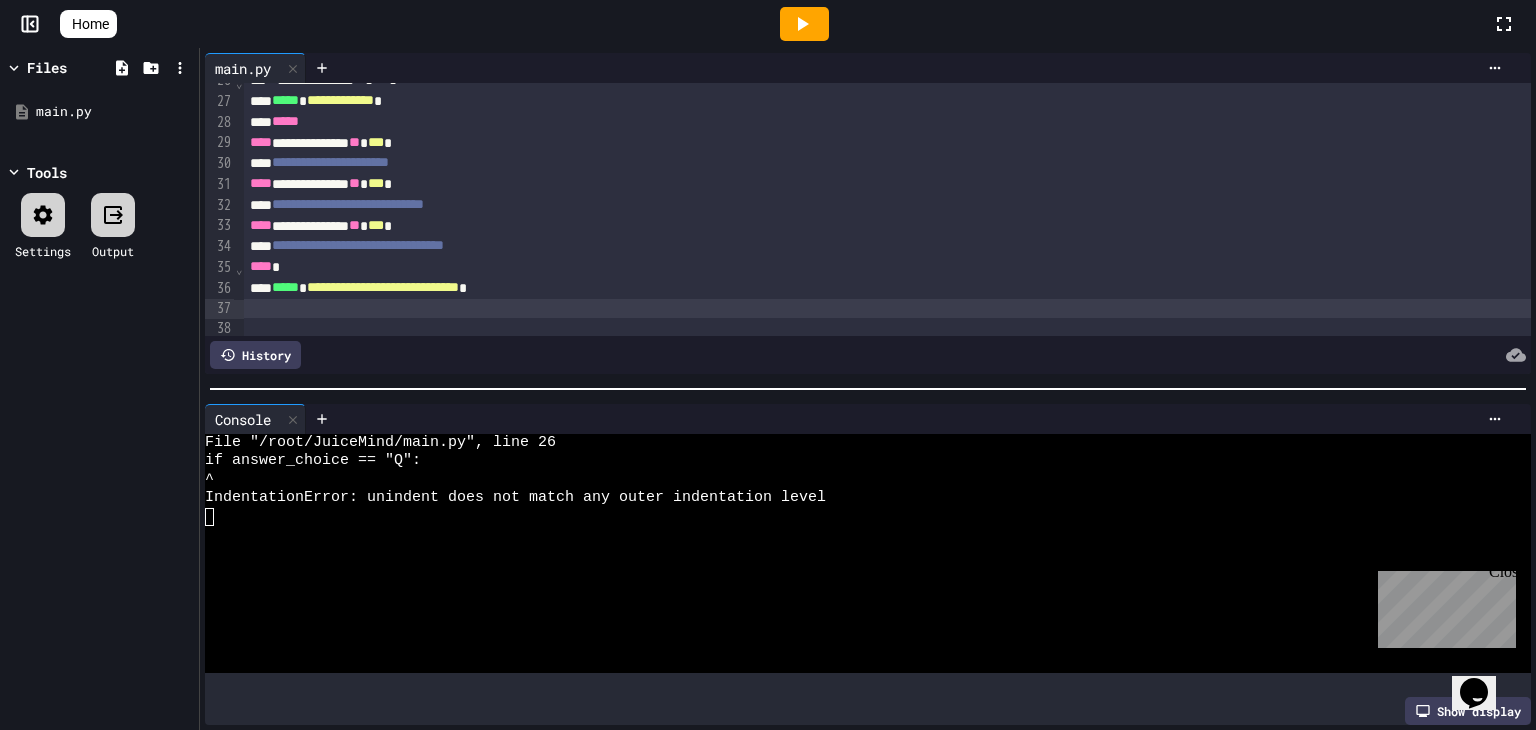 scroll, scrollTop: 557, scrollLeft: 0, axis: vertical 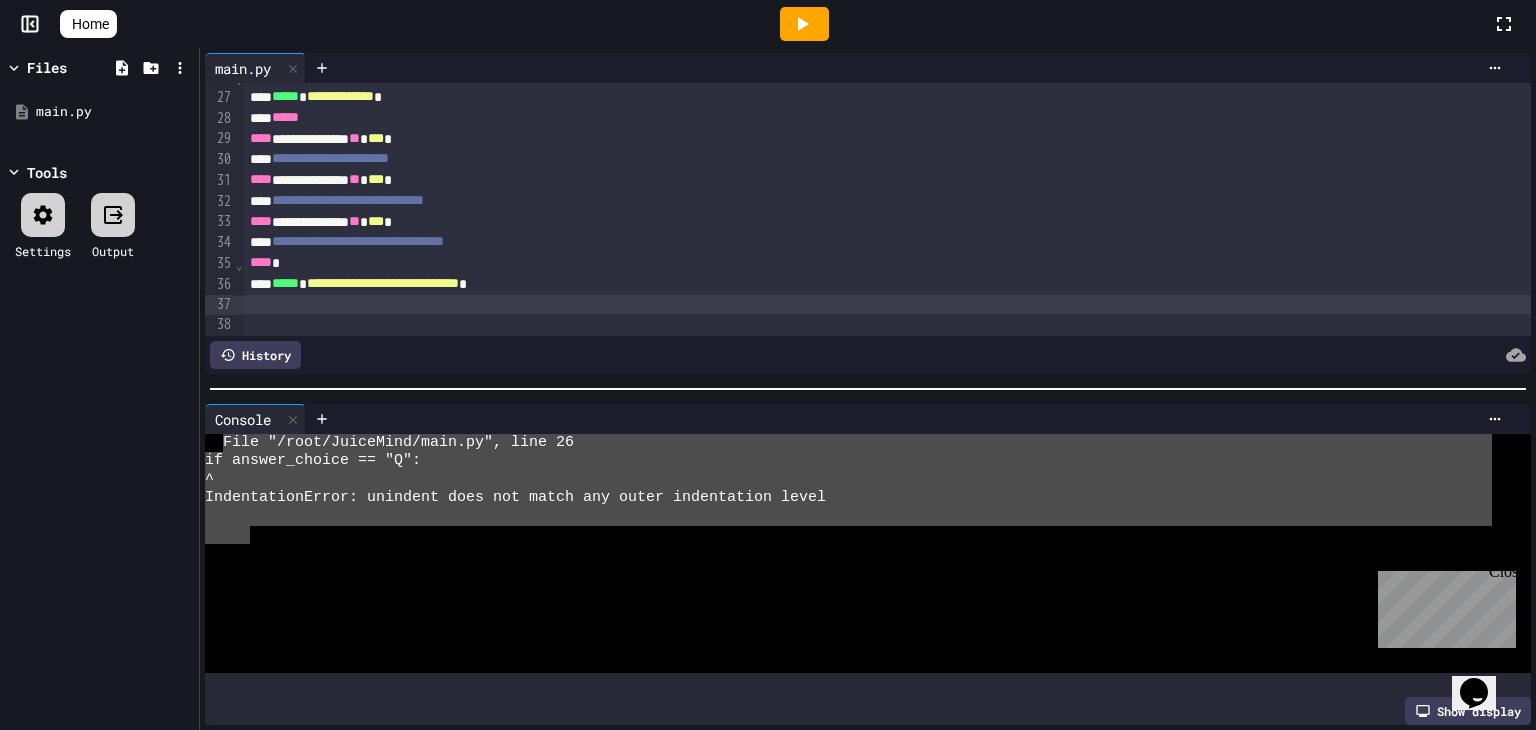 drag, startPoint x: 252, startPoint y: 525, endPoint x: 221, endPoint y: 439, distance: 91.416626 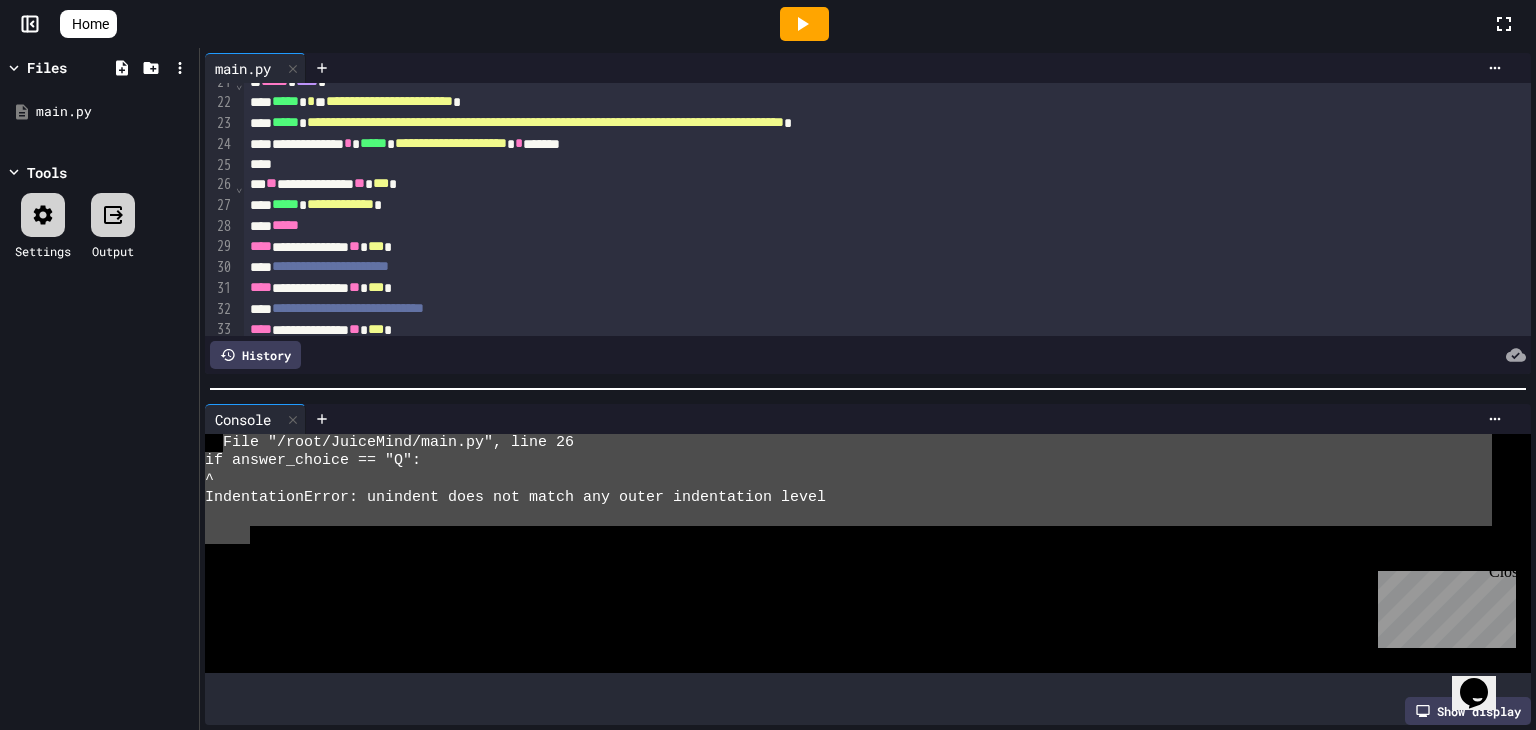 scroll, scrollTop: 435, scrollLeft: 0, axis: vertical 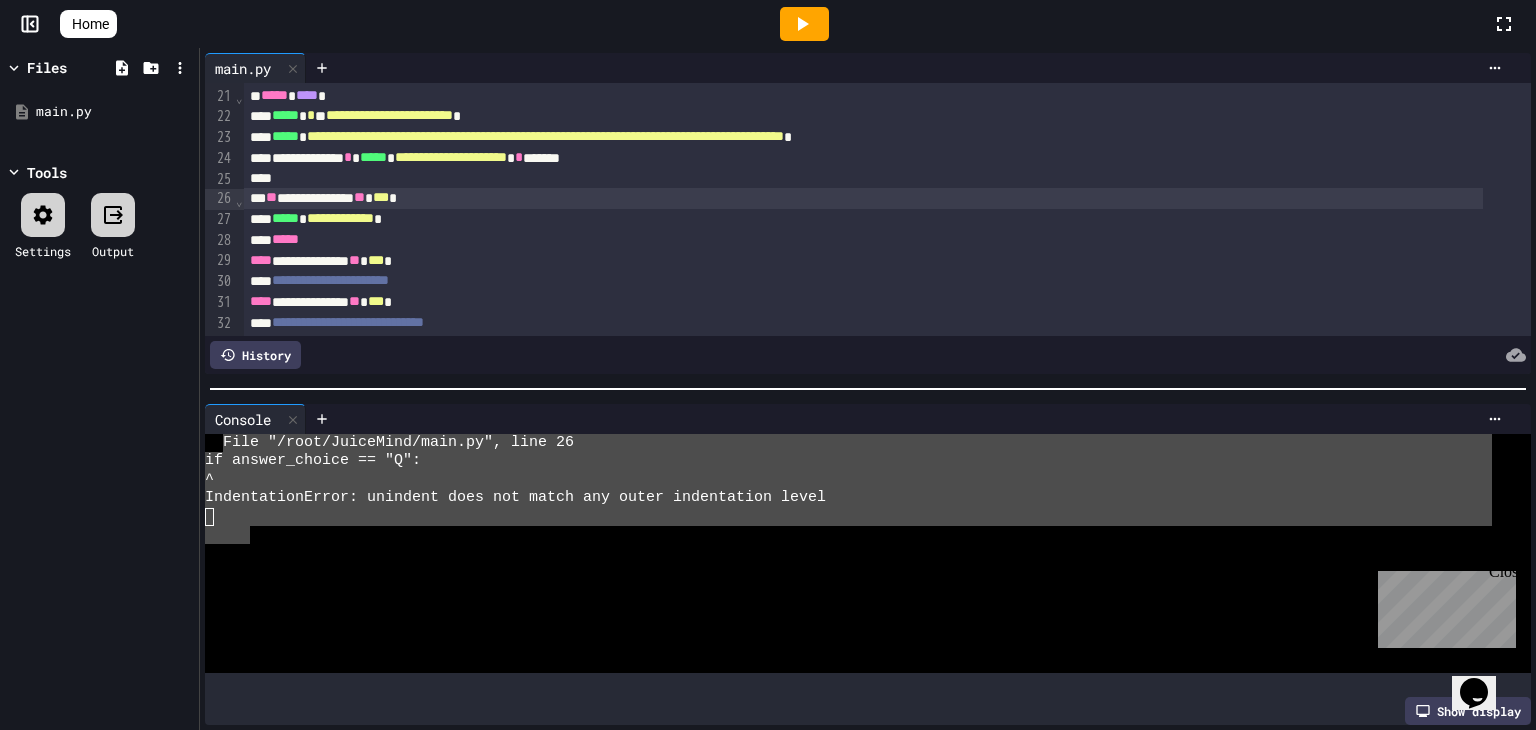 click on "**********" at bounding box center (863, 198) 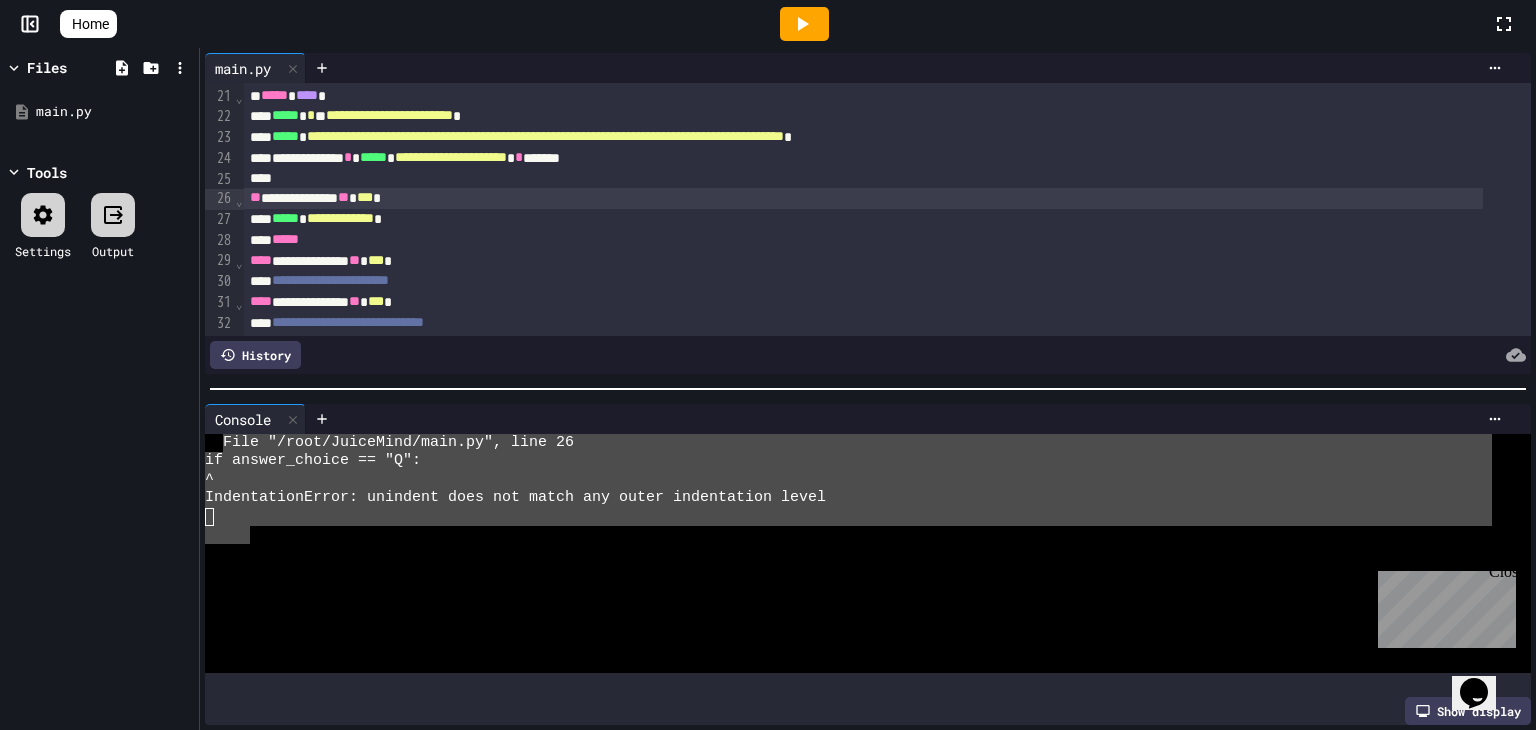 click at bounding box center [804, 24] 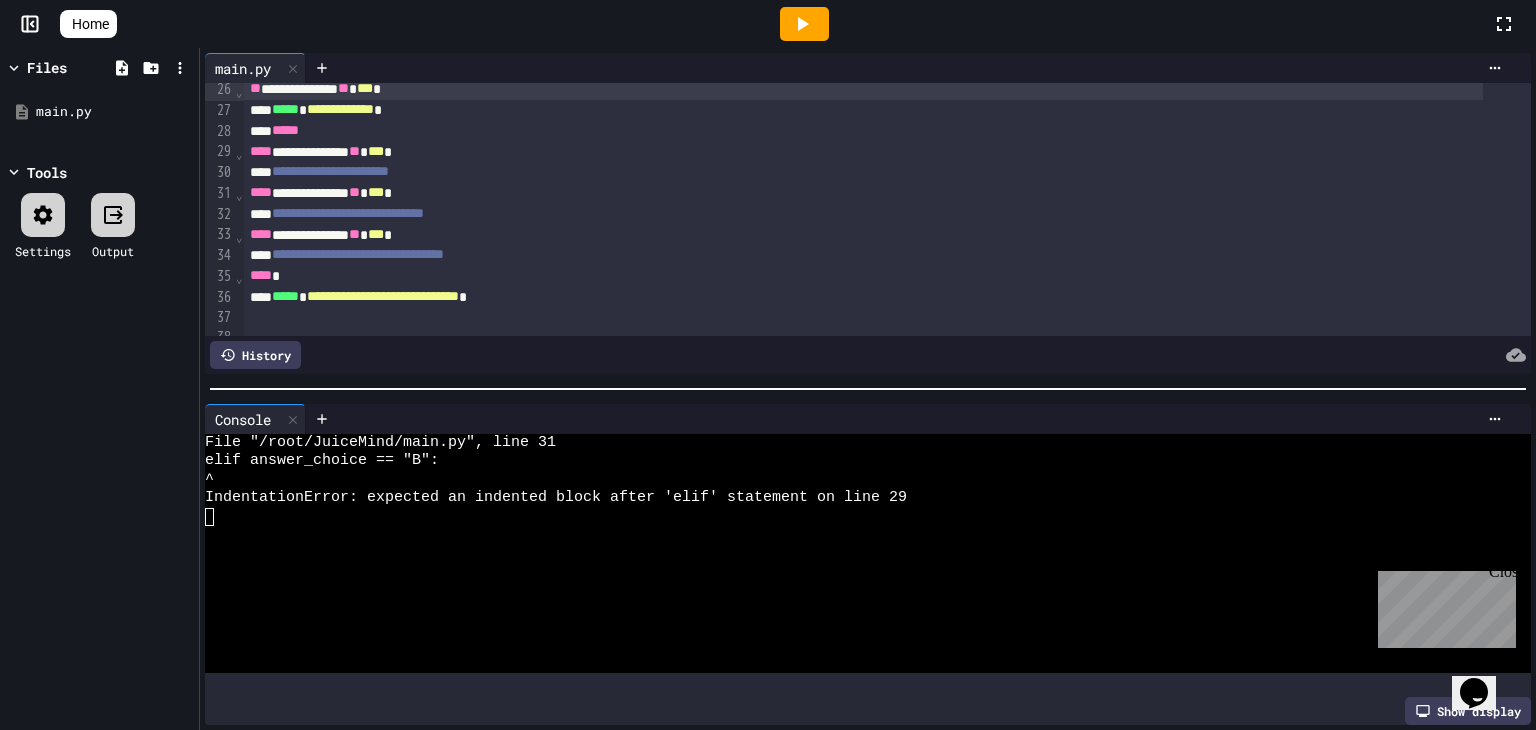 scroll, scrollTop: 549, scrollLeft: 0, axis: vertical 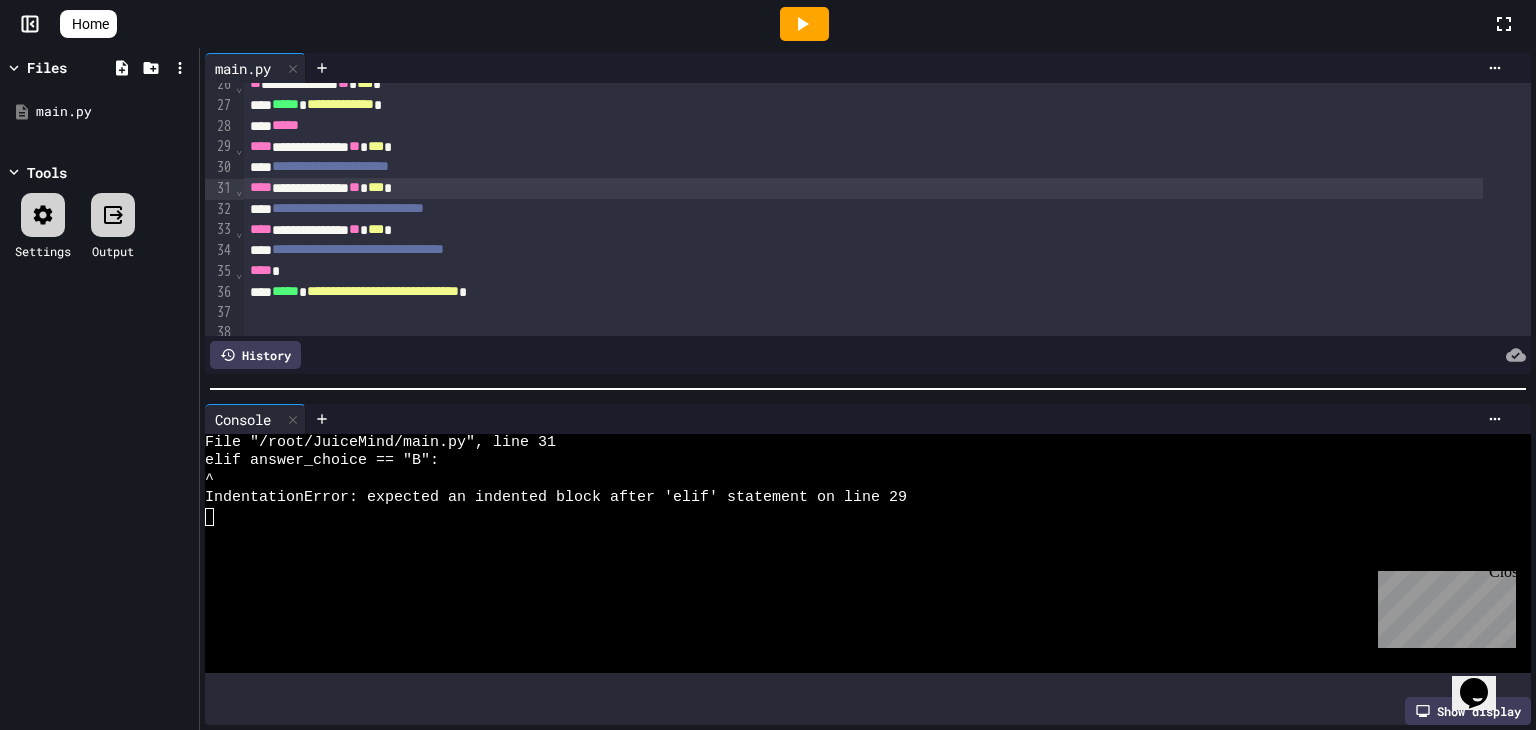 click on "****" at bounding box center [261, 187] 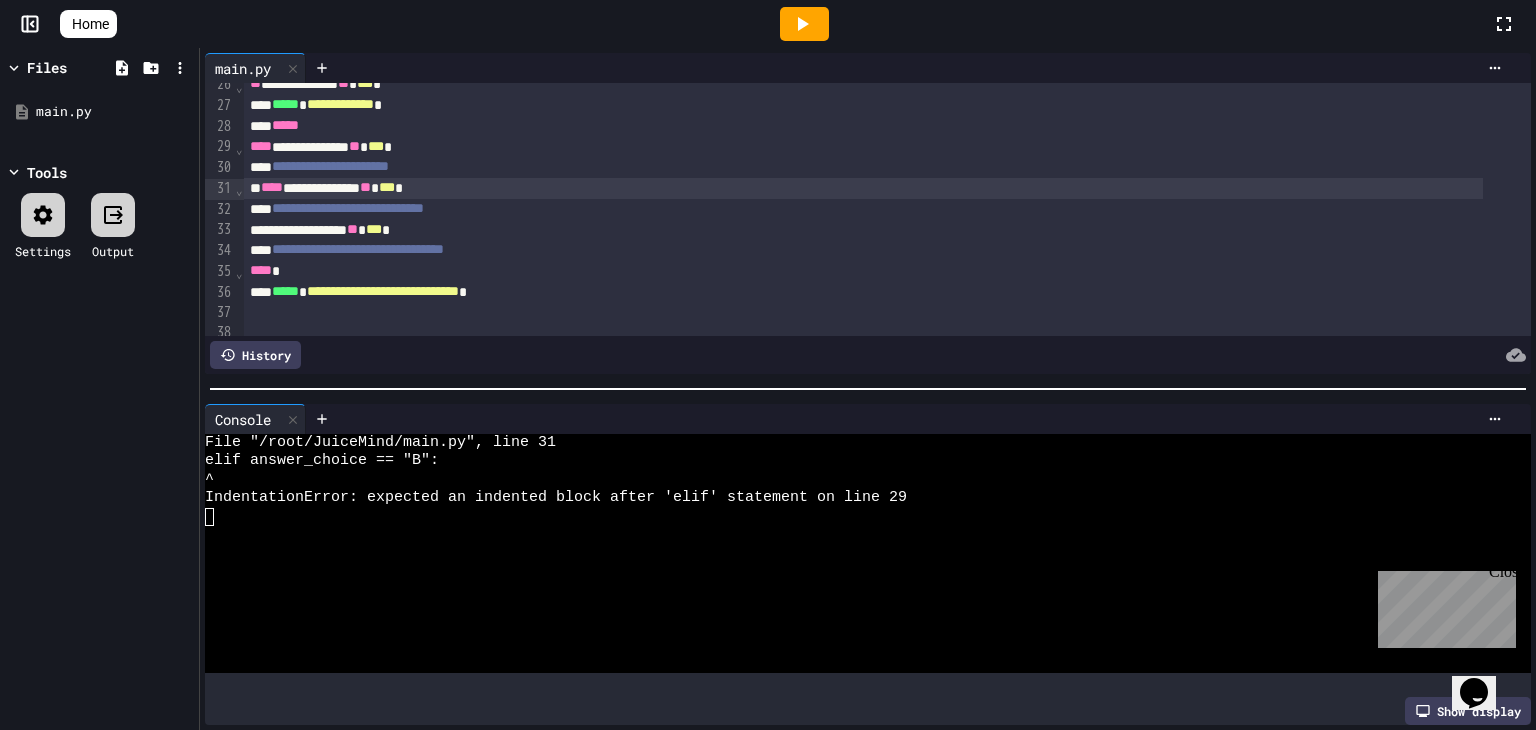 click at bounding box center [804, 24] 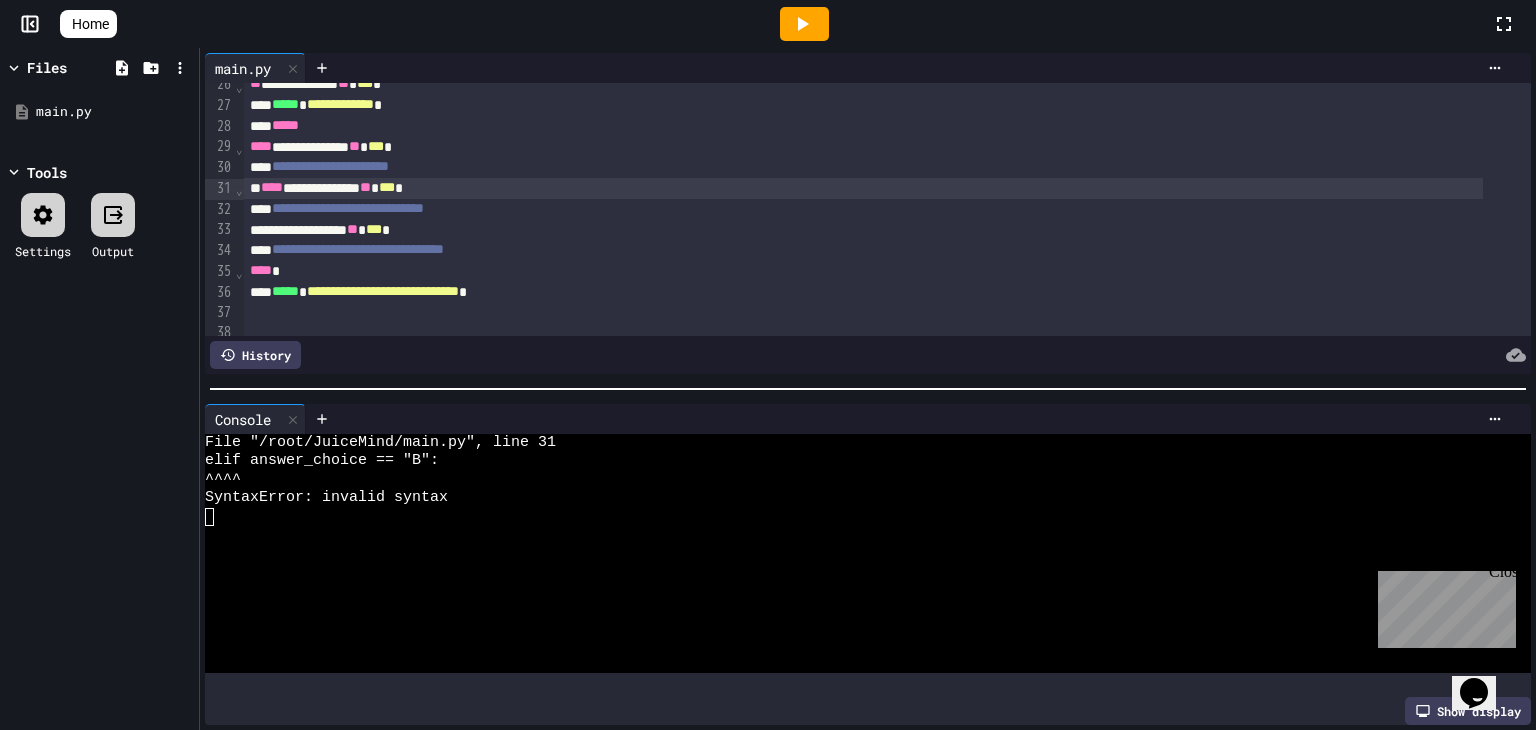 click on "****" at bounding box center (272, 187) 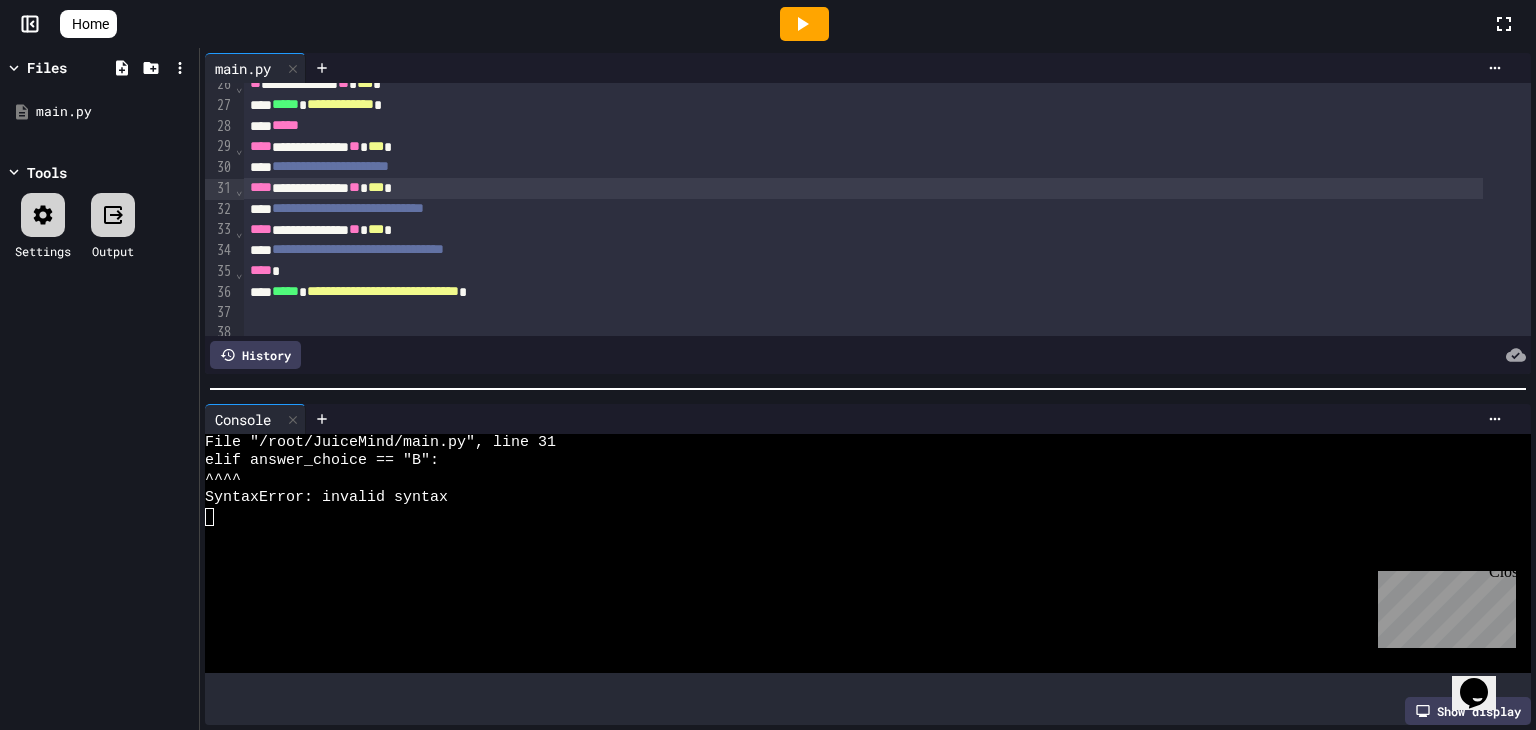 click 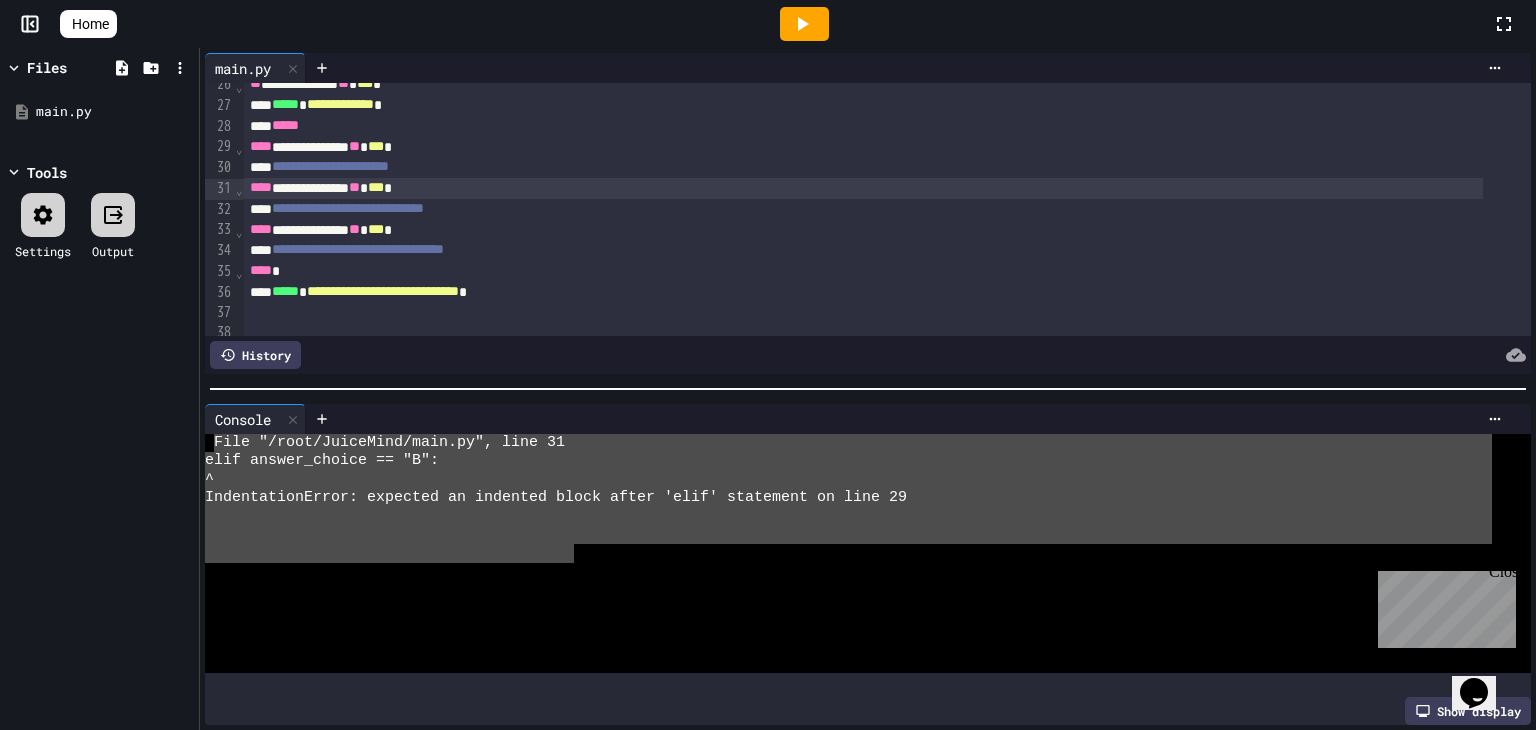 drag, startPoint x: 571, startPoint y: 544, endPoint x: 213, endPoint y: 440, distance: 372.8002 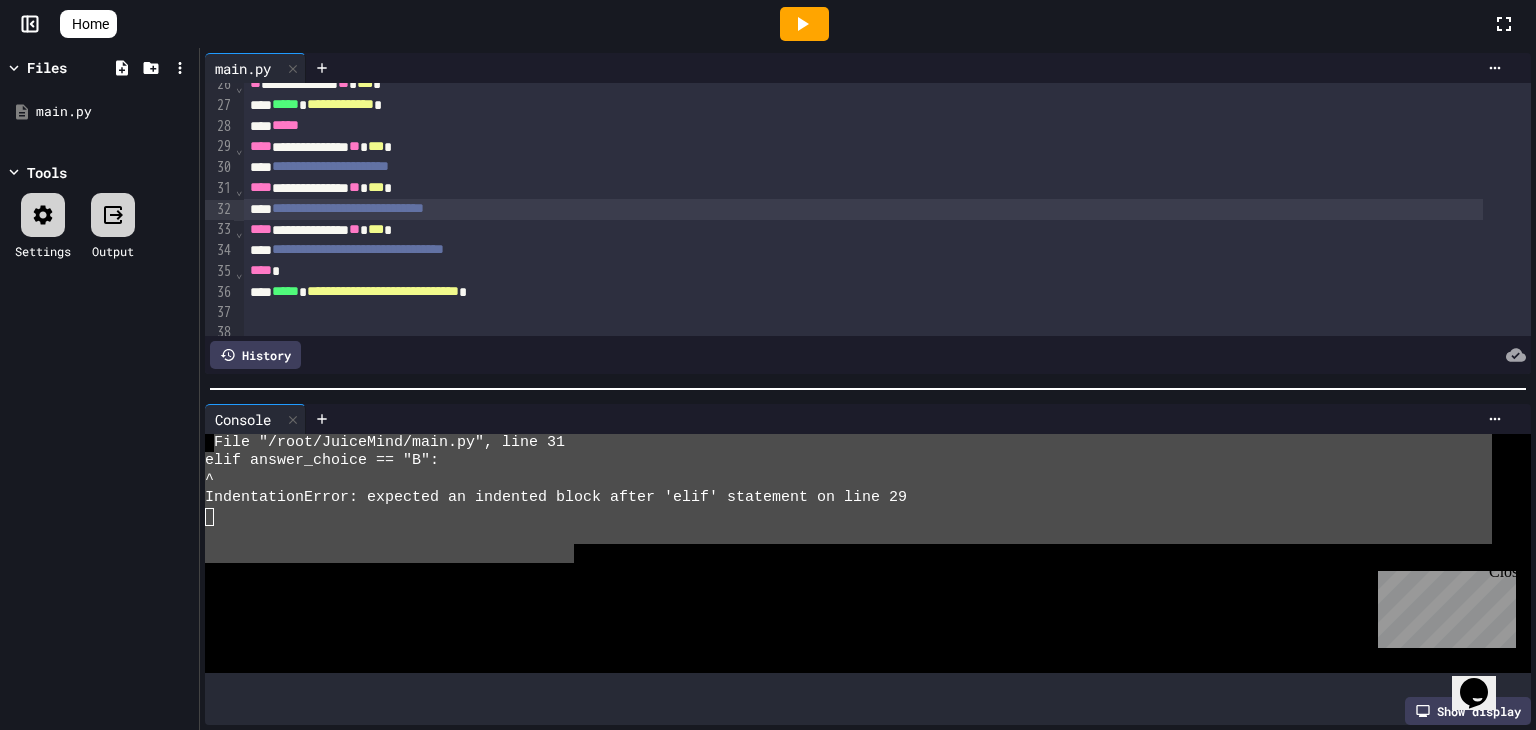 click on "**********" at bounding box center [863, 209] 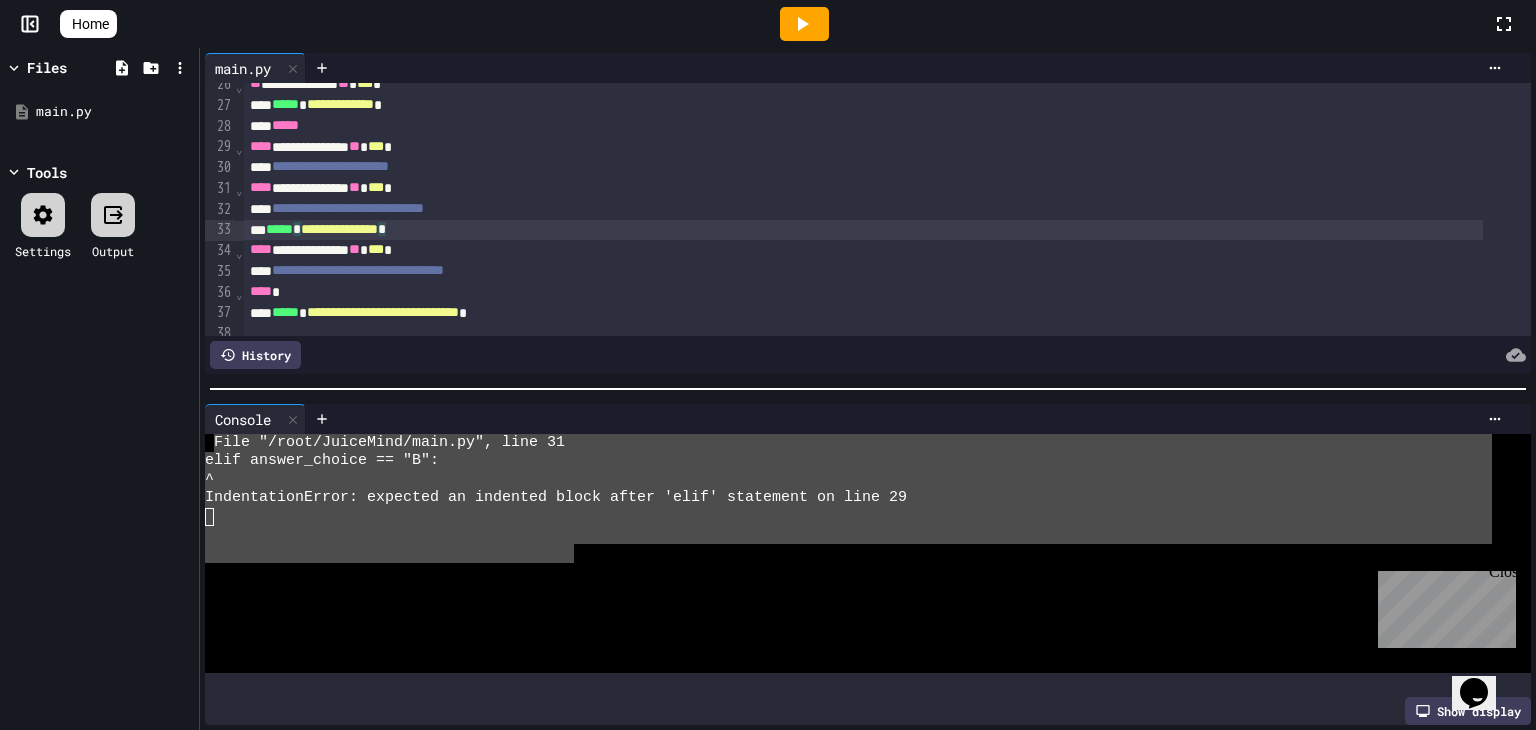 click 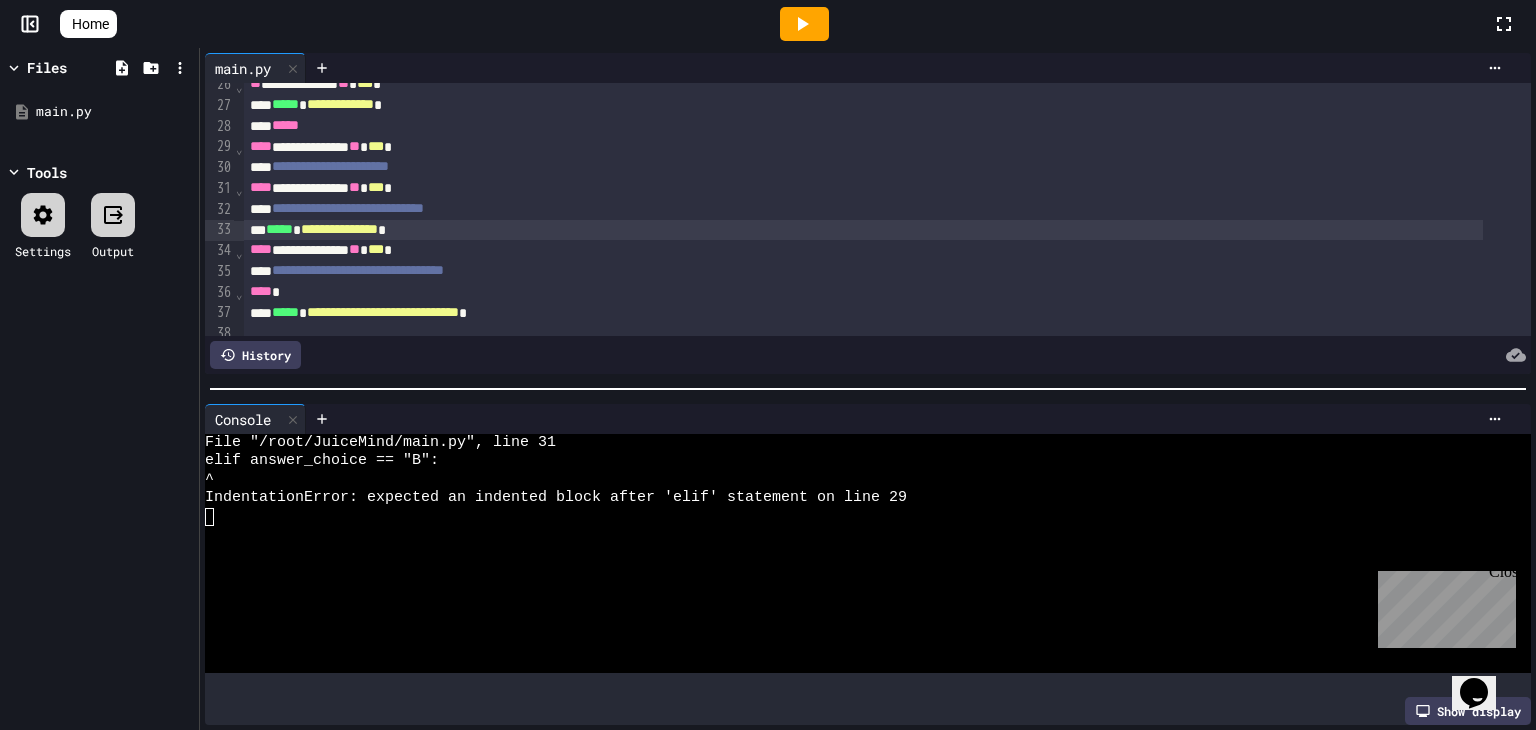click at bounding box center [768, 732] 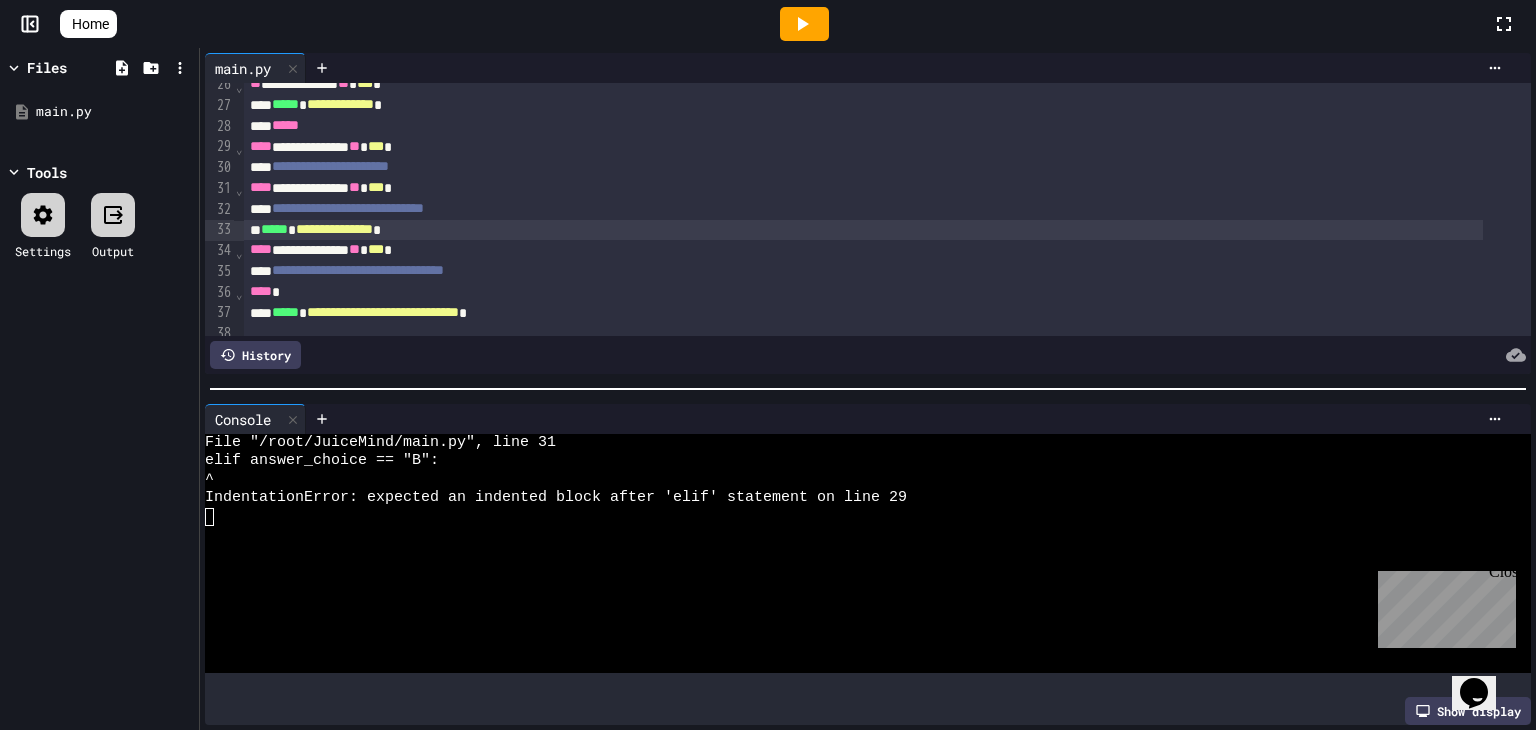 click 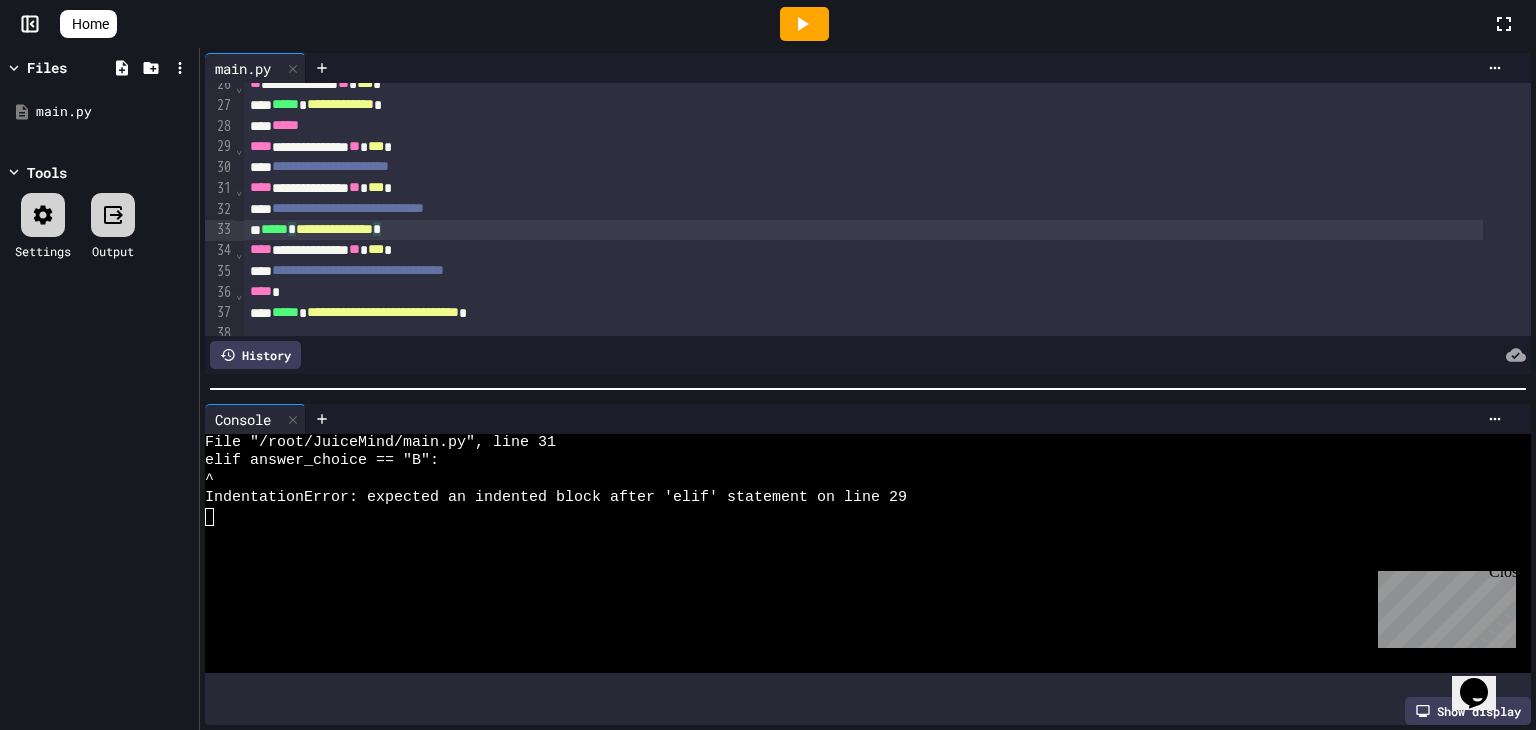click on "**********" at bounding box center (863, 230) 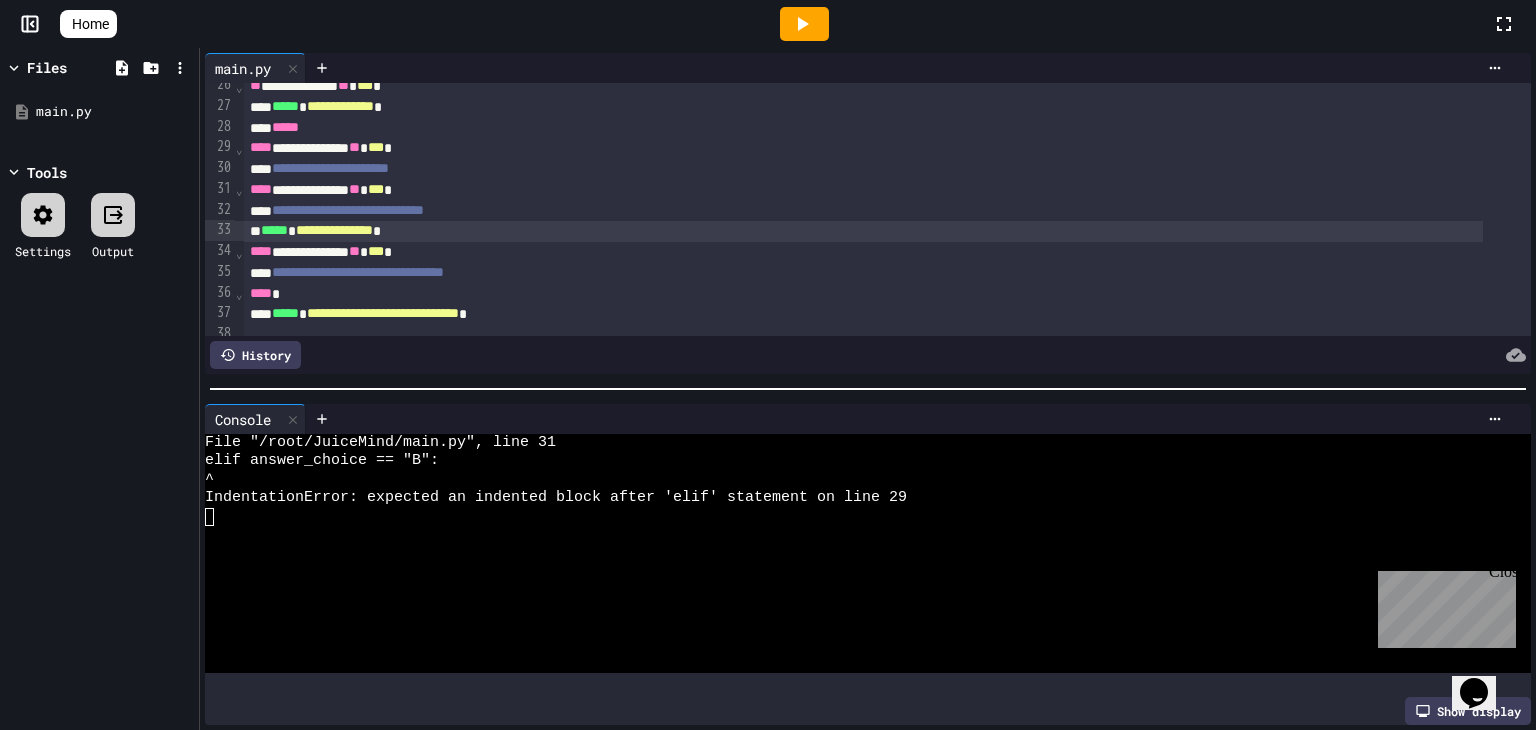 scroll, scrollTop: 548, scrollLeft: 0, axis: vertical 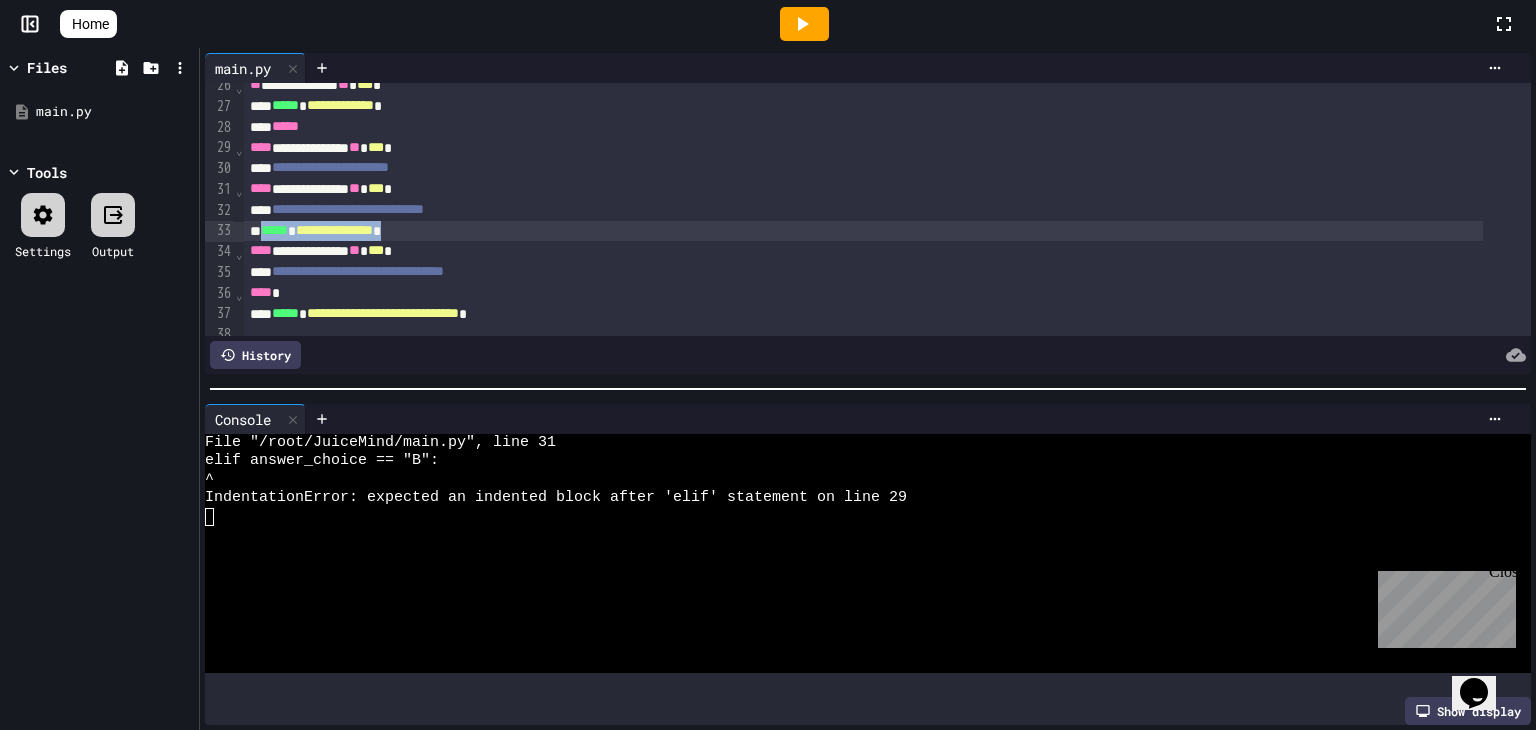 drag, startPoint x: 439, startPoint y: 230, endPoint x: 268, endPoint y: 233, distance: 171.0263 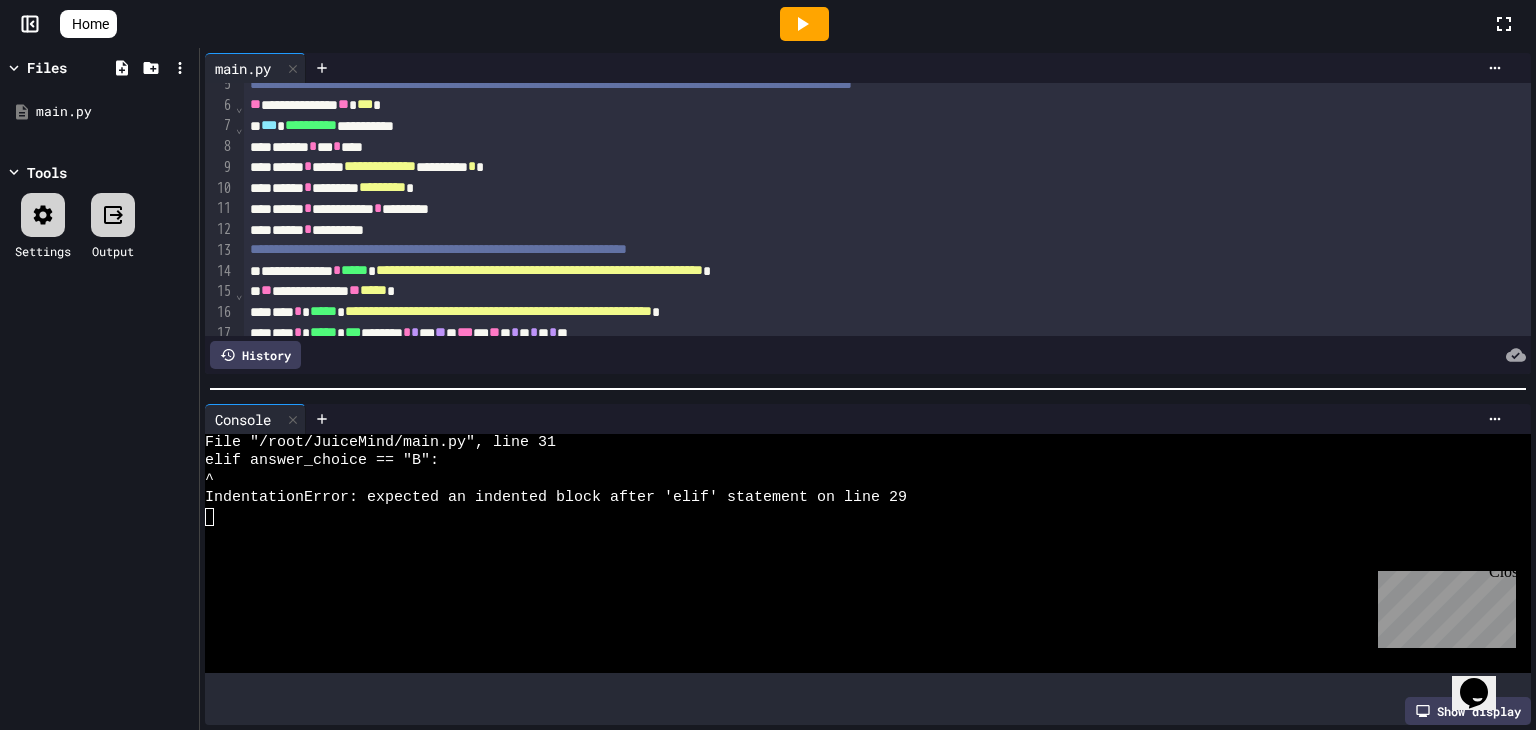 scroll, scrollTop: 0, scrollLeft: 0, axis: both 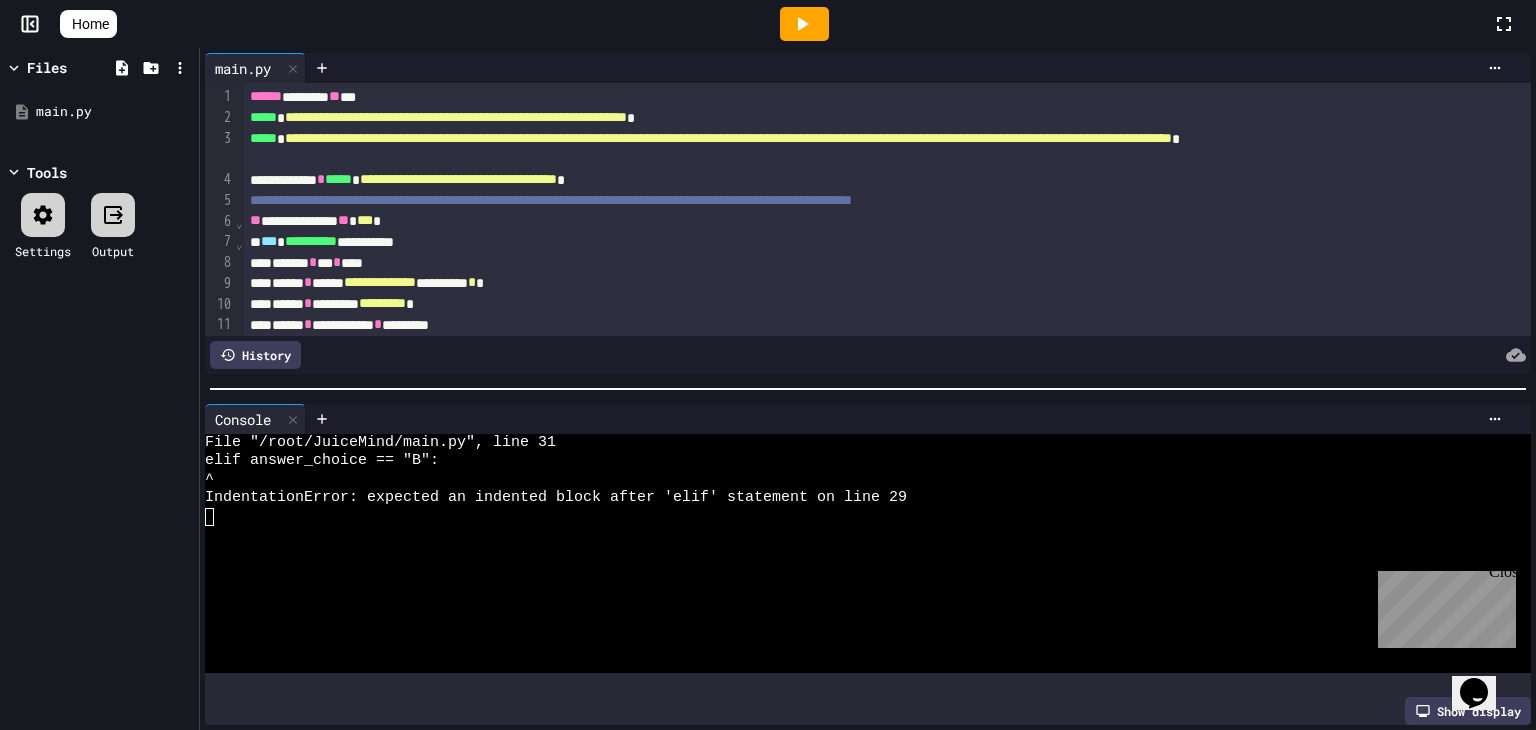 click on "**********" at bounding box center [863, 242] 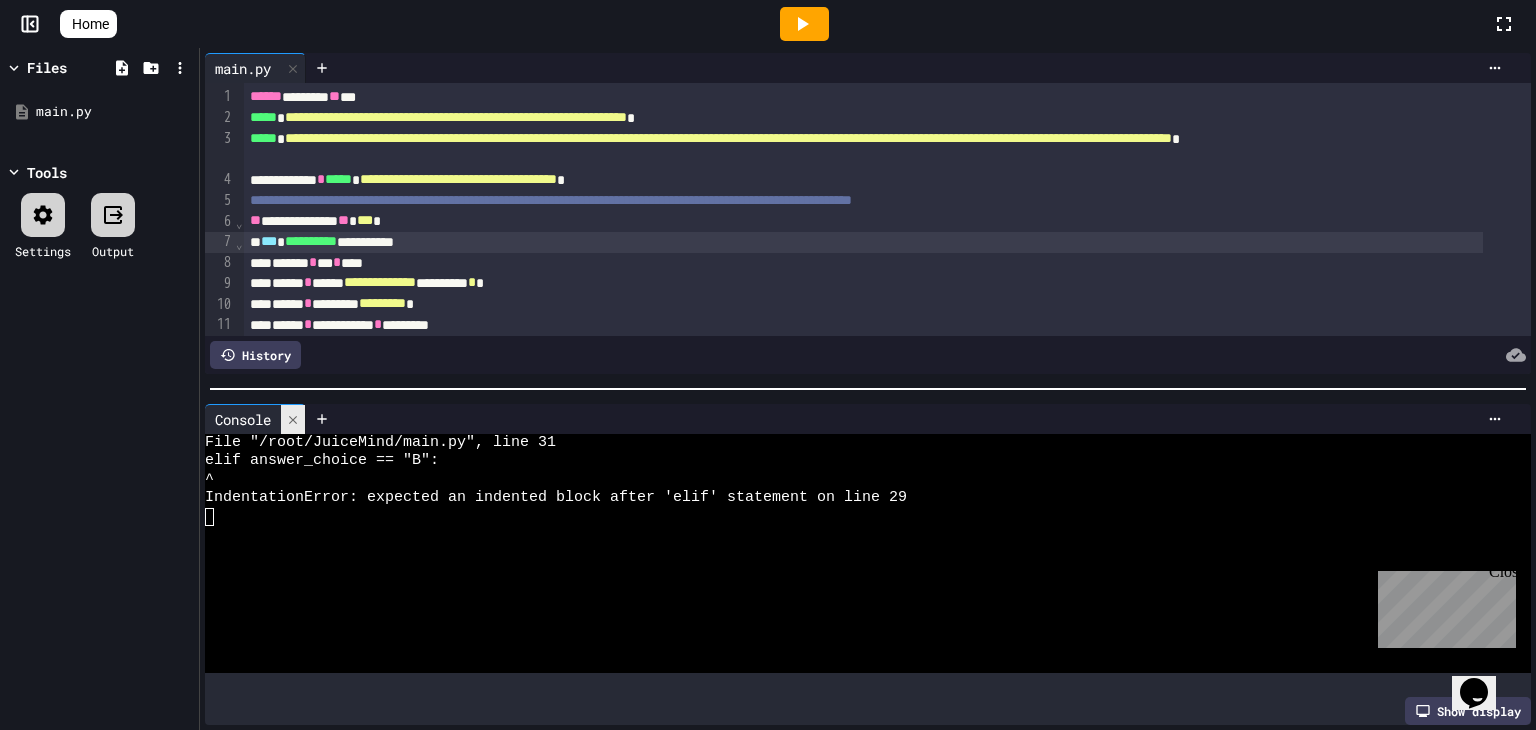 click 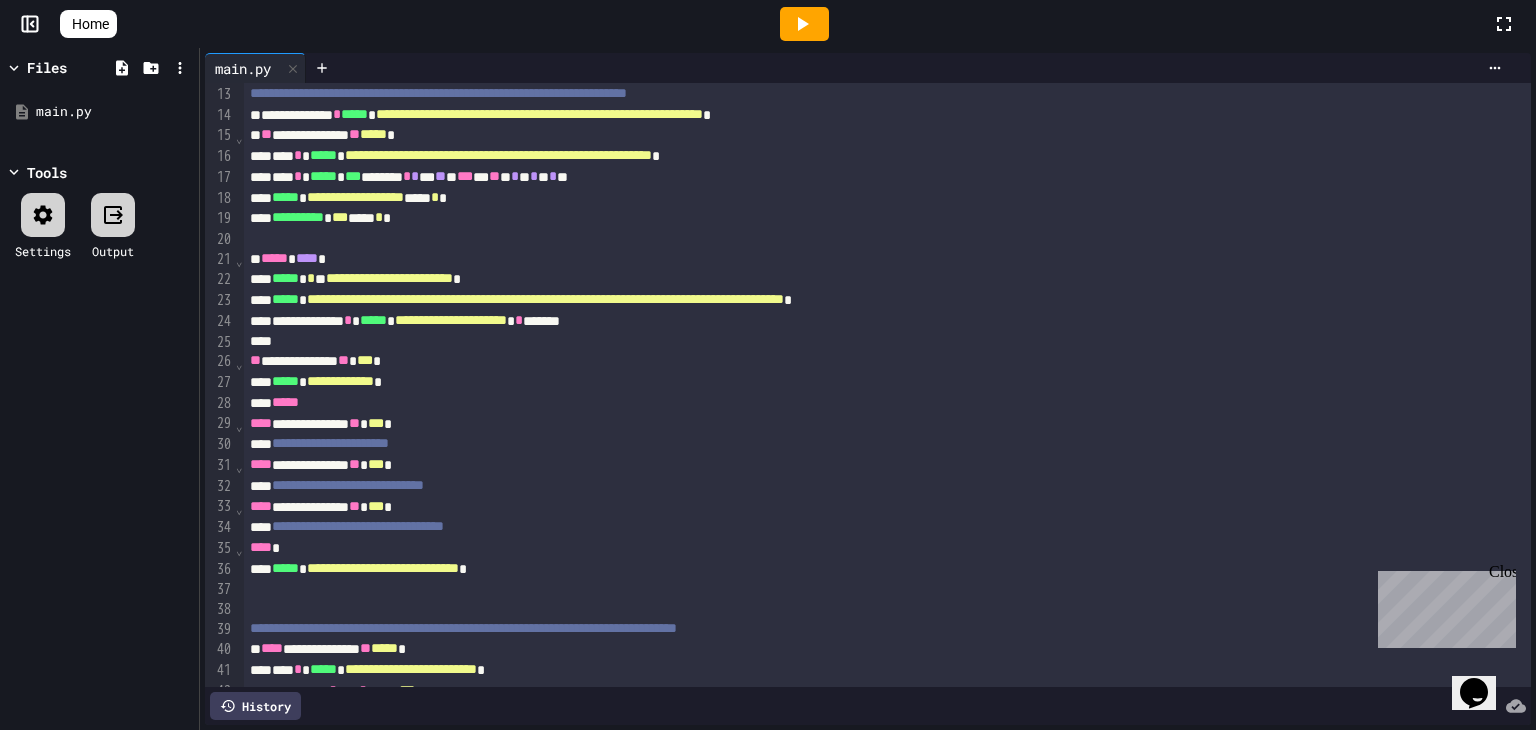 scroll, scrollTop: 0, scrollLeft: 0, axis: both 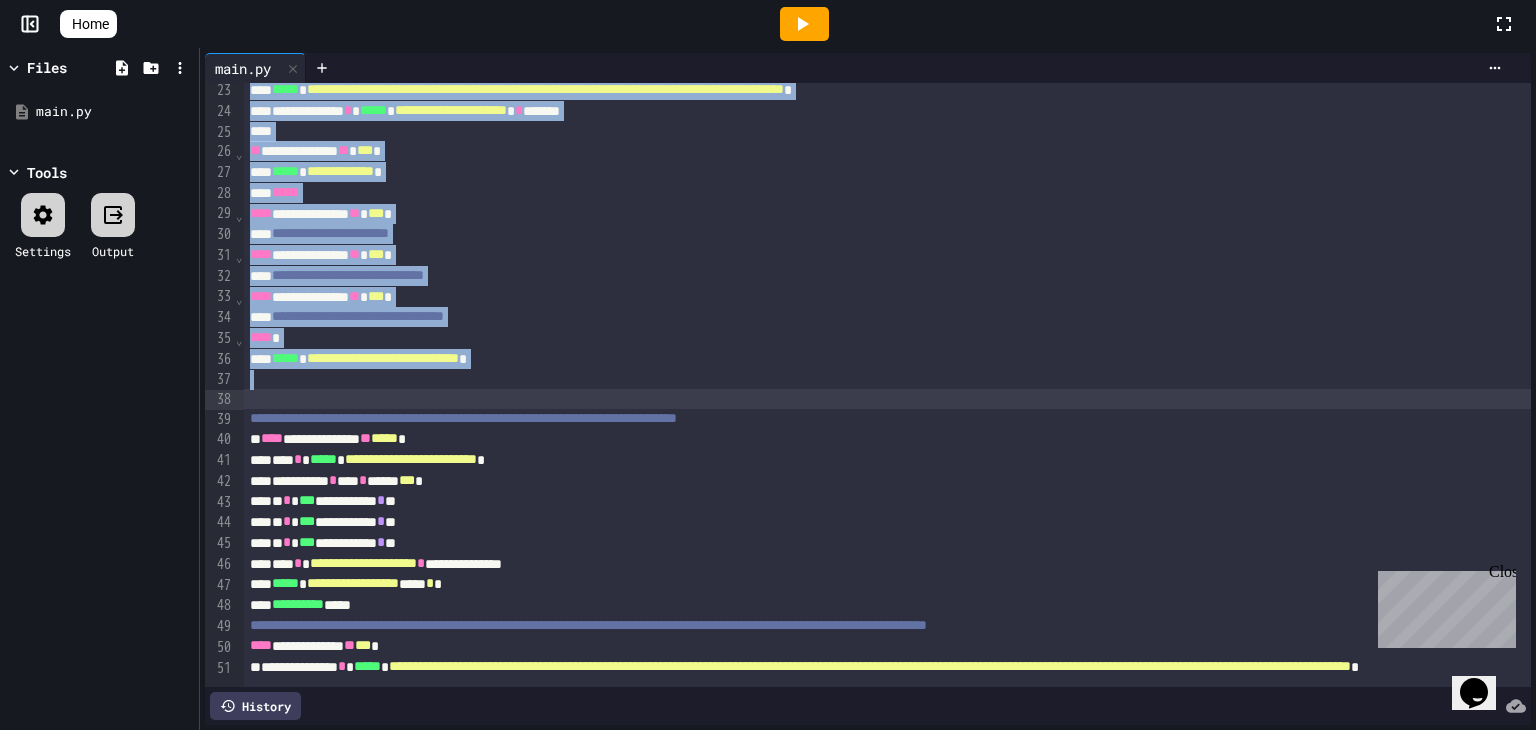 drag, startPoint x: 258, startPoint y: 384, endPoint x: 724, endPoint y: 393, distance: 466.0869 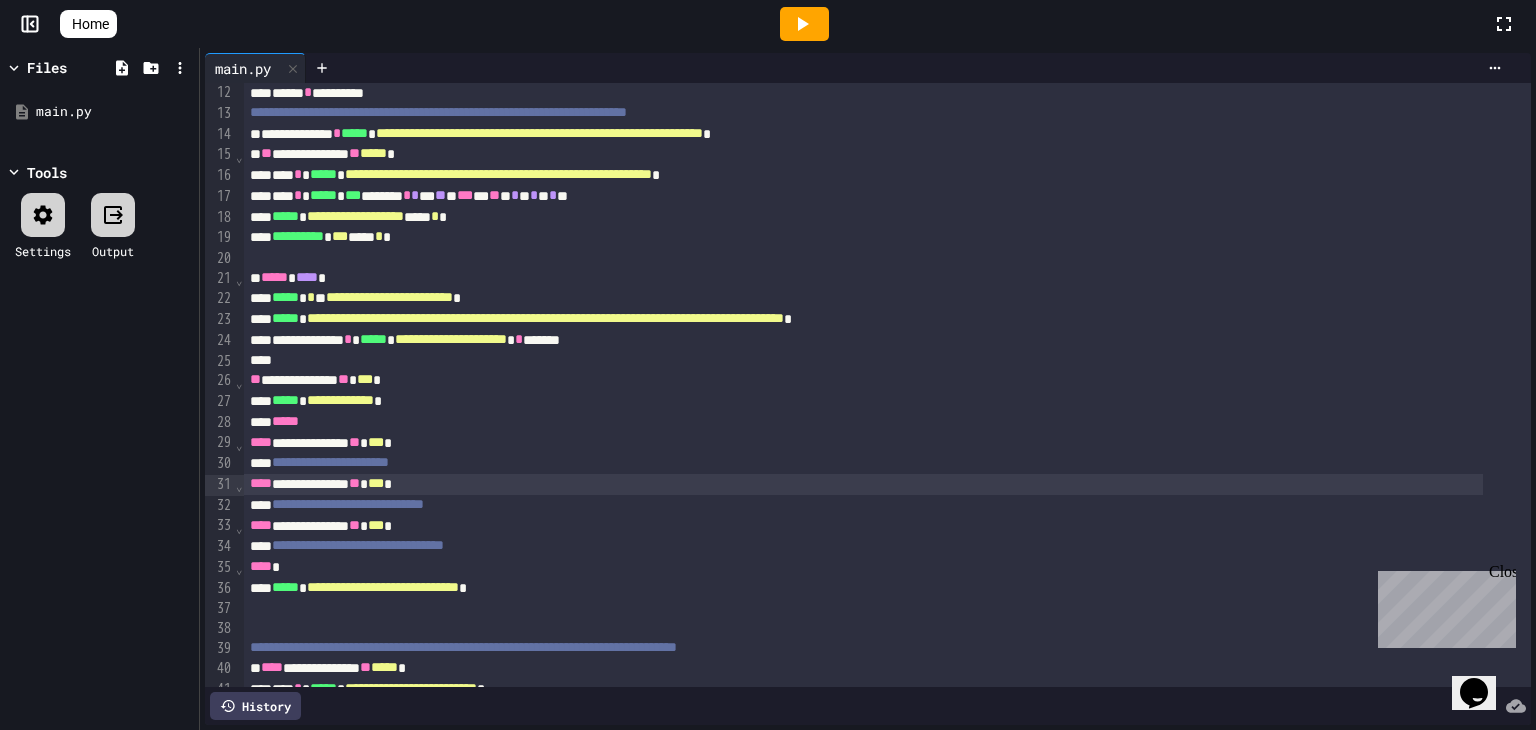 scroll, scrollTop: 252, scrollLeft: 0, axis: vertical 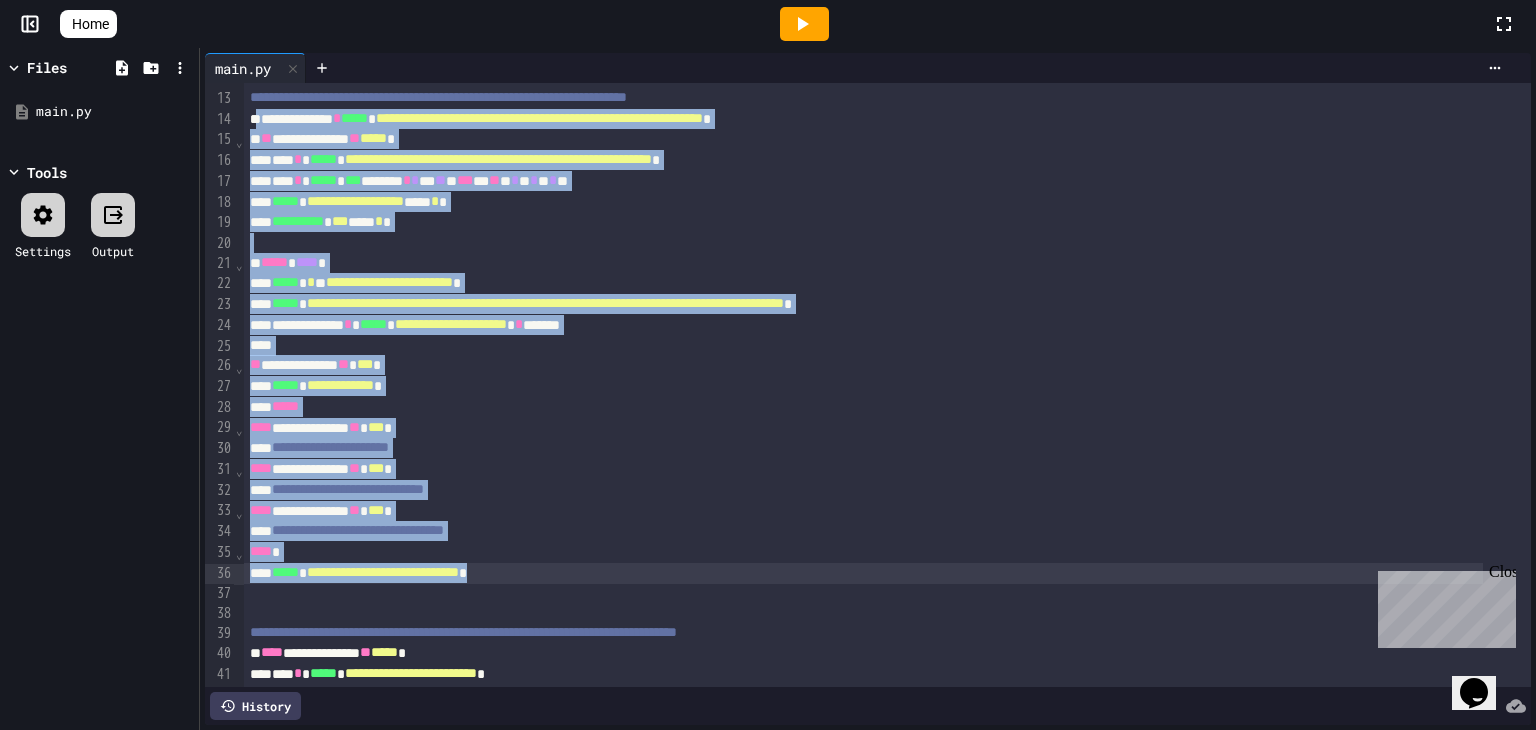 drag, startPoint x: 262, startPoint y: 137, endPoint x: 741, endPoint y: 570, distance: 645.7012 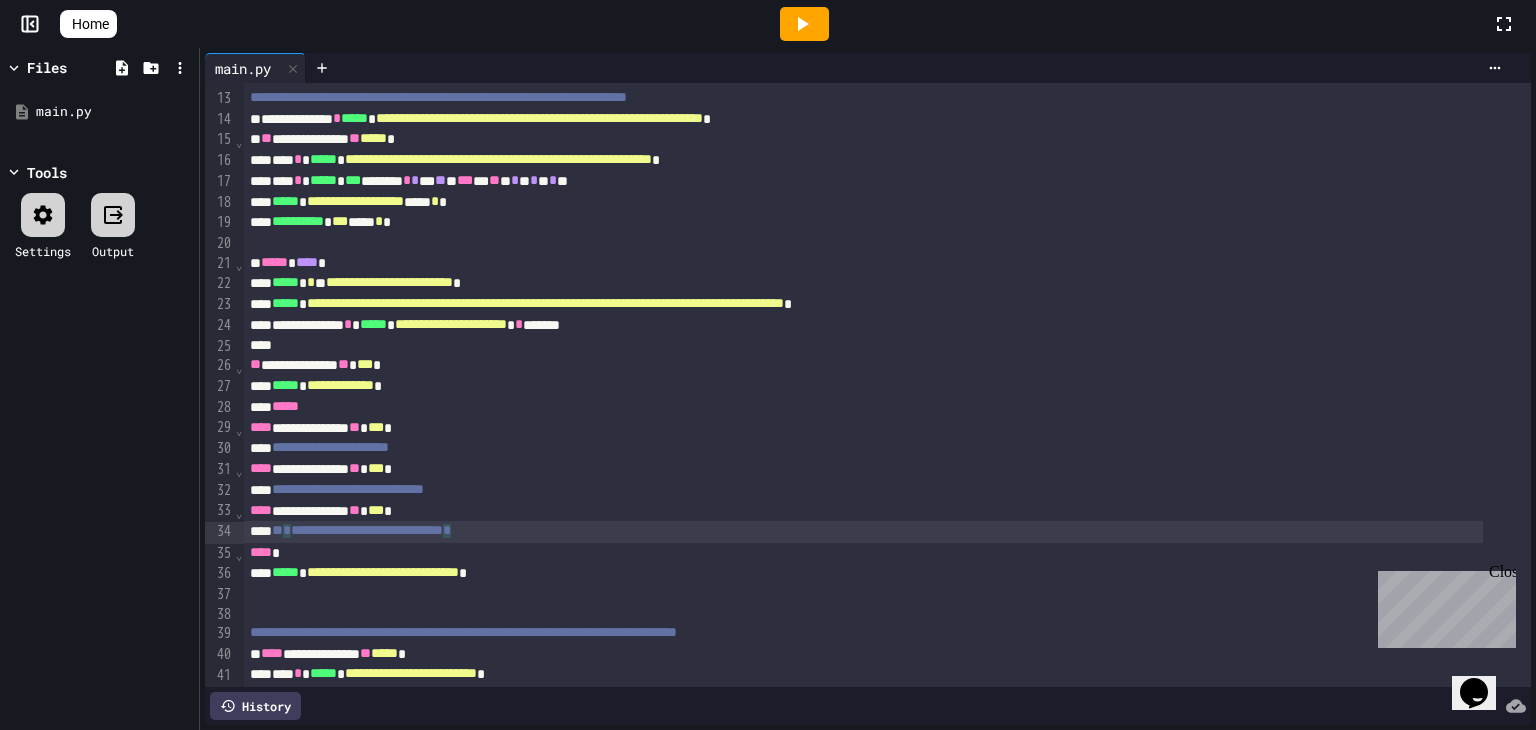 scroll, scrollTop: 0, scrollLeft: 0, axis: both 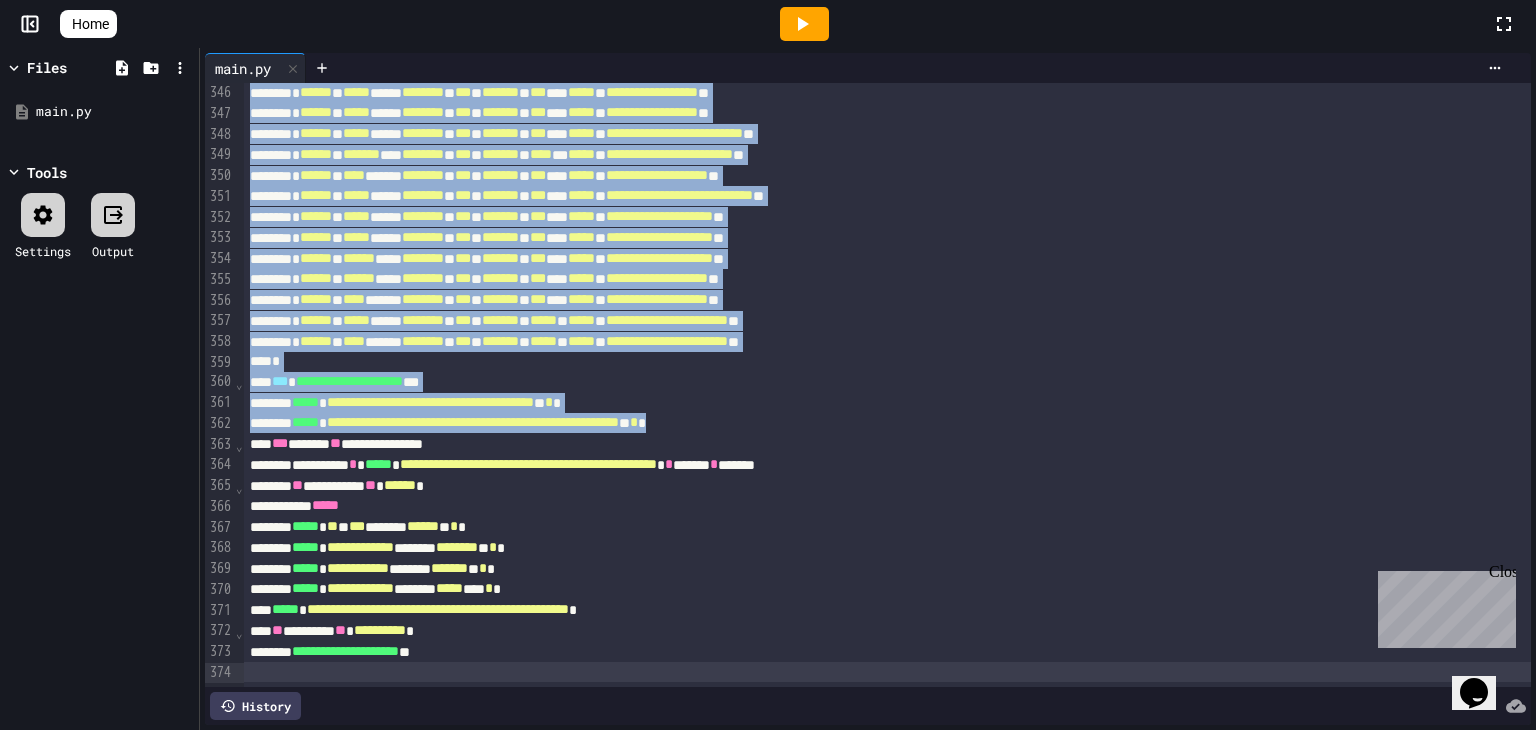 drag, startPoint x: 252, startPoint y: 104, endPoint x: 416, endPoint y: 776, distance: 691.7225 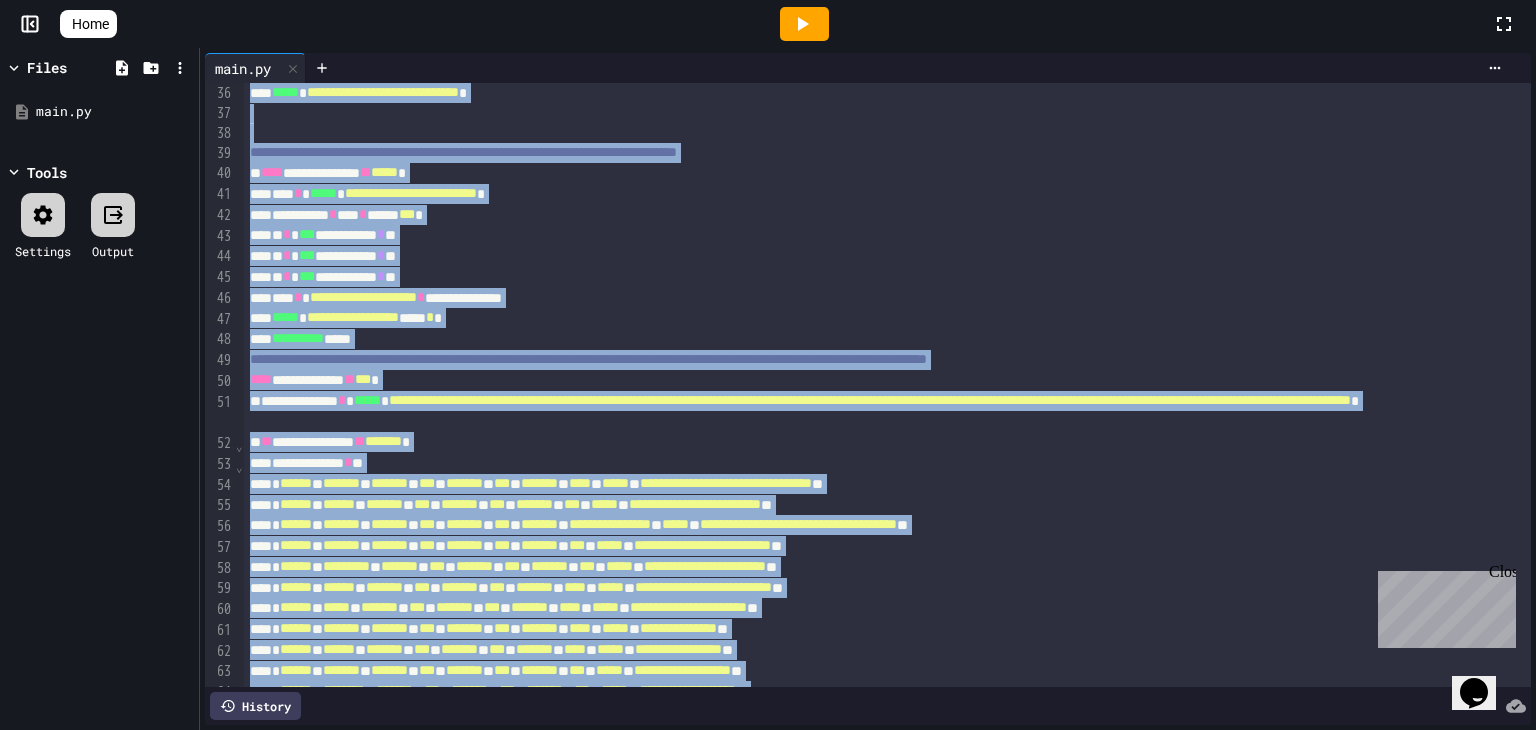 scroll, scrollTop: 749, scrollLeft: 0, axis: vertical 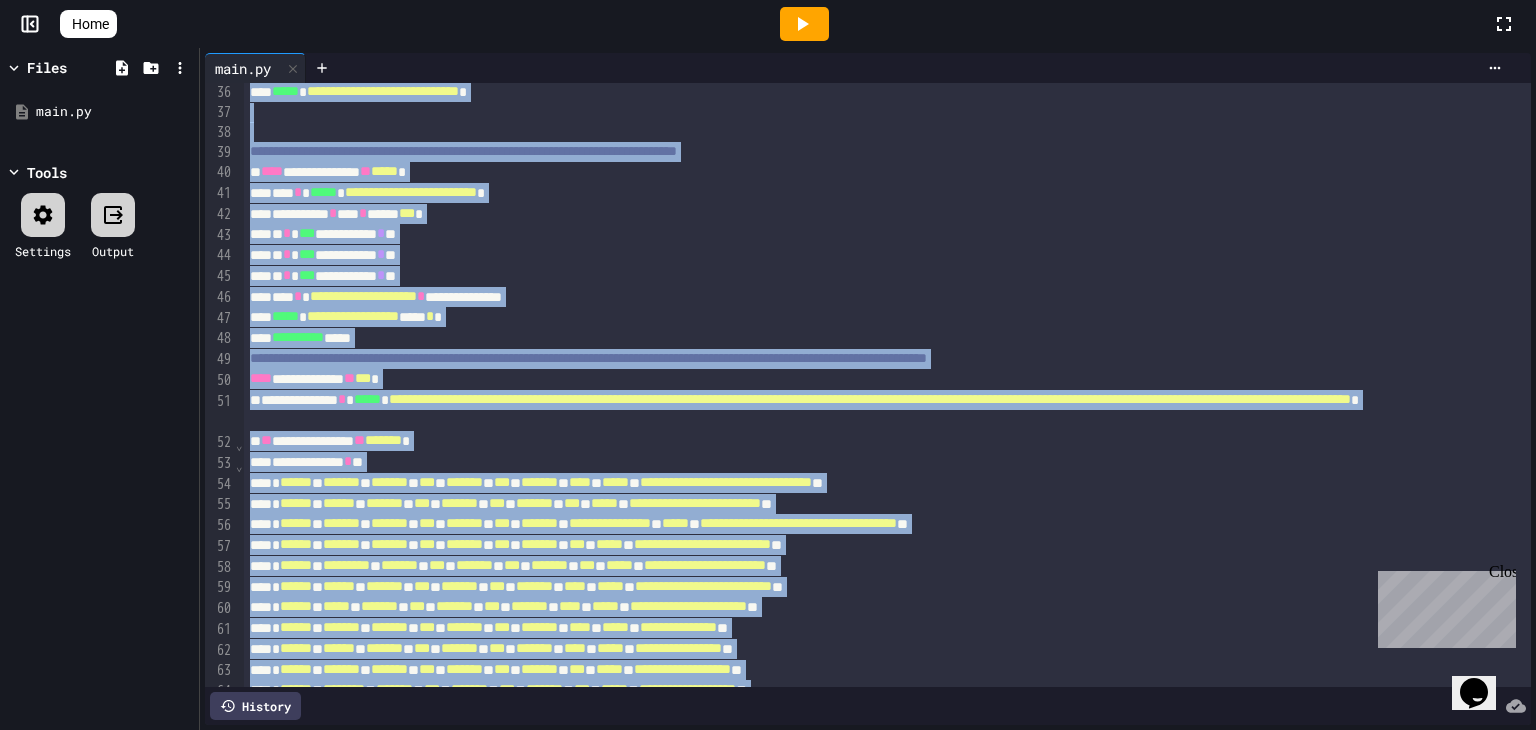click on "**********" at bounding box center (863, 276) 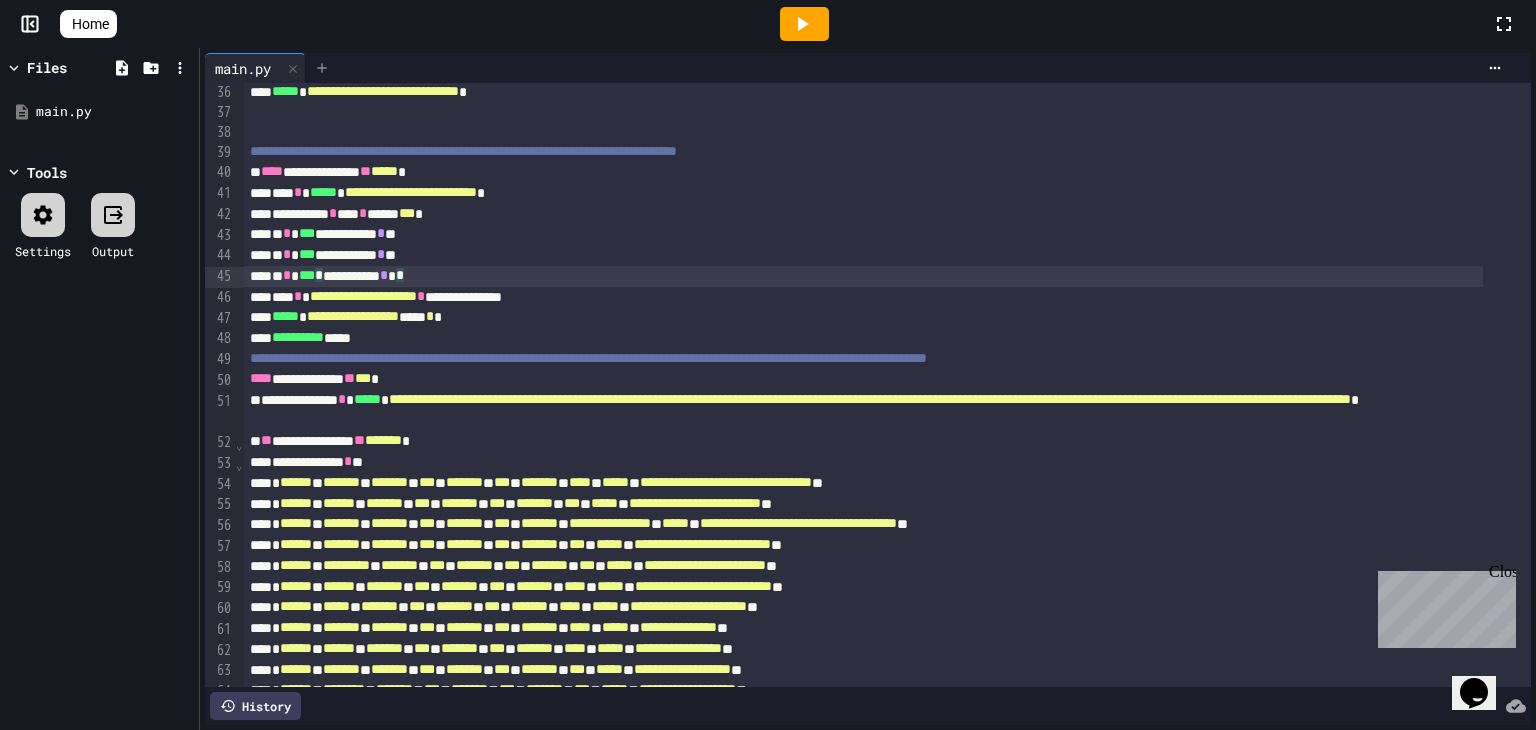 click 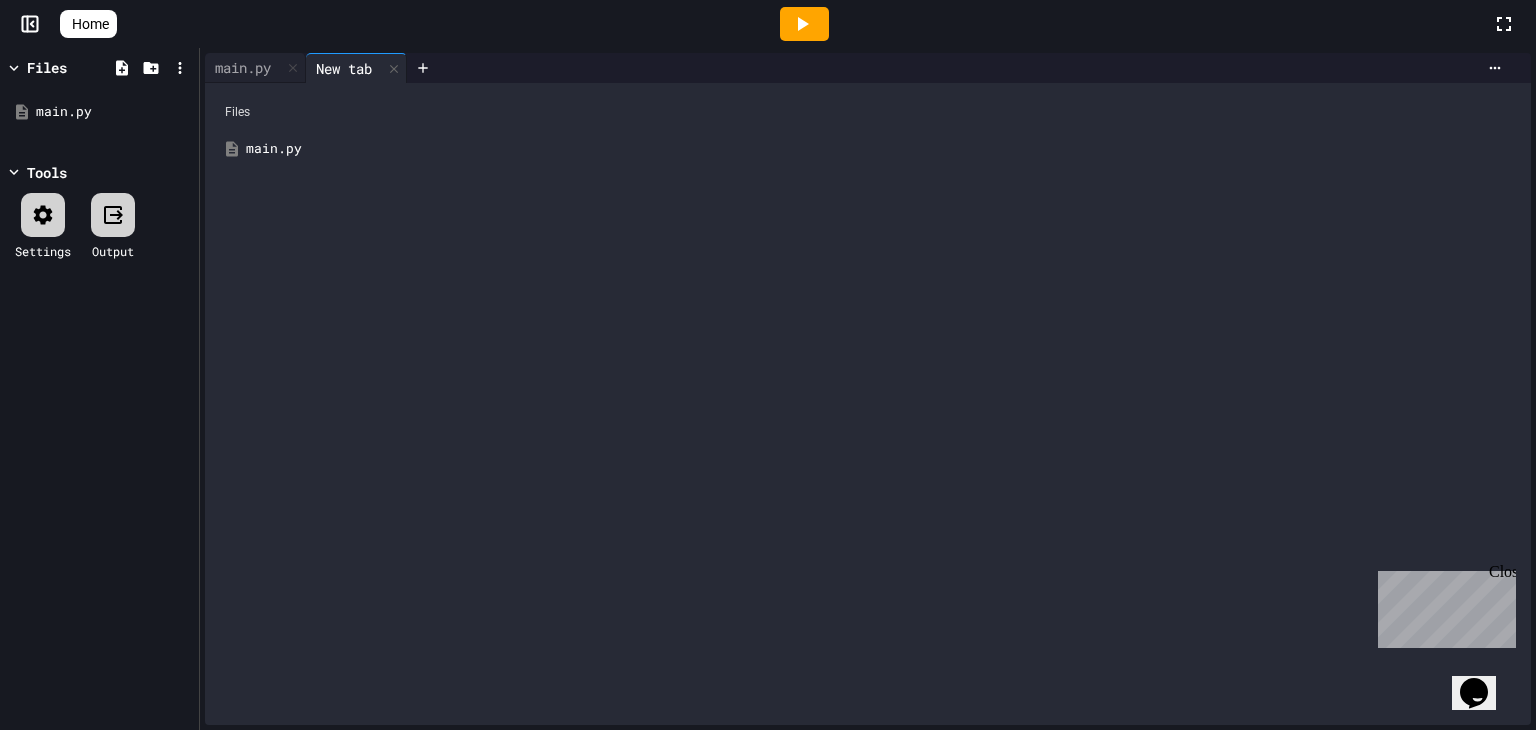 click on "main.py" at bounding box center (882, 149) 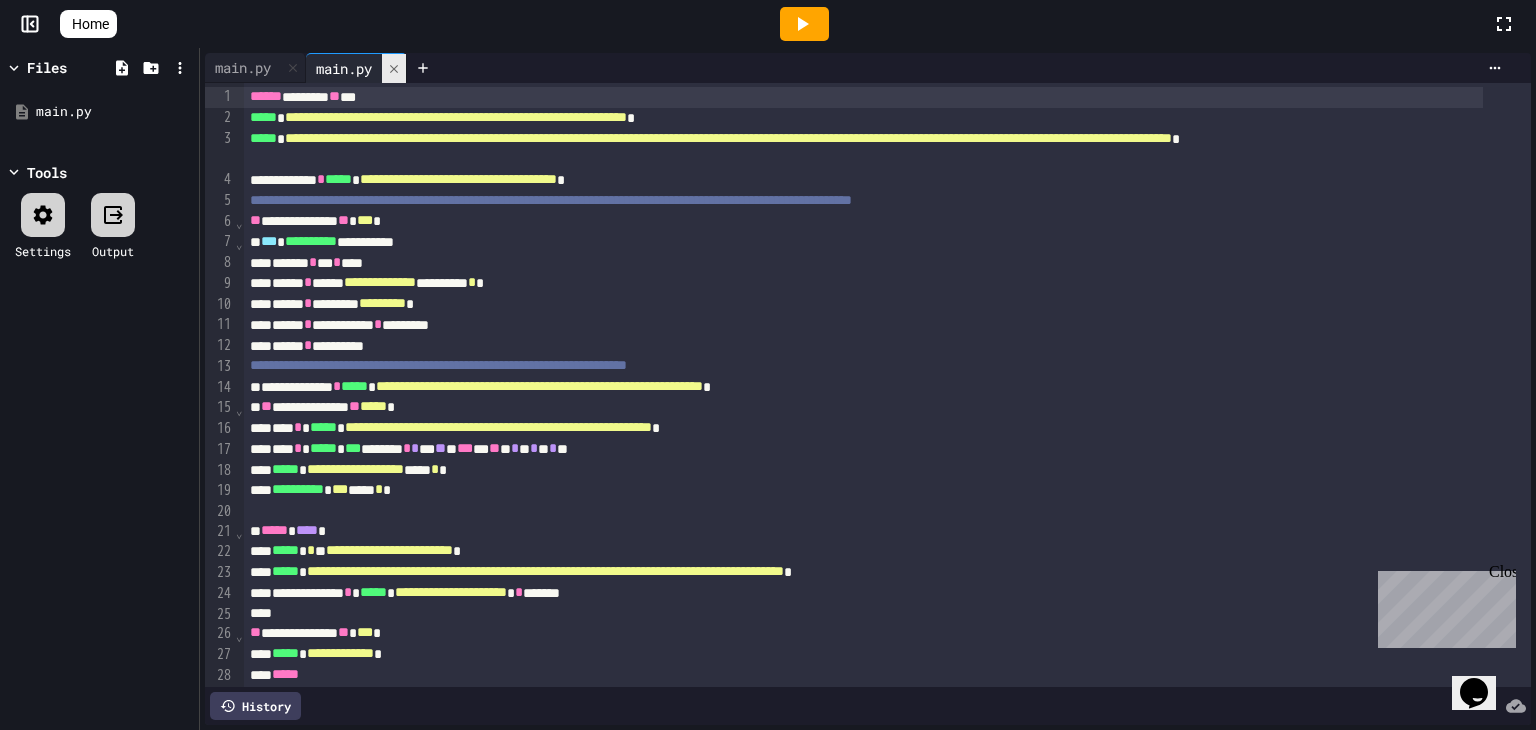 click 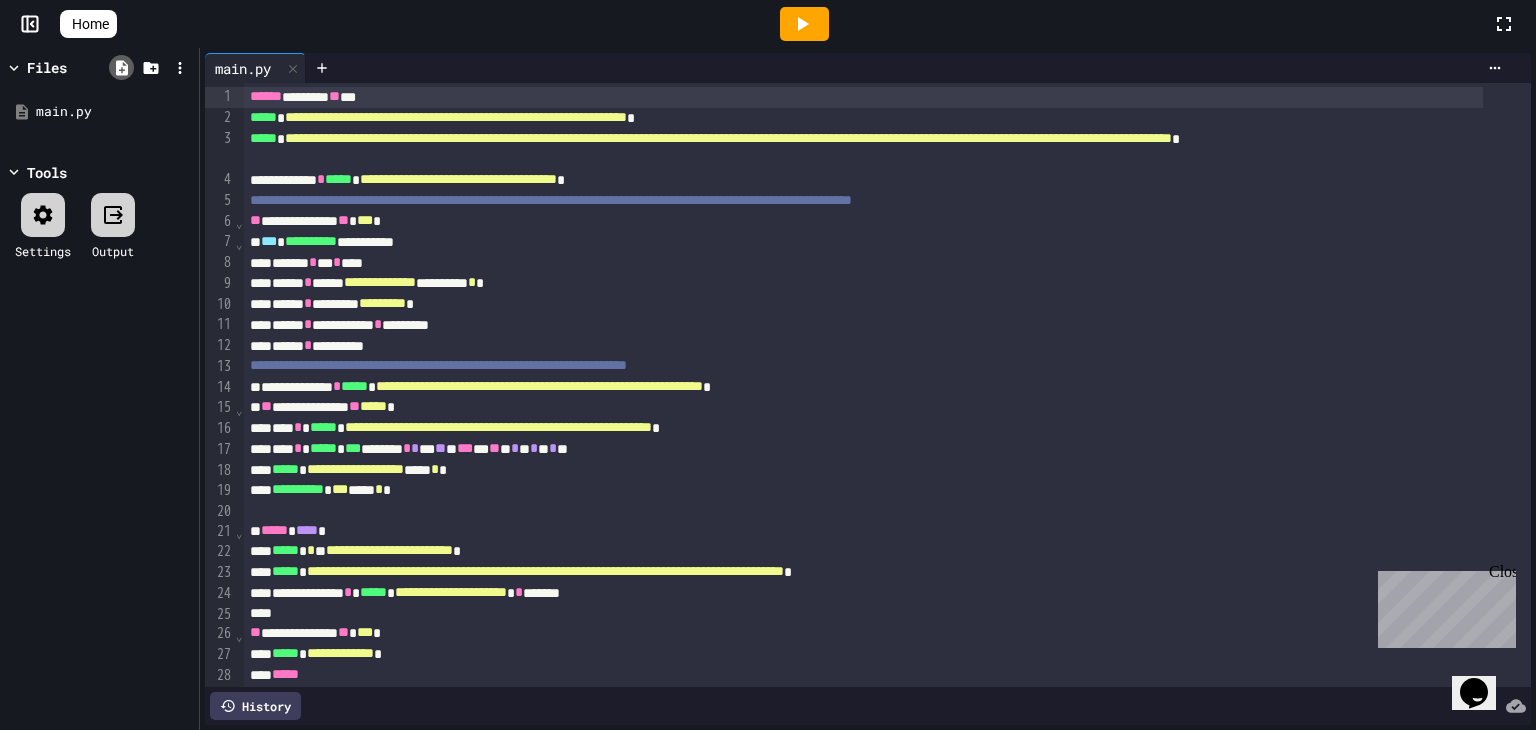 click 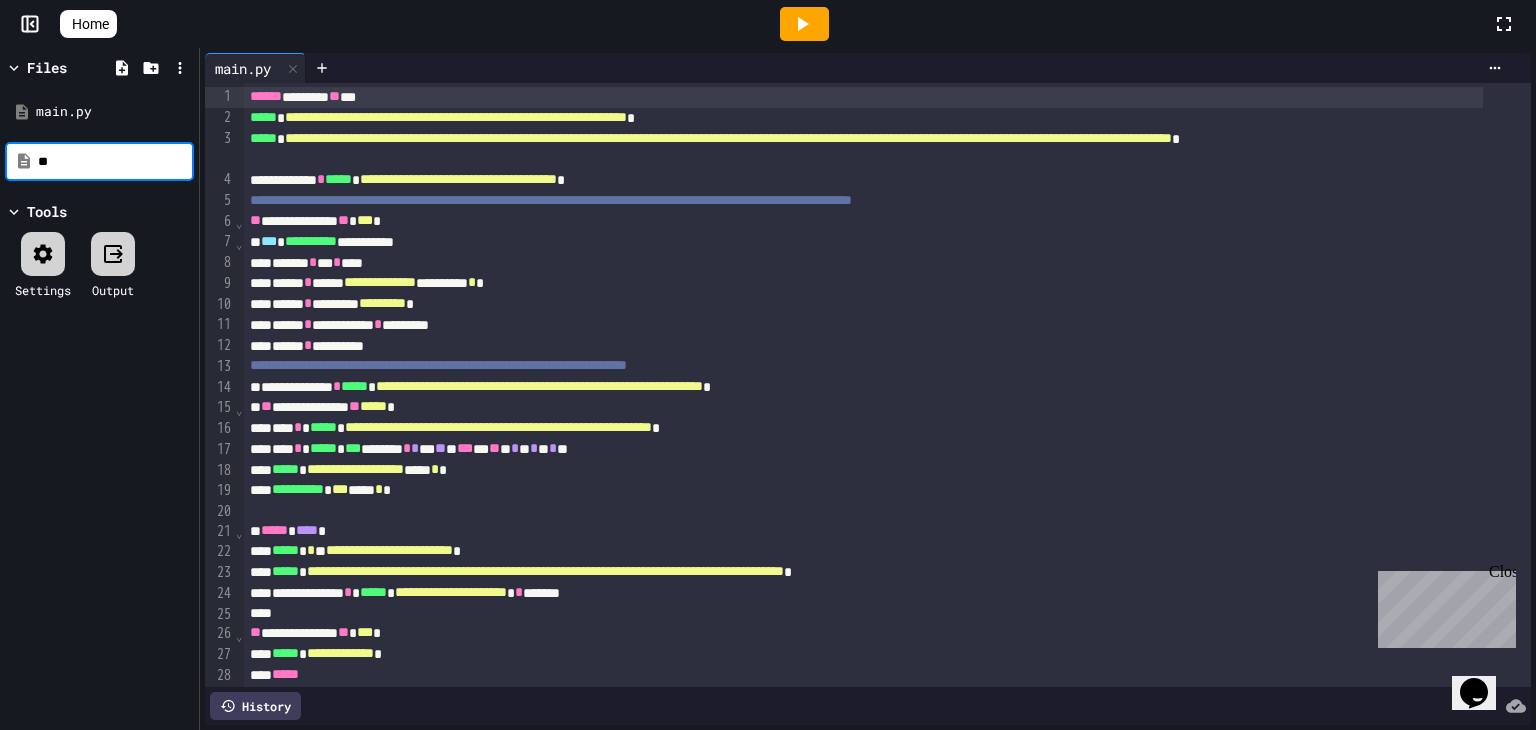 type on "*" 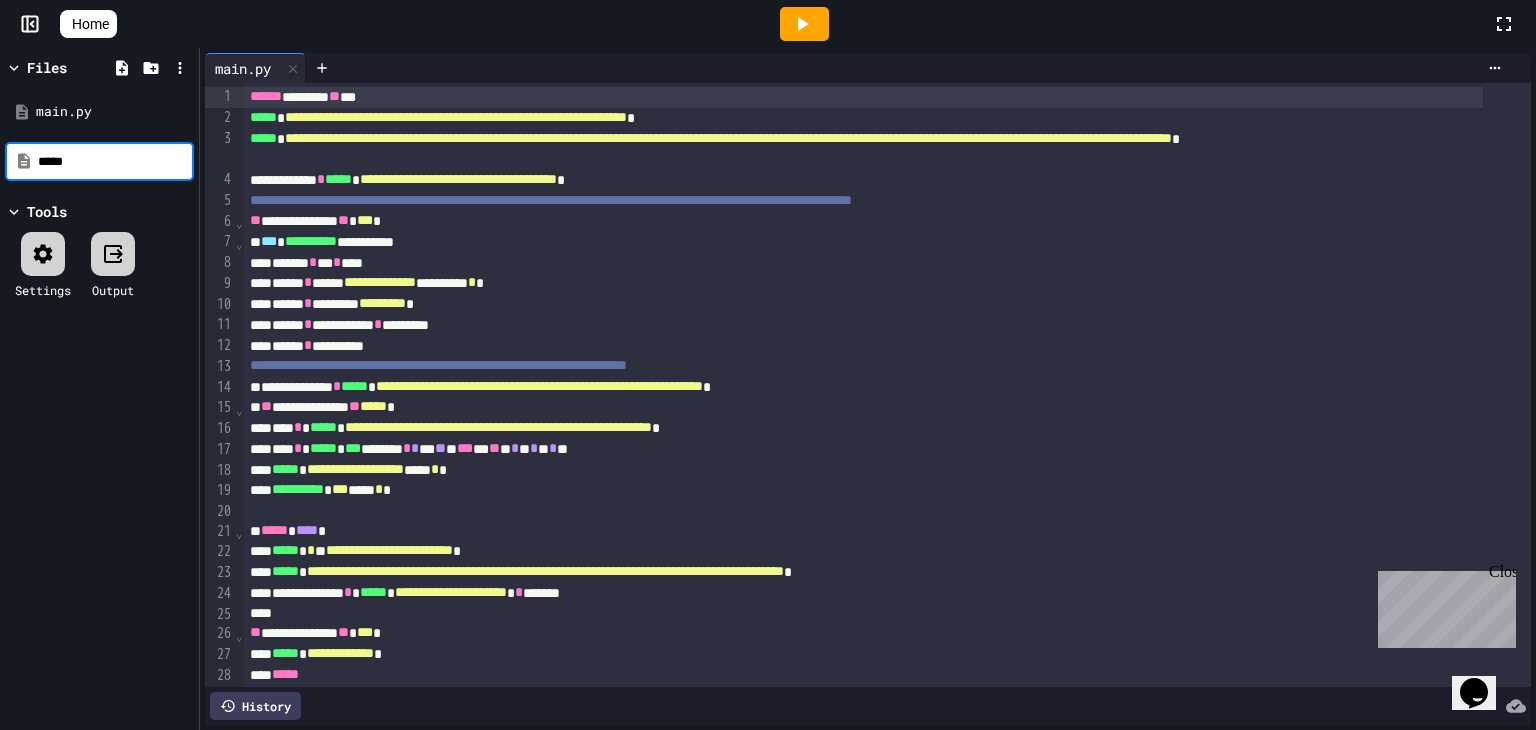 type on "*****" 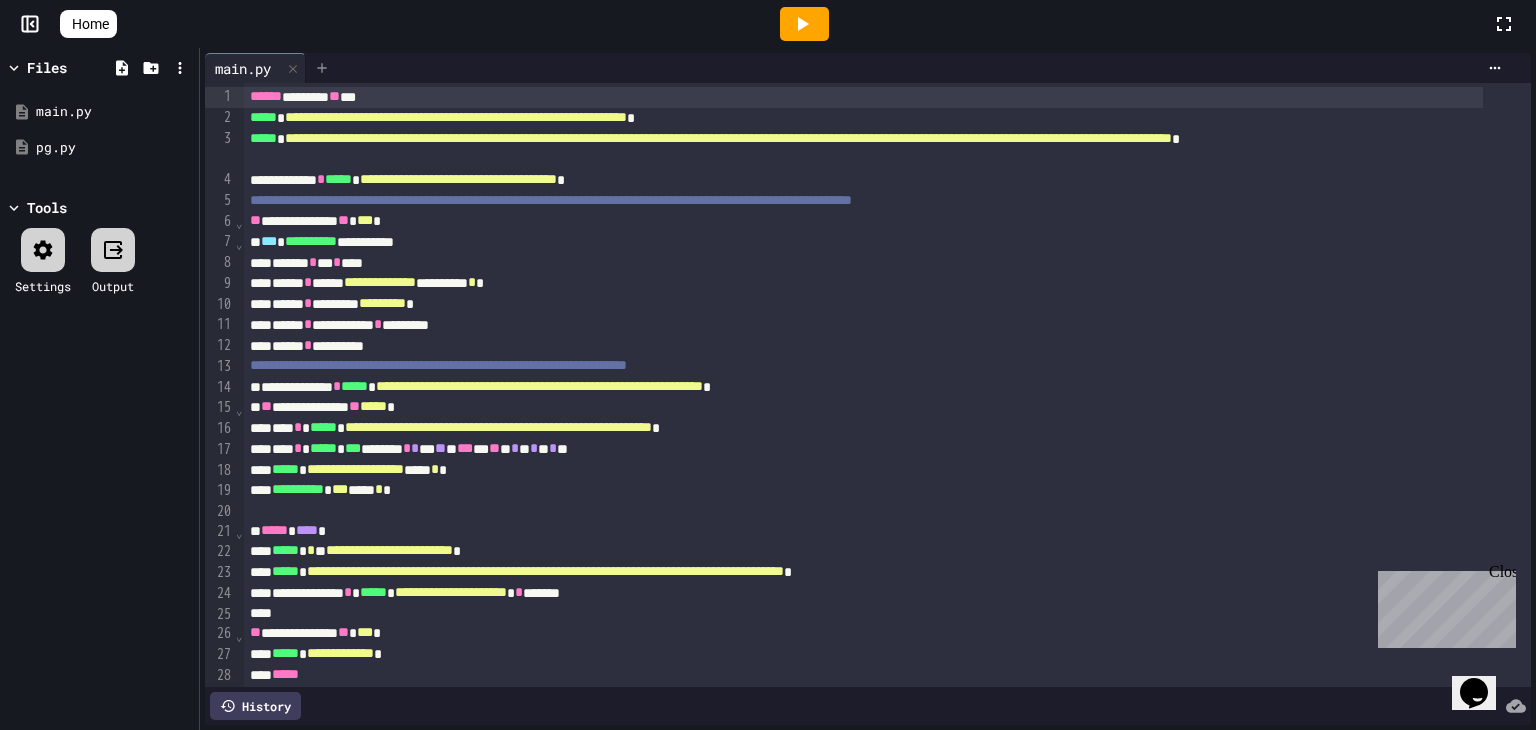 click 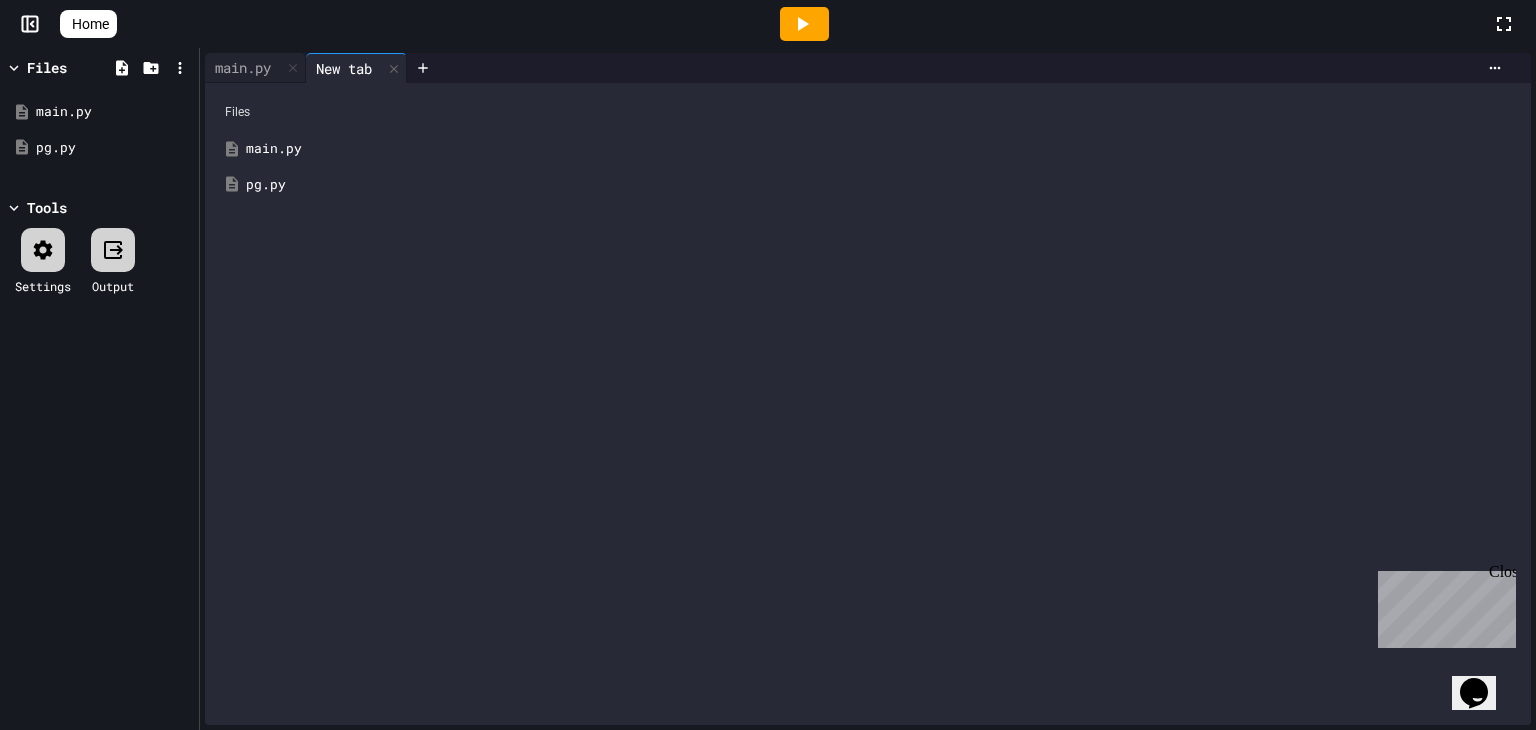 click on "pg.py" at bounding box center (882, 185) 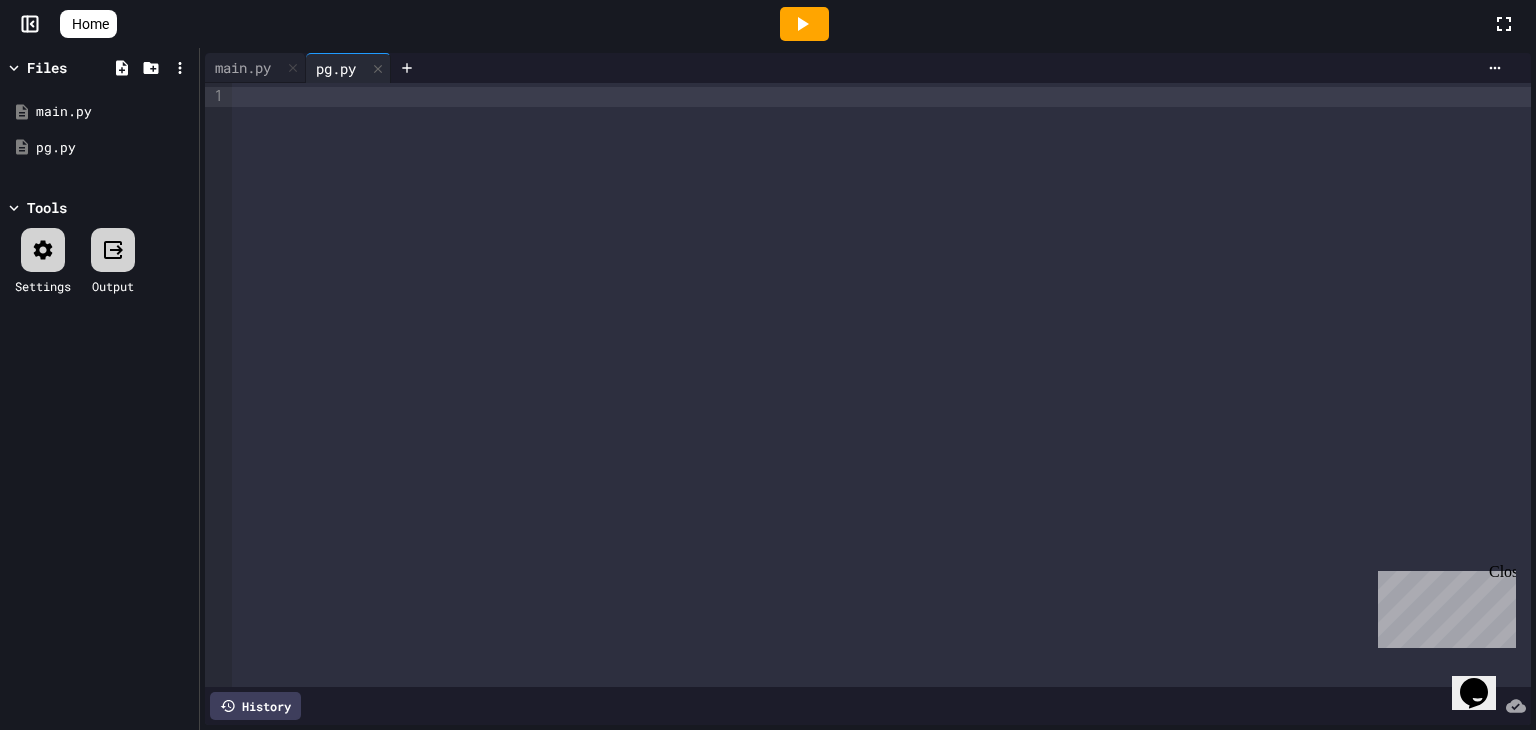 click at bounding box center (881, 385) 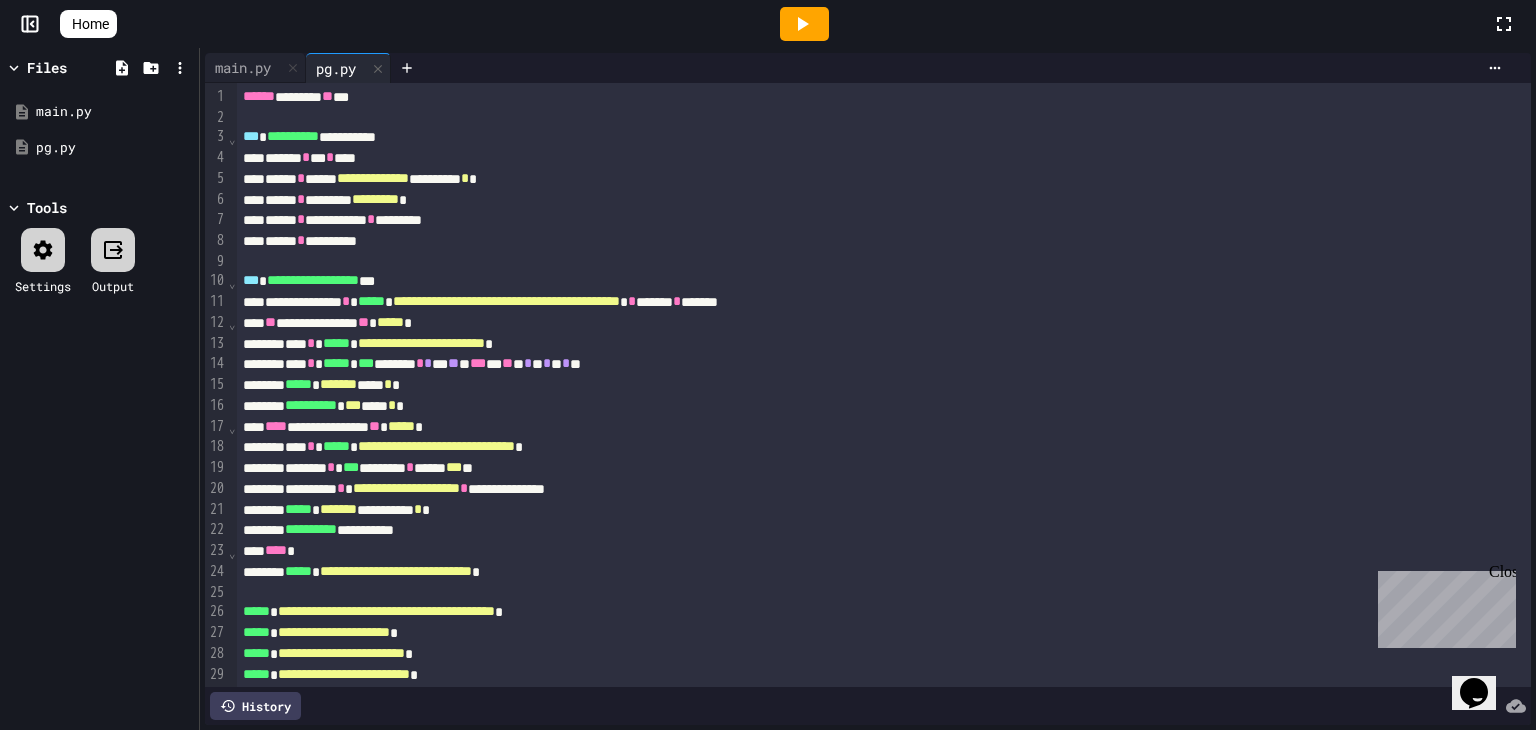 scroll, scrollTop: 502, scrollLeft: 0, axis: vertical 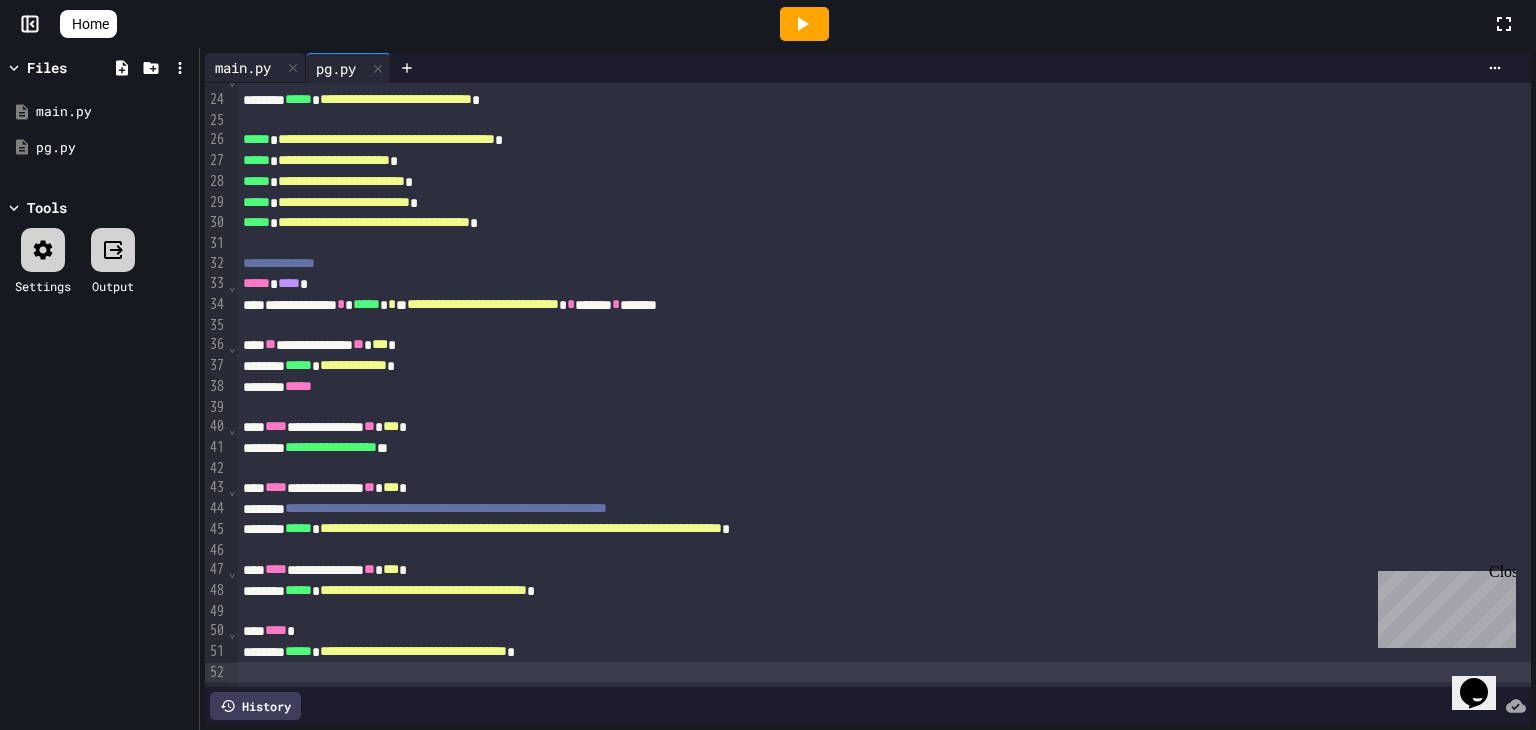 click on "main.py" at bounding box center [243, 67] 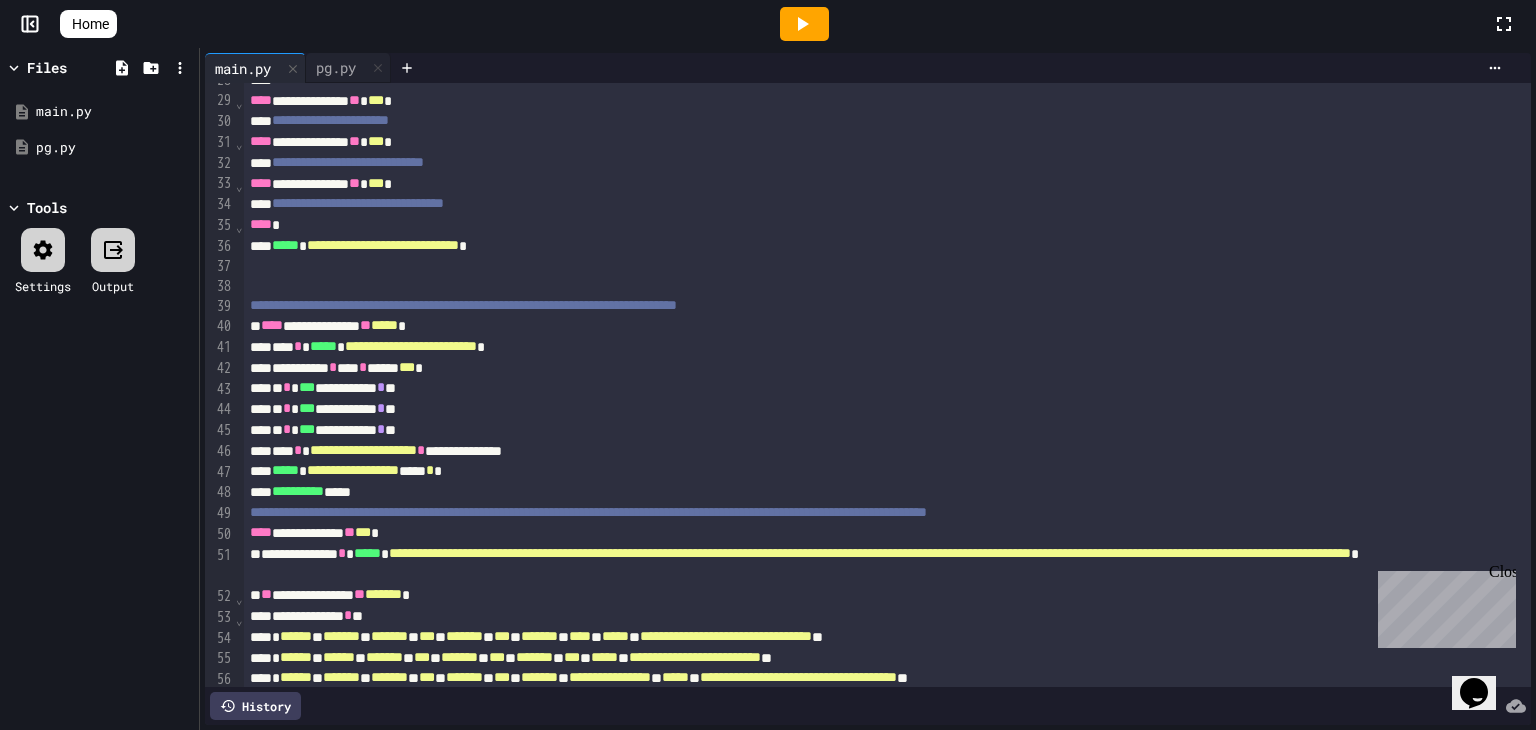 scroll, scrollTop: 856, scrollLeft: 0, axis: vertical 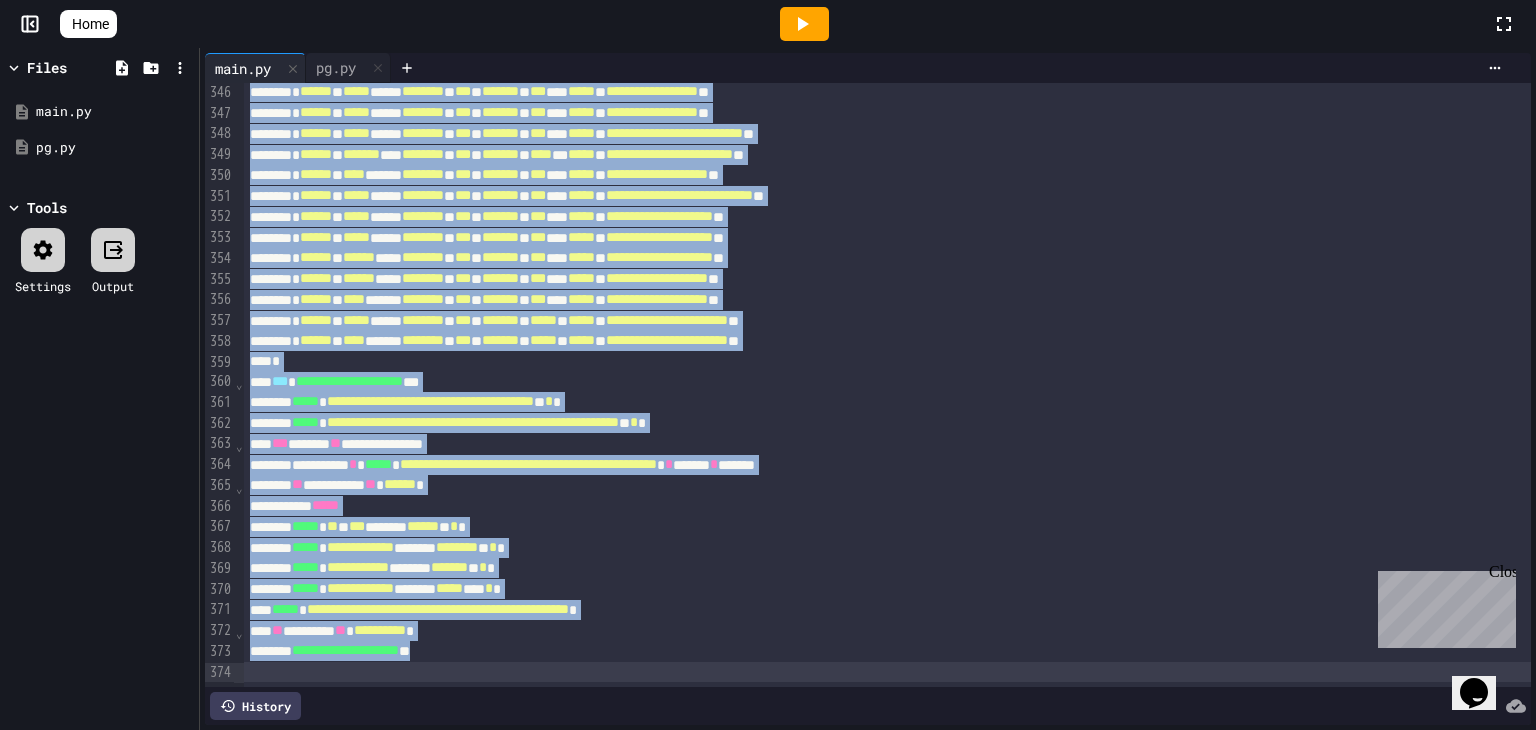 drag, startPoint x: 252, startPoint y: 273, endPoint x: 374, endPoint y: 776, distance: 517.5838 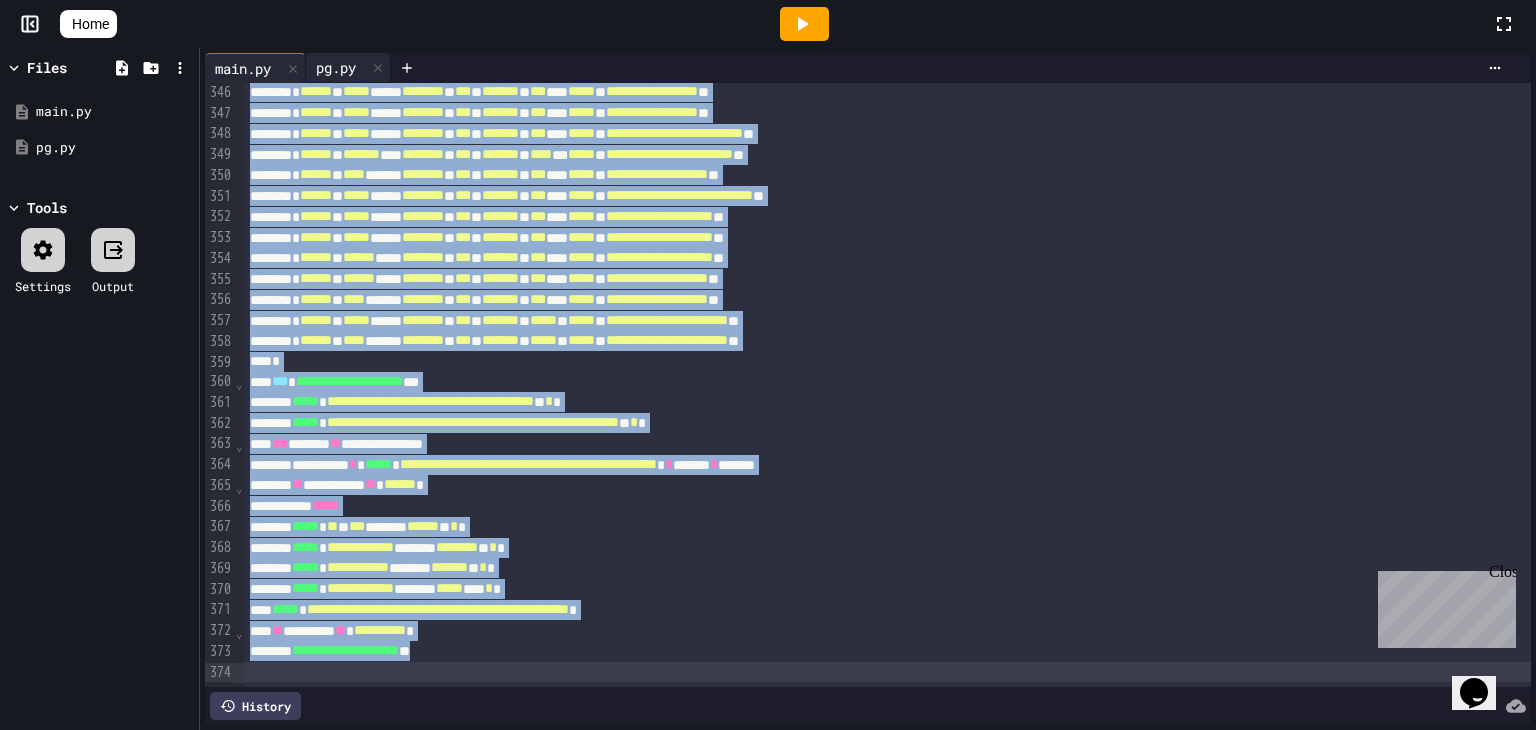 click on "pg.py" at bounding box center [336, 67] 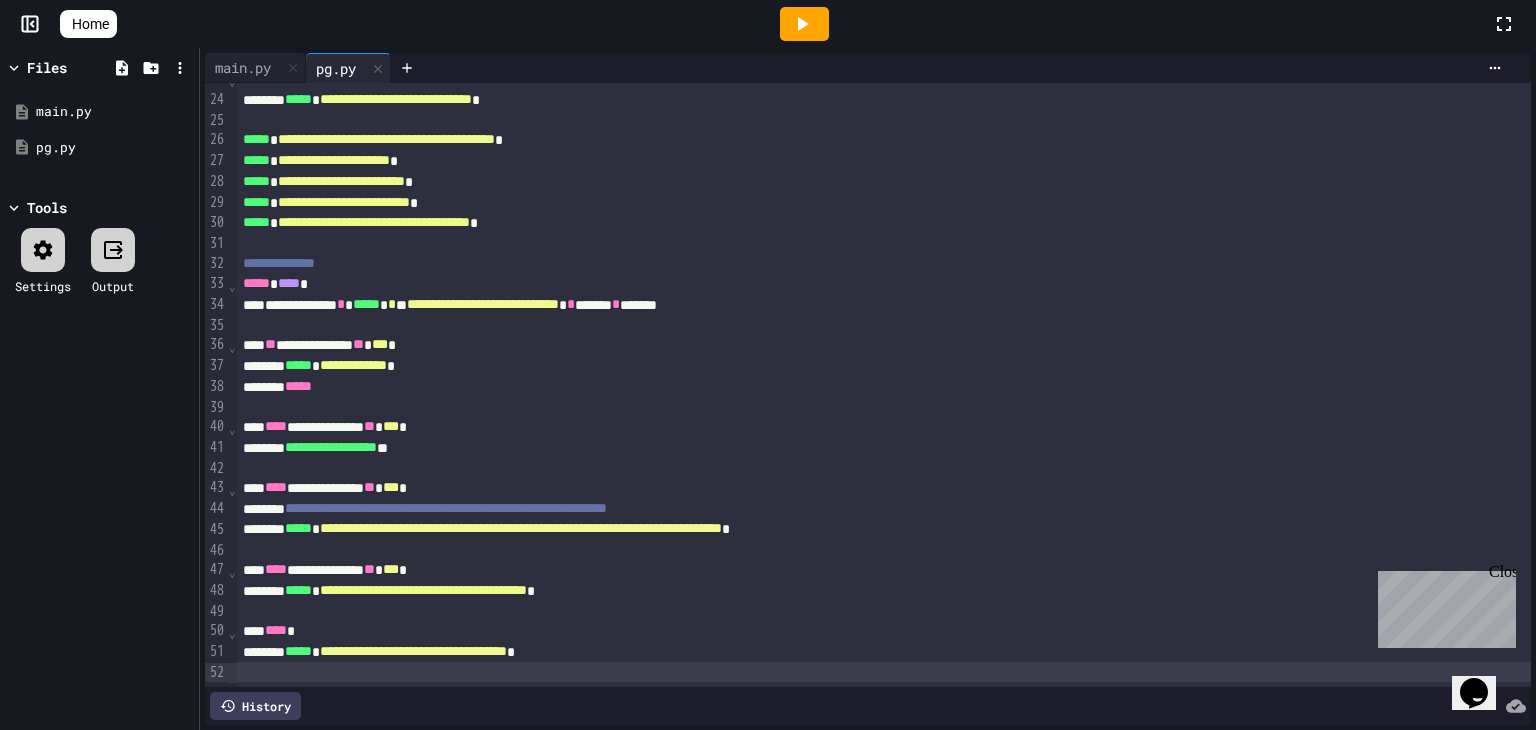 click on "**********" at bounding box center (860, 529) 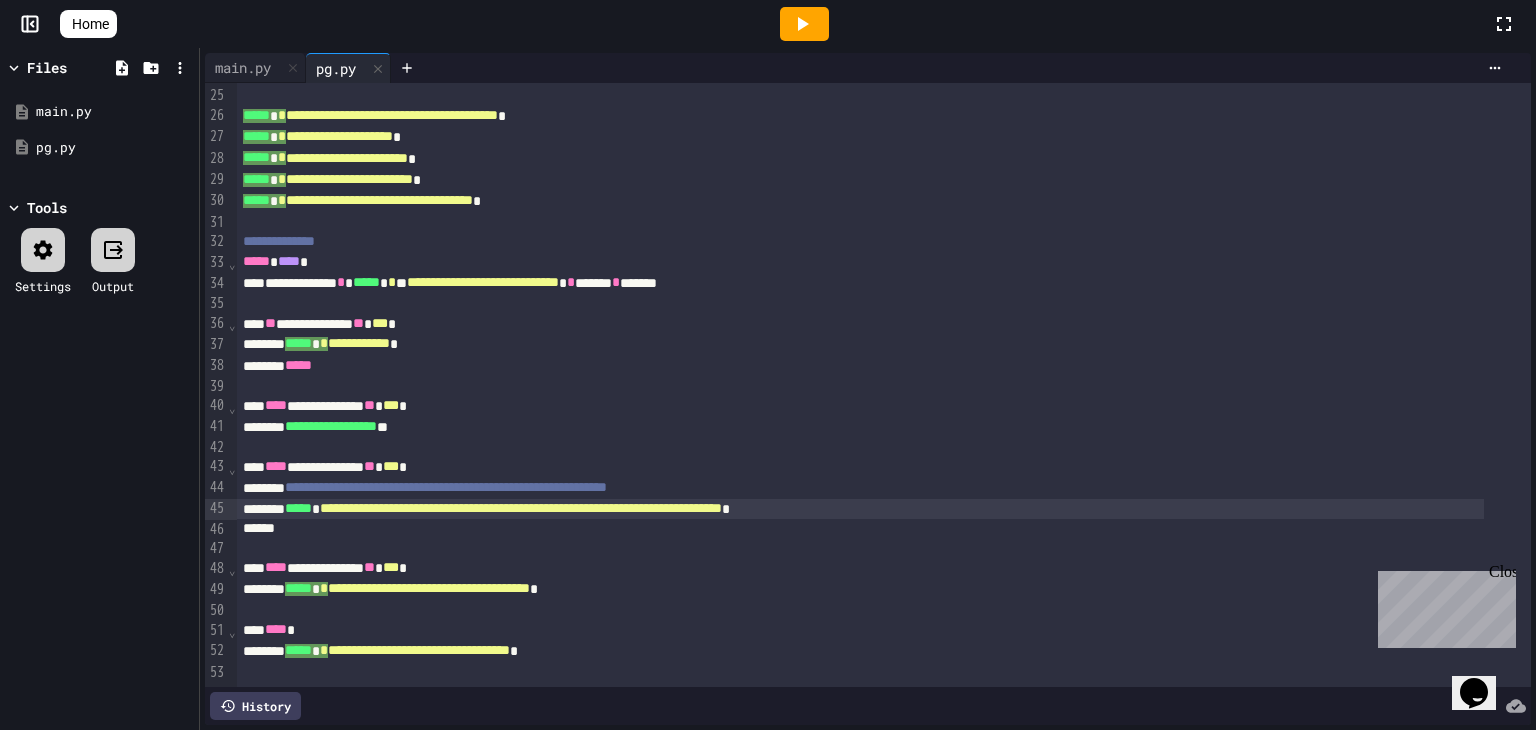 scroll, scrollTop: 503, scrollLeft: 0, axis: vertical 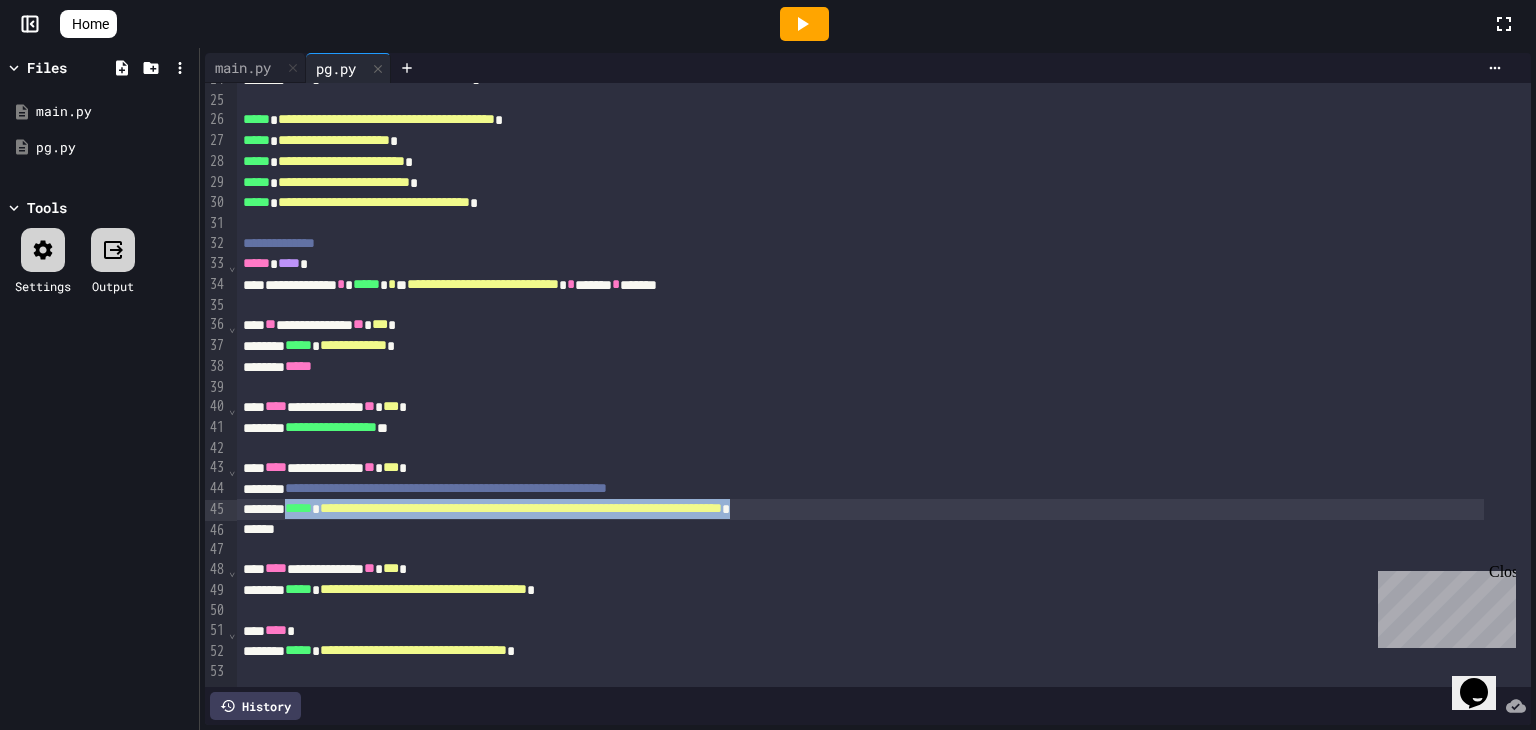 drag, startPoint x: 308, startPoint y: 501, endPoint x: 984, endPoint y: 498, distance: 676.00665 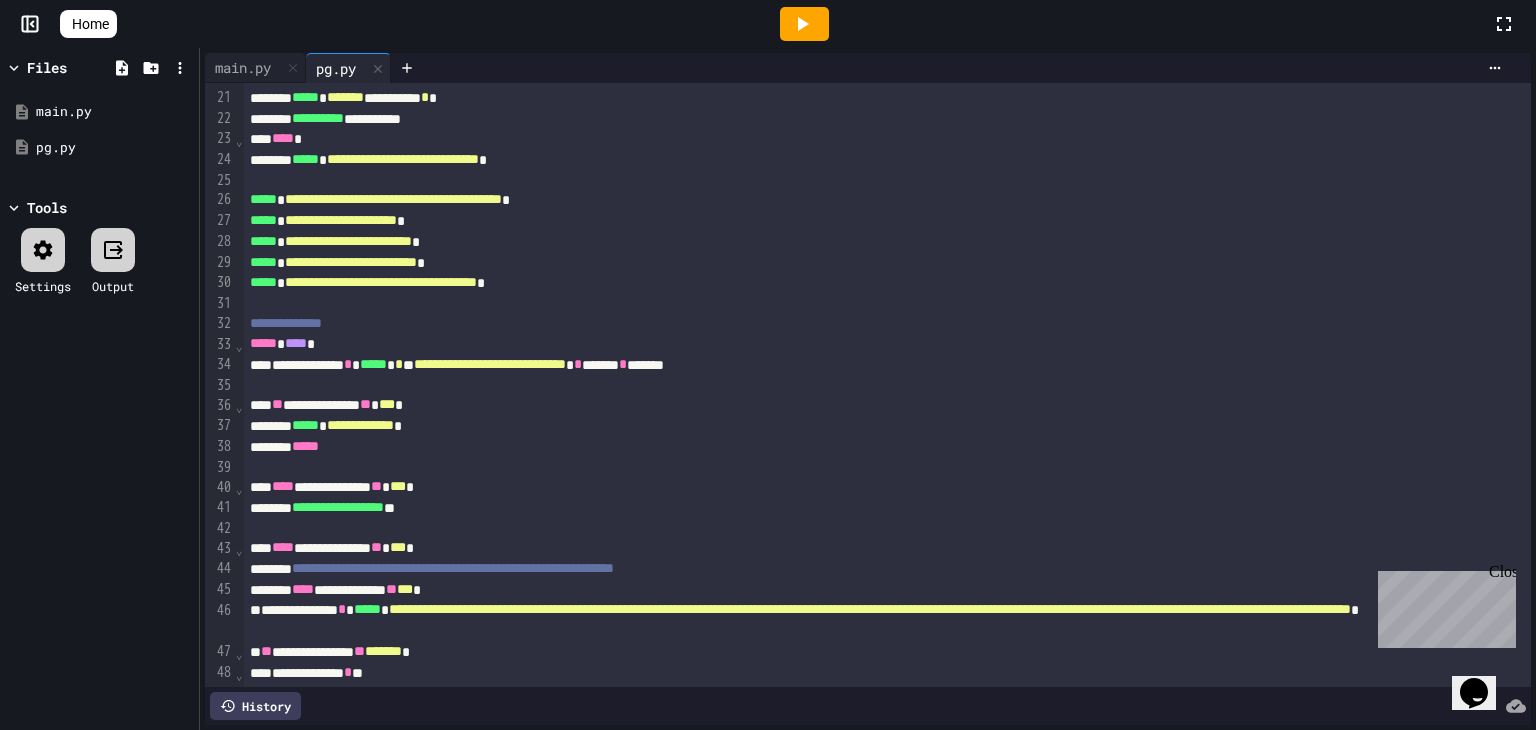 scroll, scrollTop: 0, scrollLeft: 0, axis: both 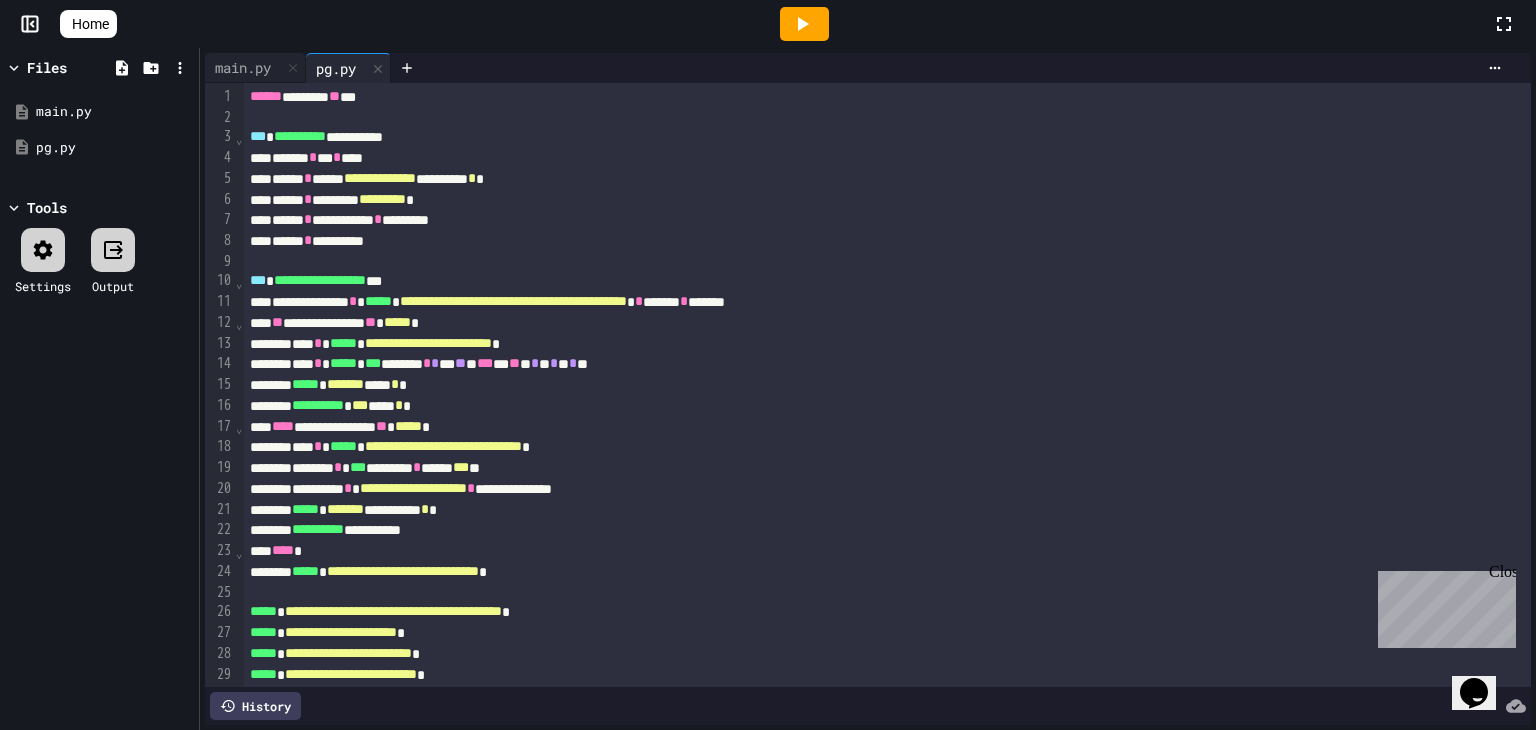 click 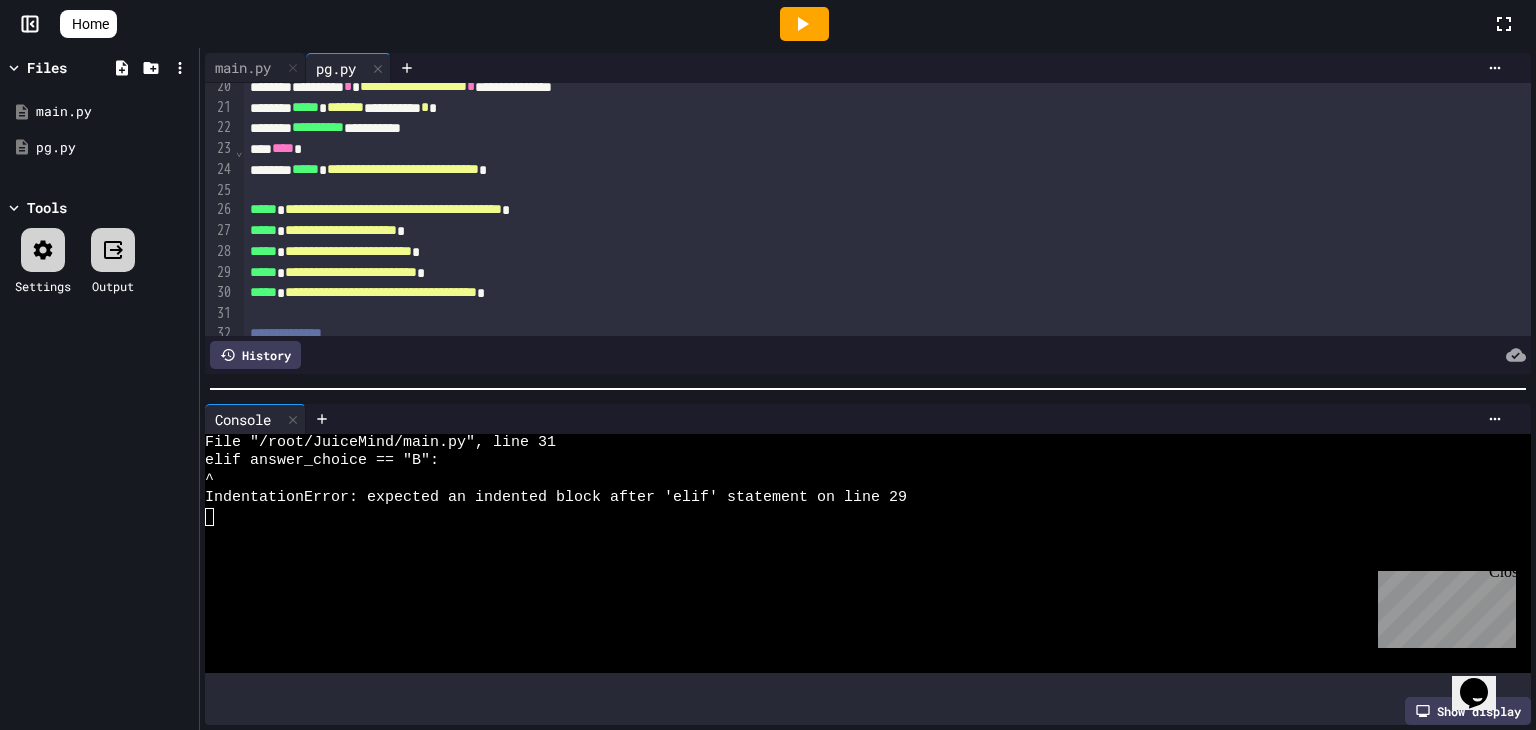 scroll, scrollTop: 400, scrollLeft: 0, axis: vertical 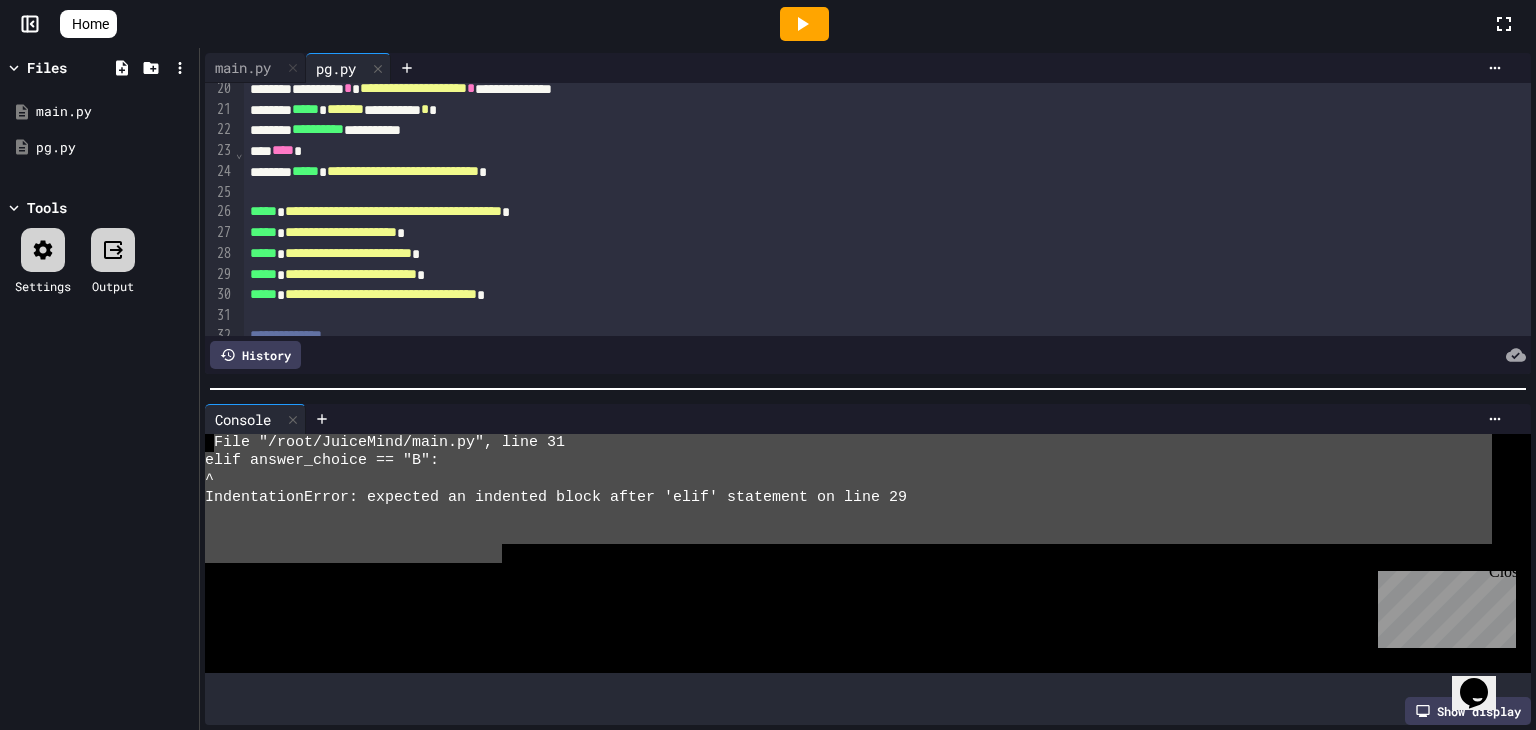 drag, startPoint x: 506, startPoint y: 548, endPoint x: 216, endPoint y: 439, distance: 309.808 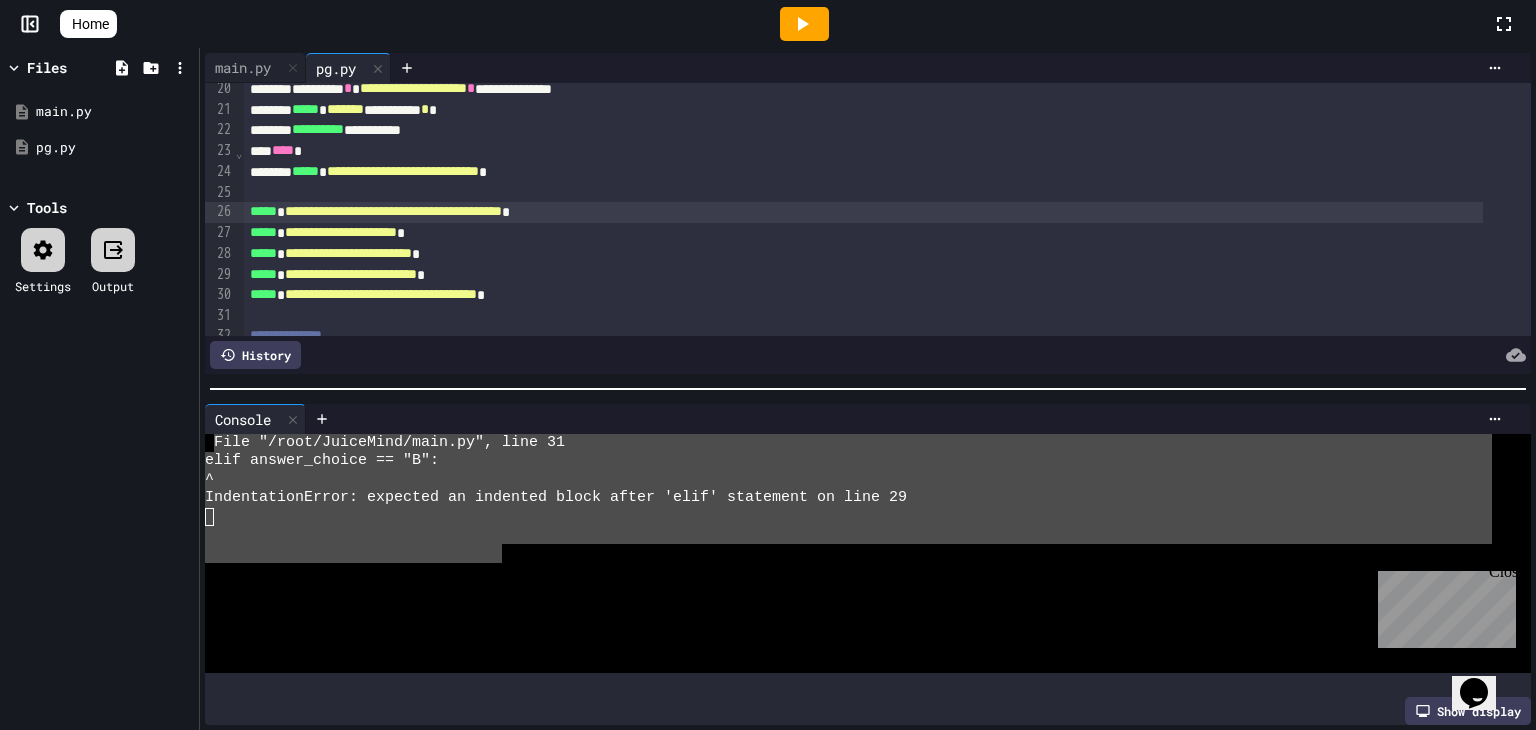 click on "**********" at bounding box center [863, 233] 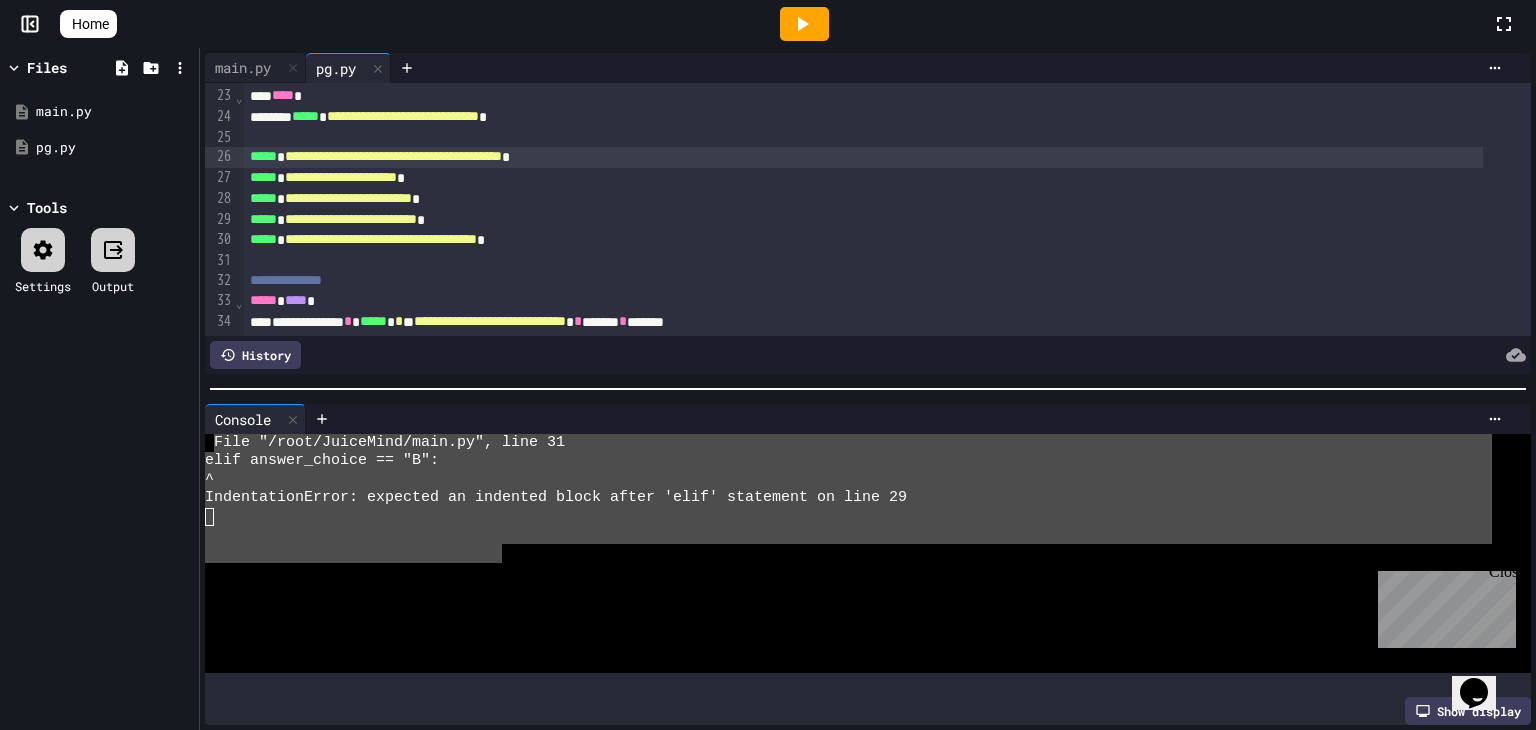 scroll, scrollTop: 456, scrollLeft: 0, axis: vertical 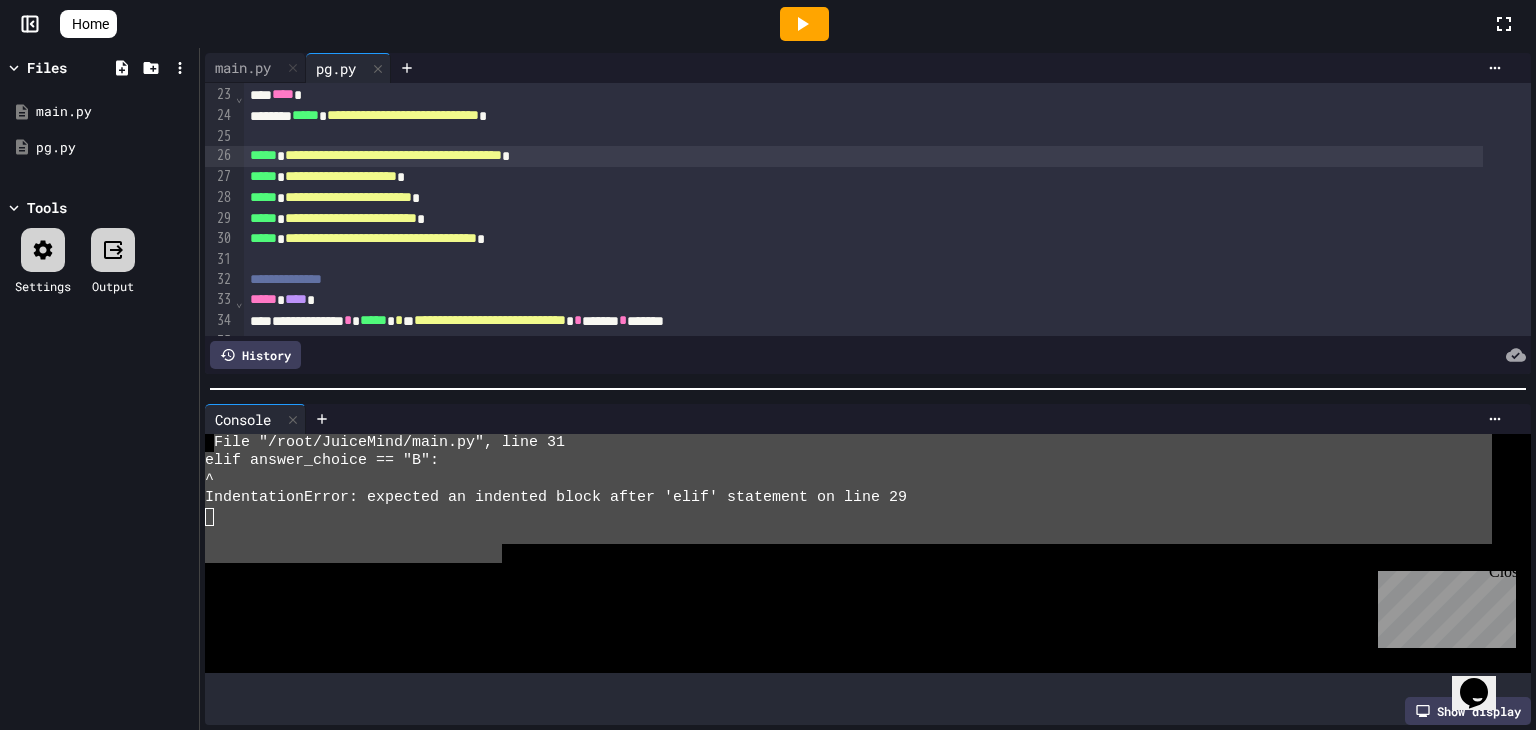 click on "**********" at bounding box center [863, 198] 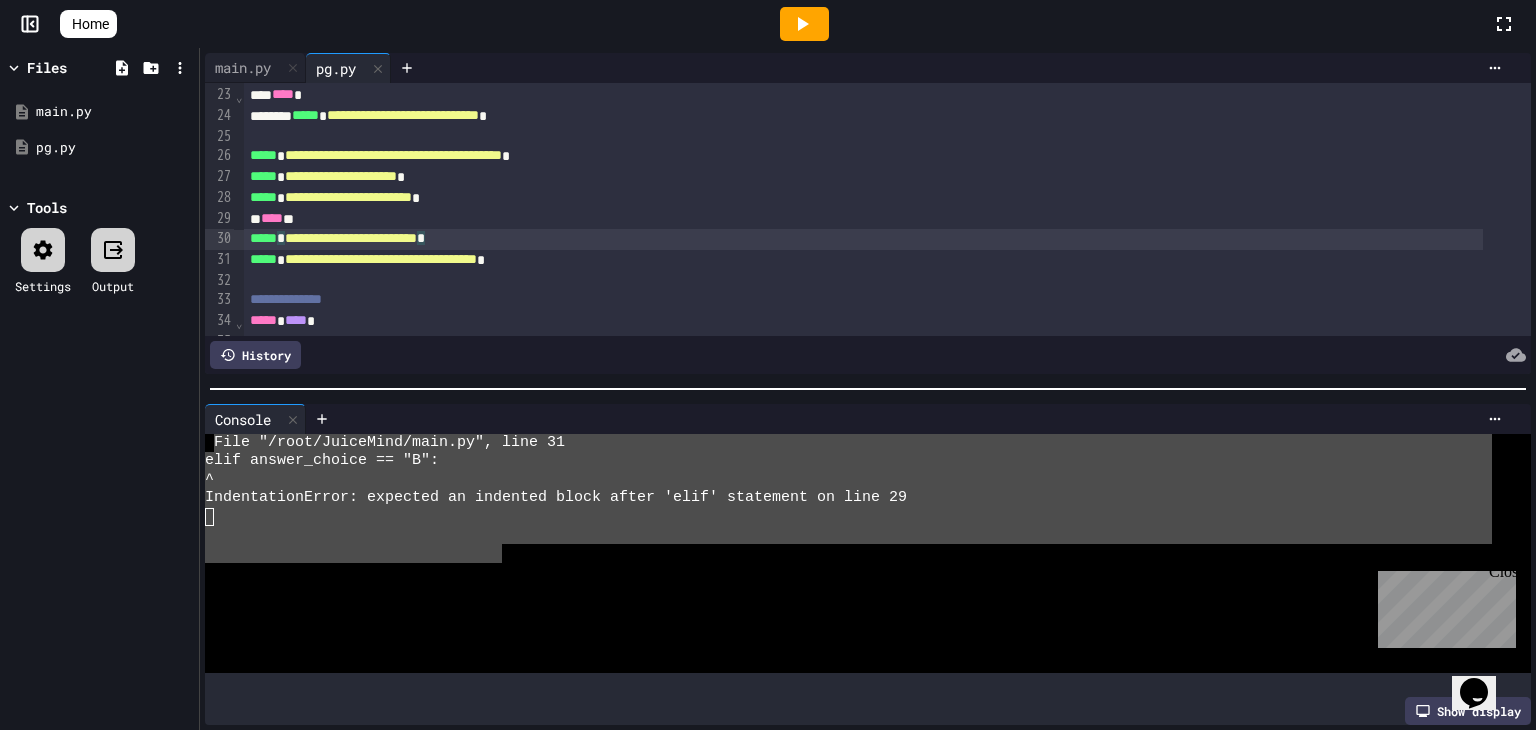 click on "**********" at bounding box center (863, 239) 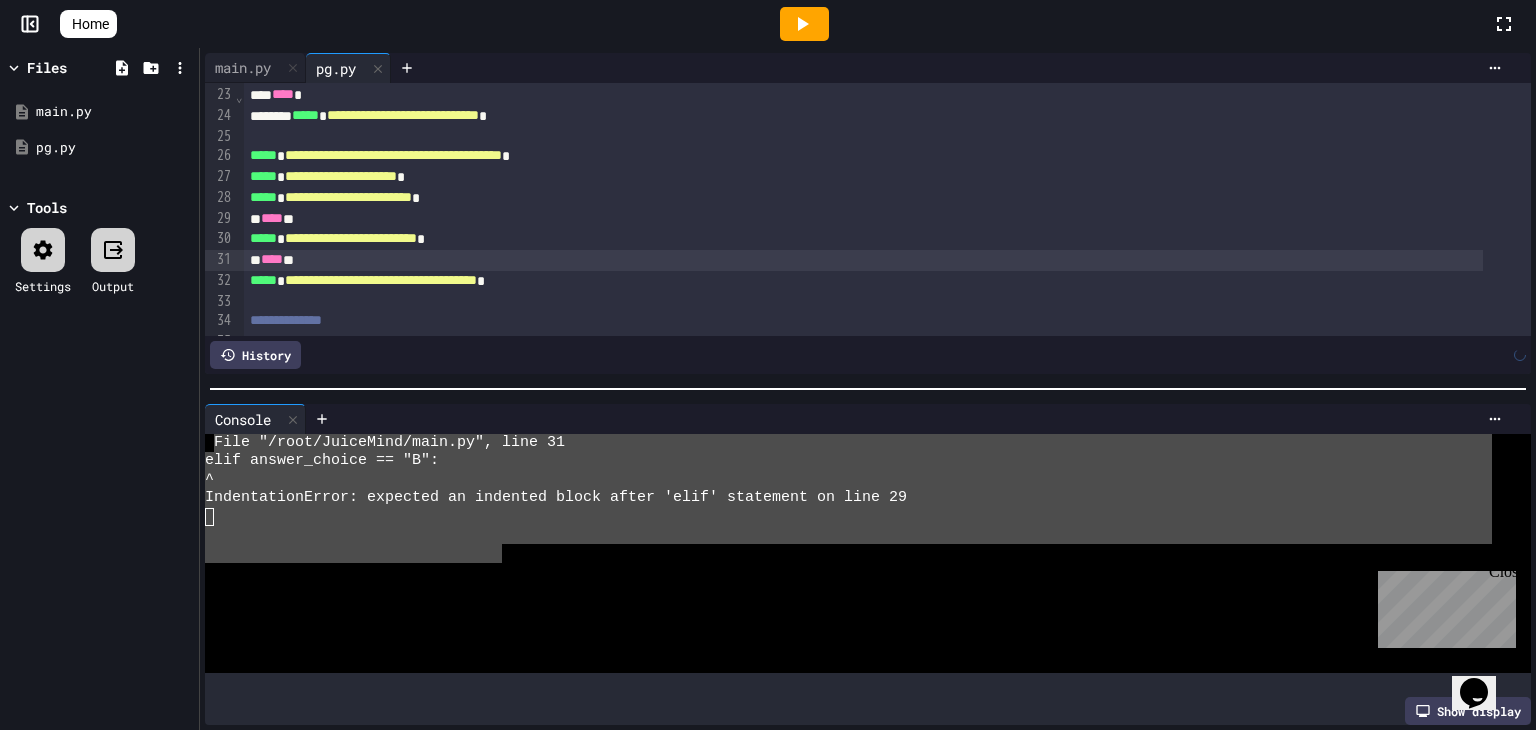 scroll, scrollTop: 484, scrollLeft: 0, axis: vertical 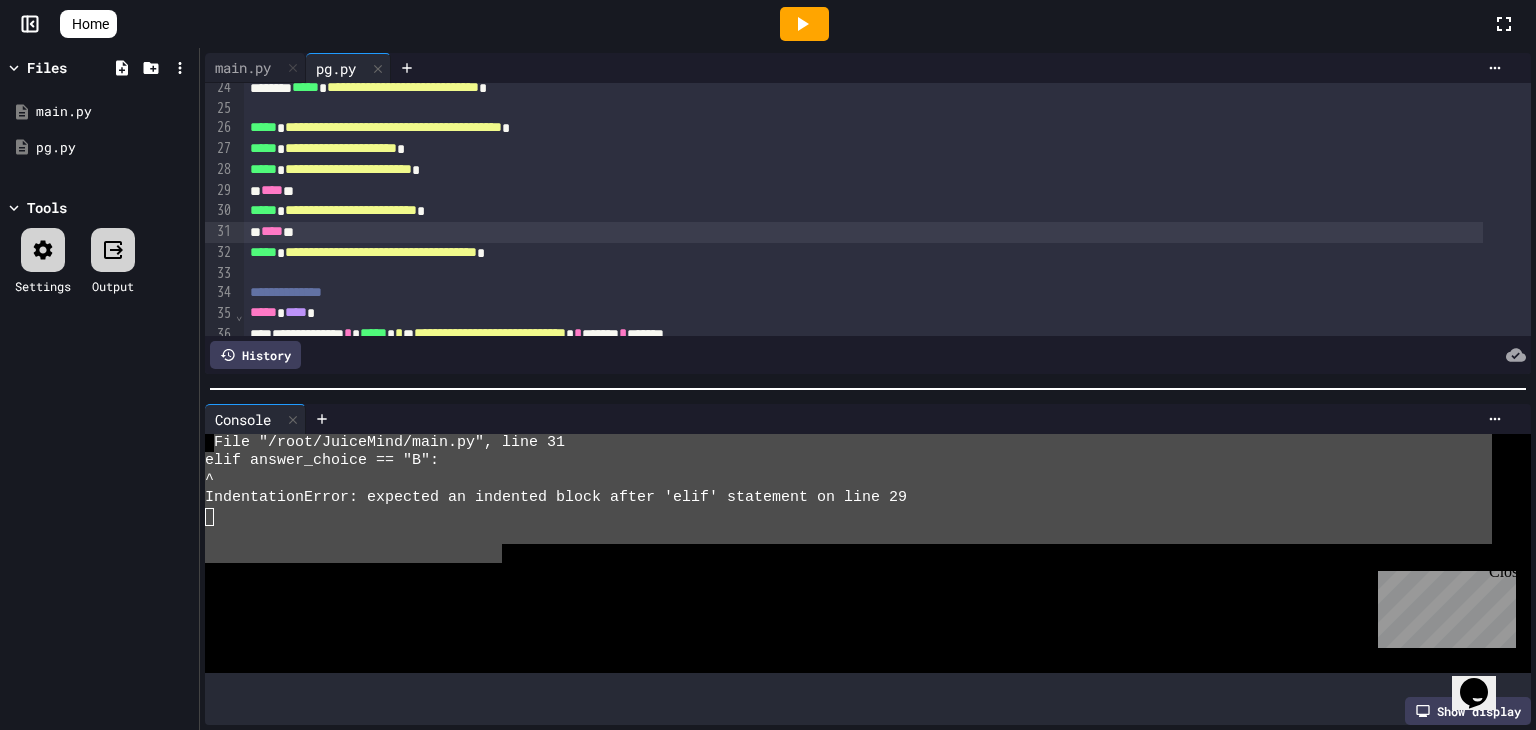 click on "**********" at bounding box center (863, 253) 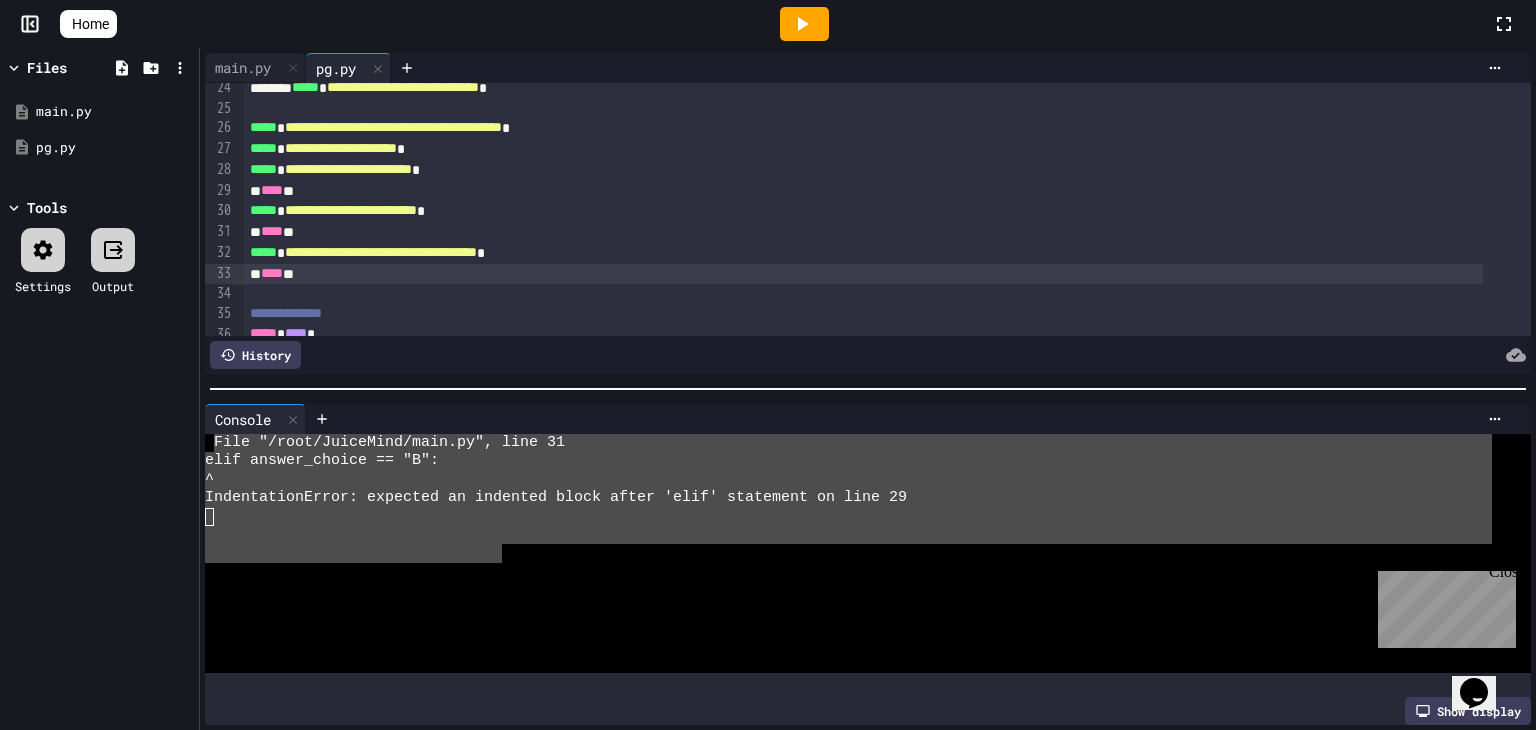 click 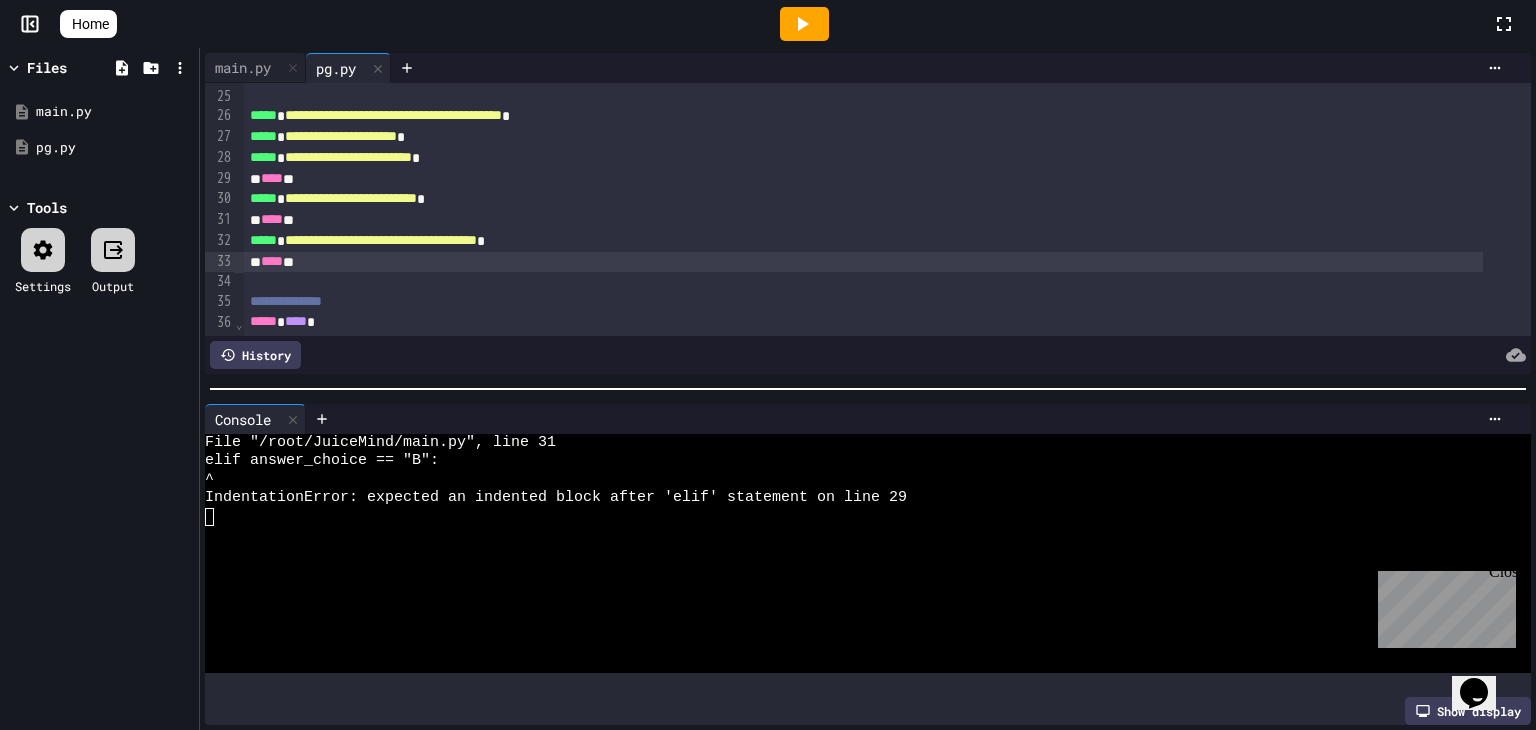 scroll, scrollTop: 495, scrollLeft: 0, axis: vertical 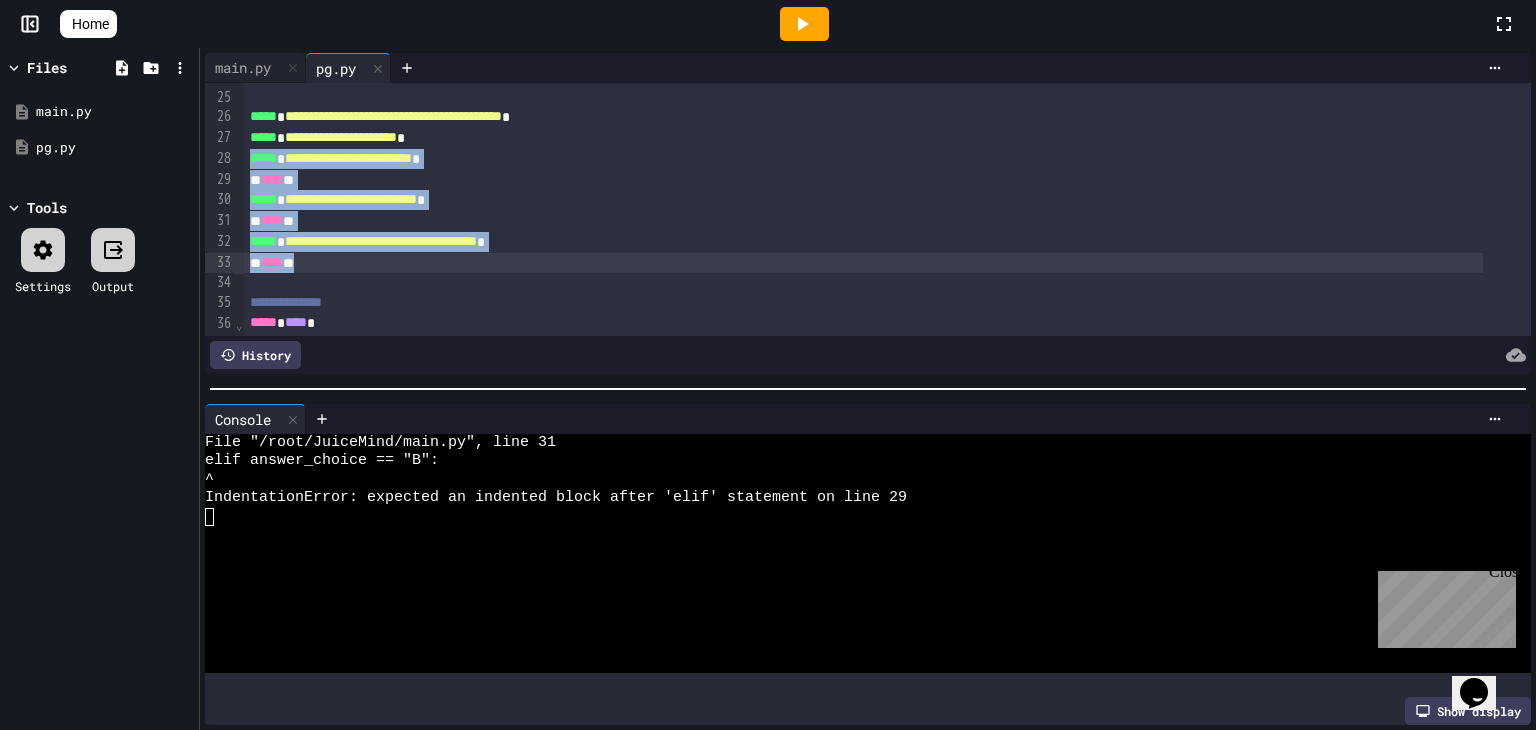 drag, startPoint x: 249, startPoint y: 154, endPoint x: 473, endPoint y: 258, distance: 246.96559 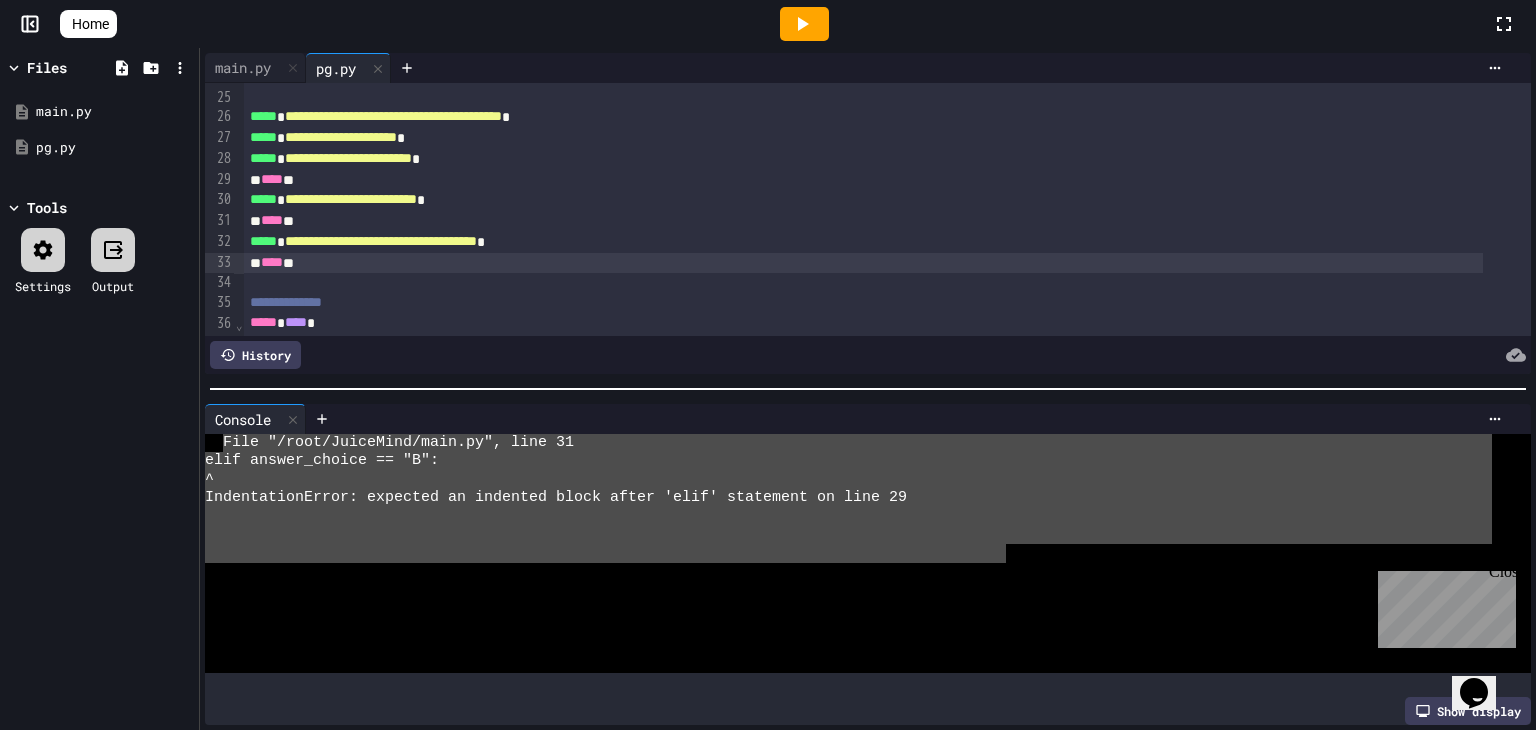 drag, startPoint x: 220, startPoint y: 433, endPoint x: 1025, endPoint y: 538, distance: 811.819 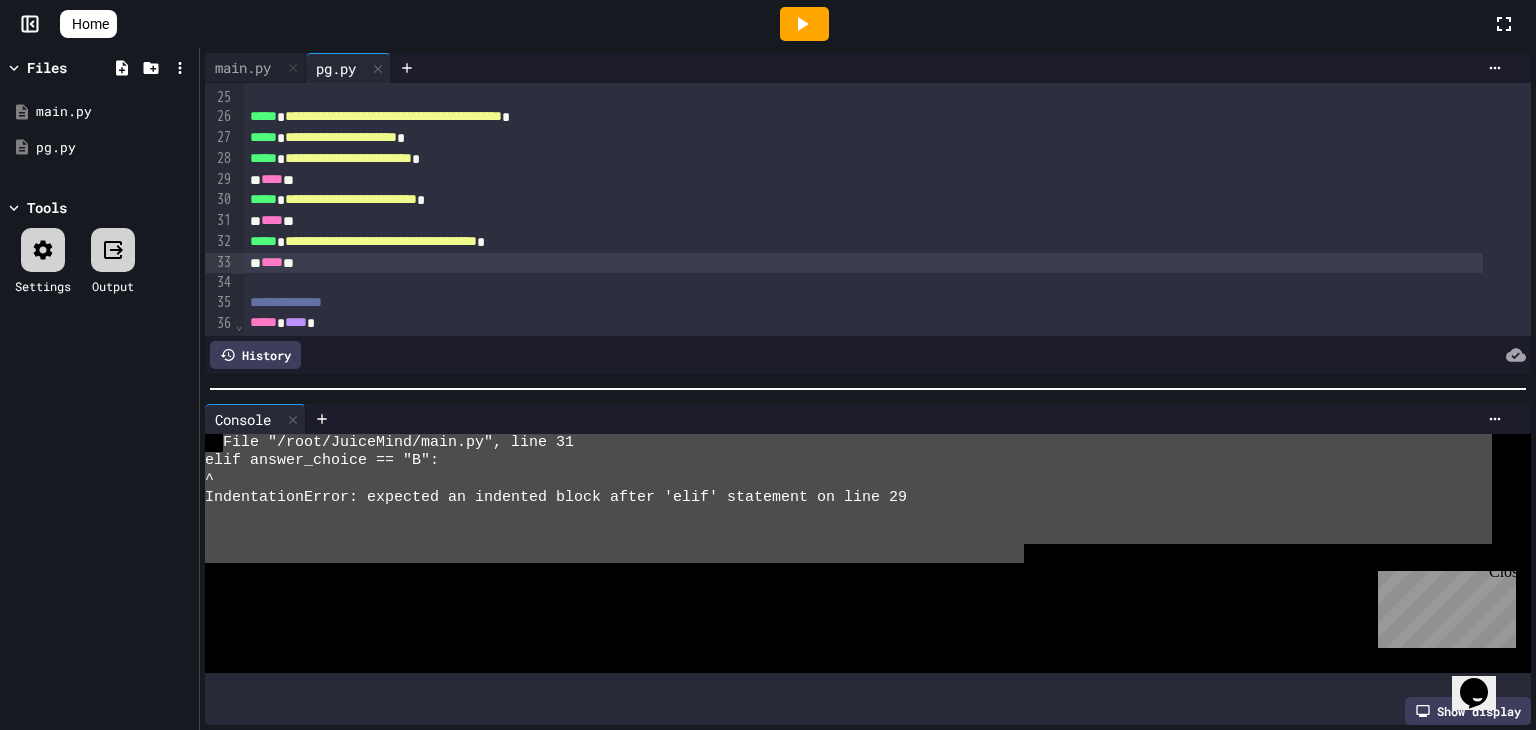 click on "**********" at bounding box center (863, 159) 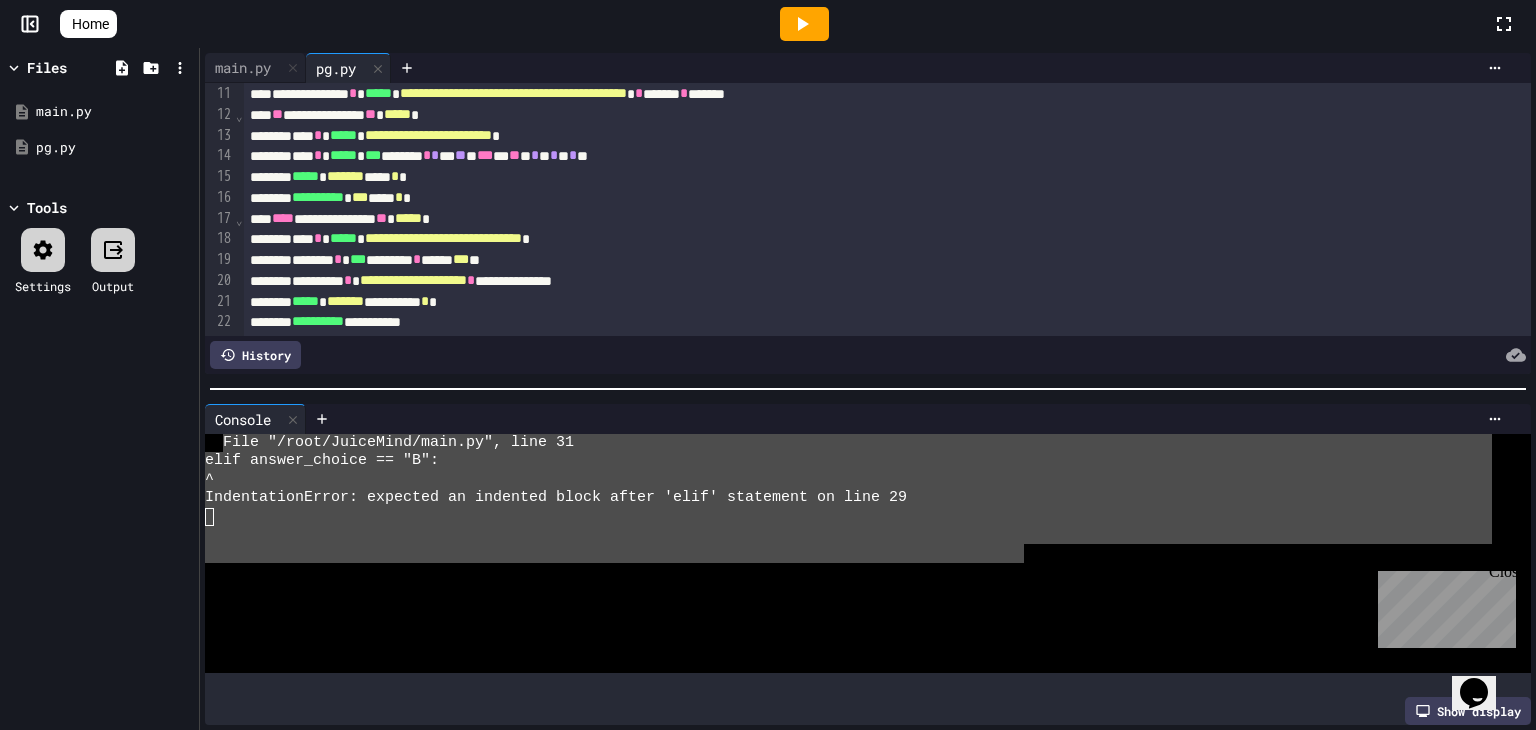 scroll, scrollTop: 38, scrollLeft: 0, axis: vertical 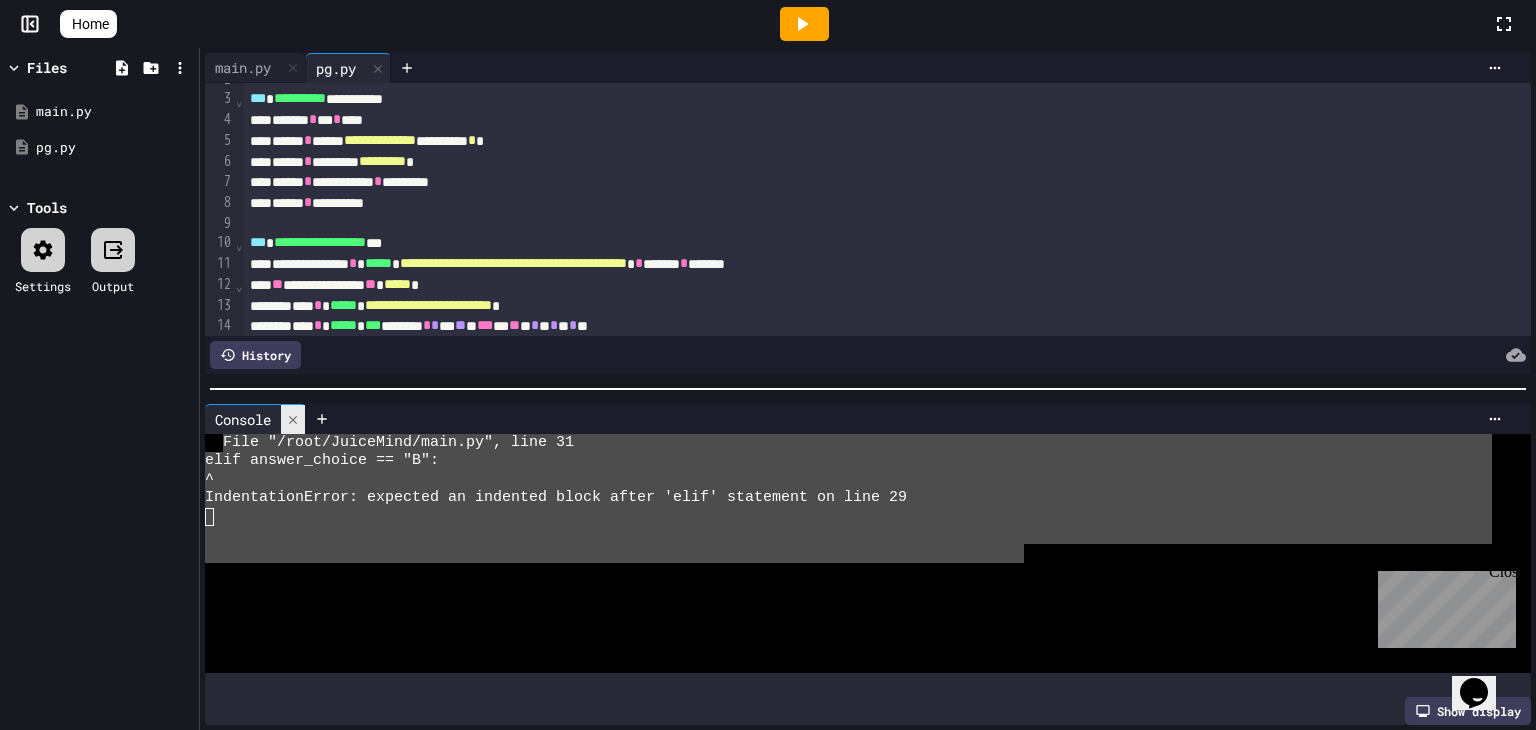 click 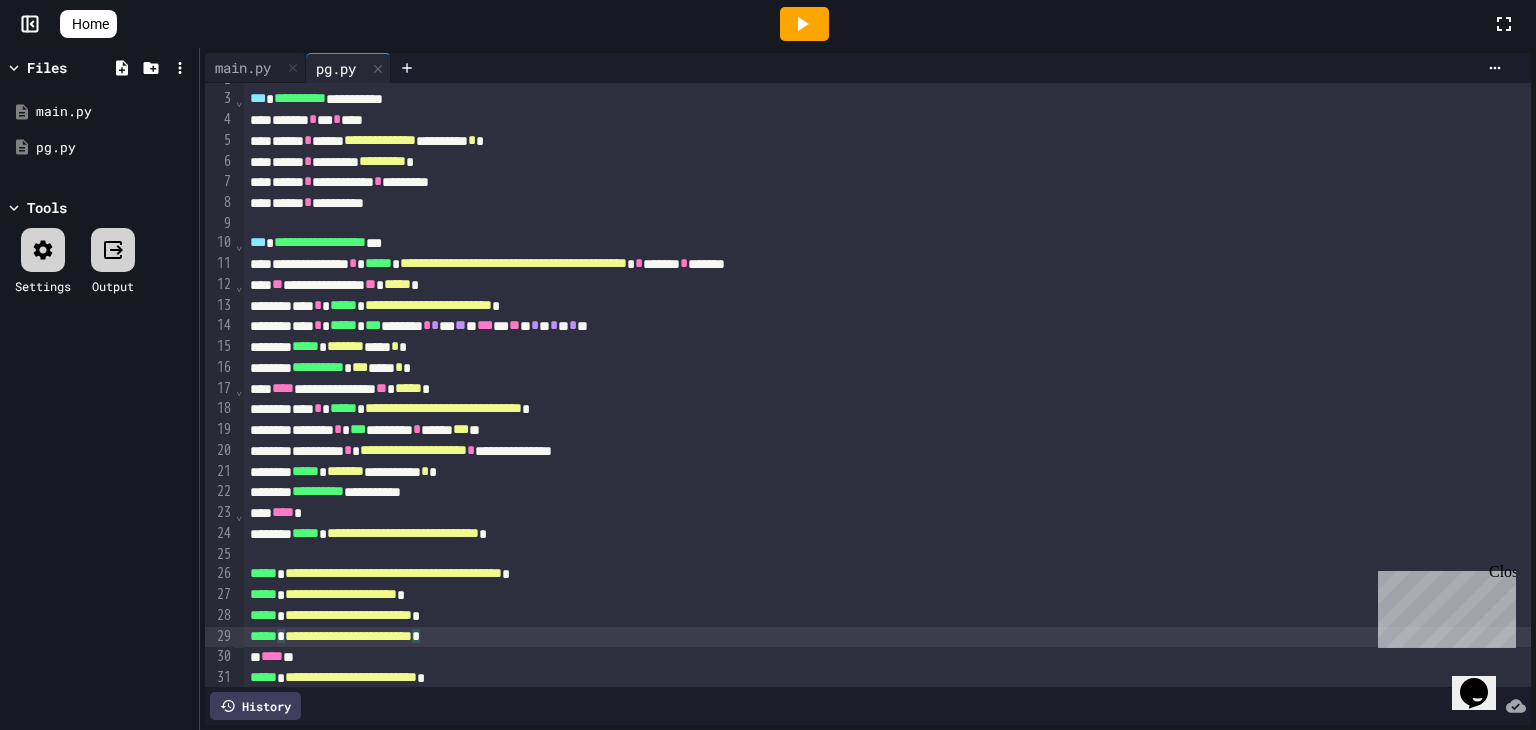 scroll, scrollTop: 0, scrollLeft: 0, axis: both 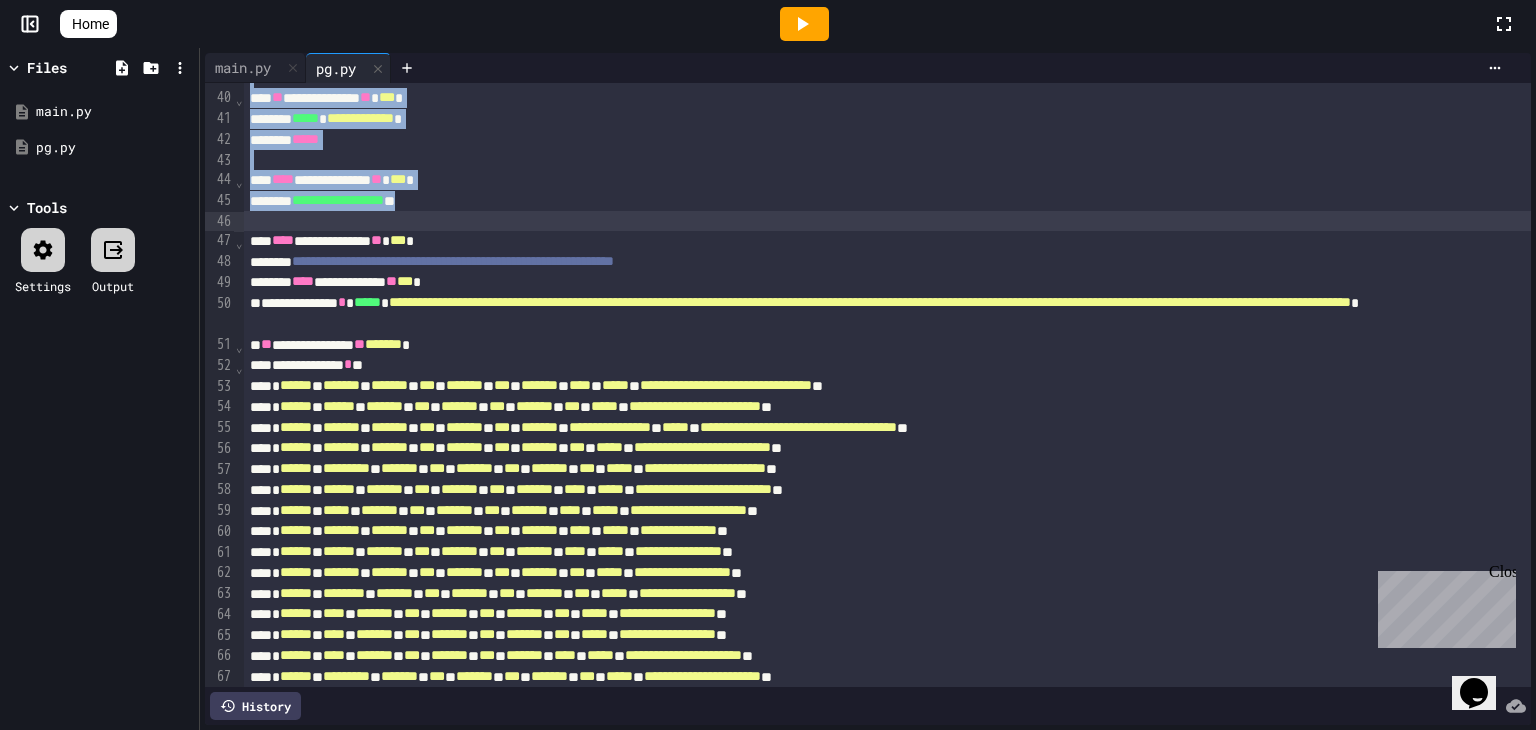 drag, startPoint x: 247, startPoint y: 95, endPoint x: 694, endPoint y: 214, distance: 462.5689 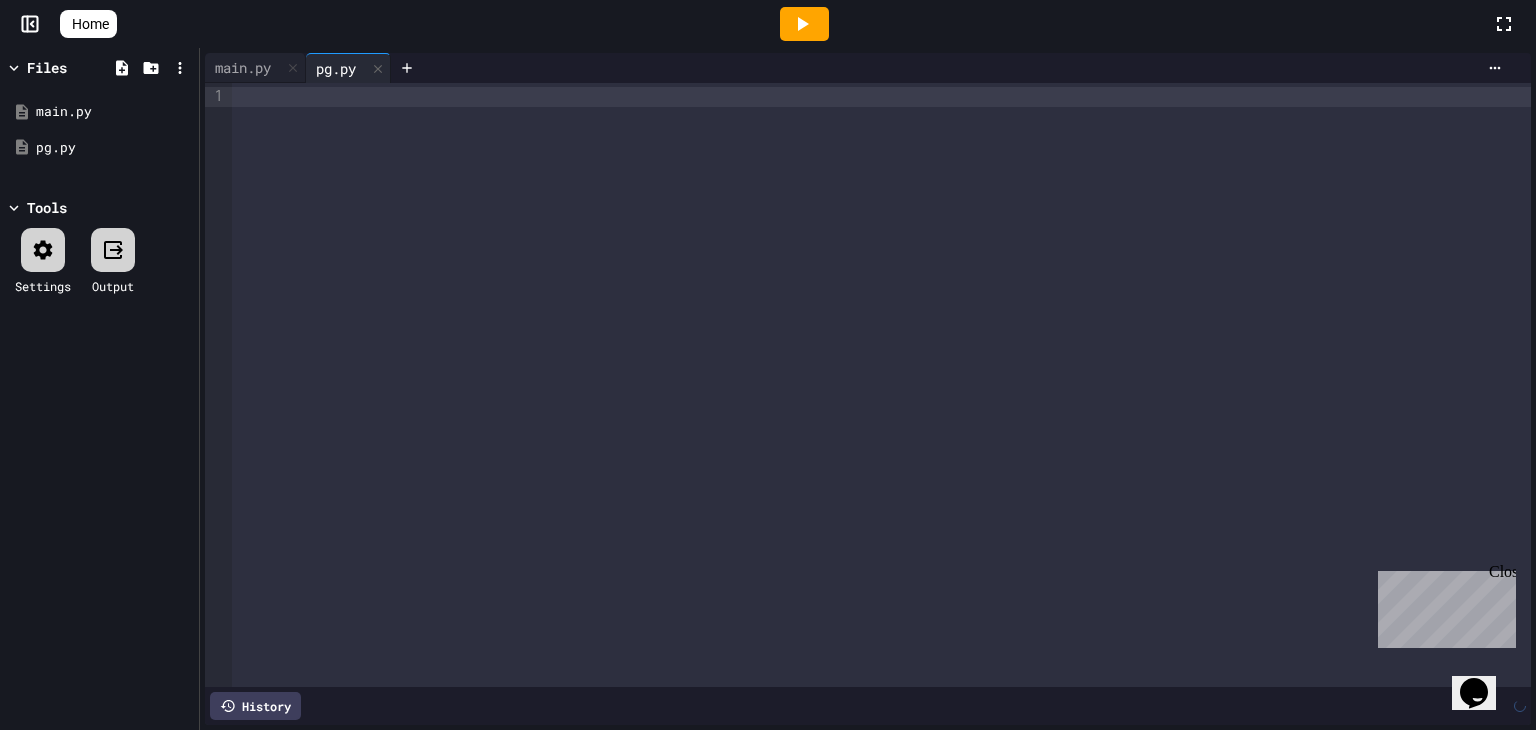 scroll, scrollTop: 0, scrollLeft: 0, axis: both 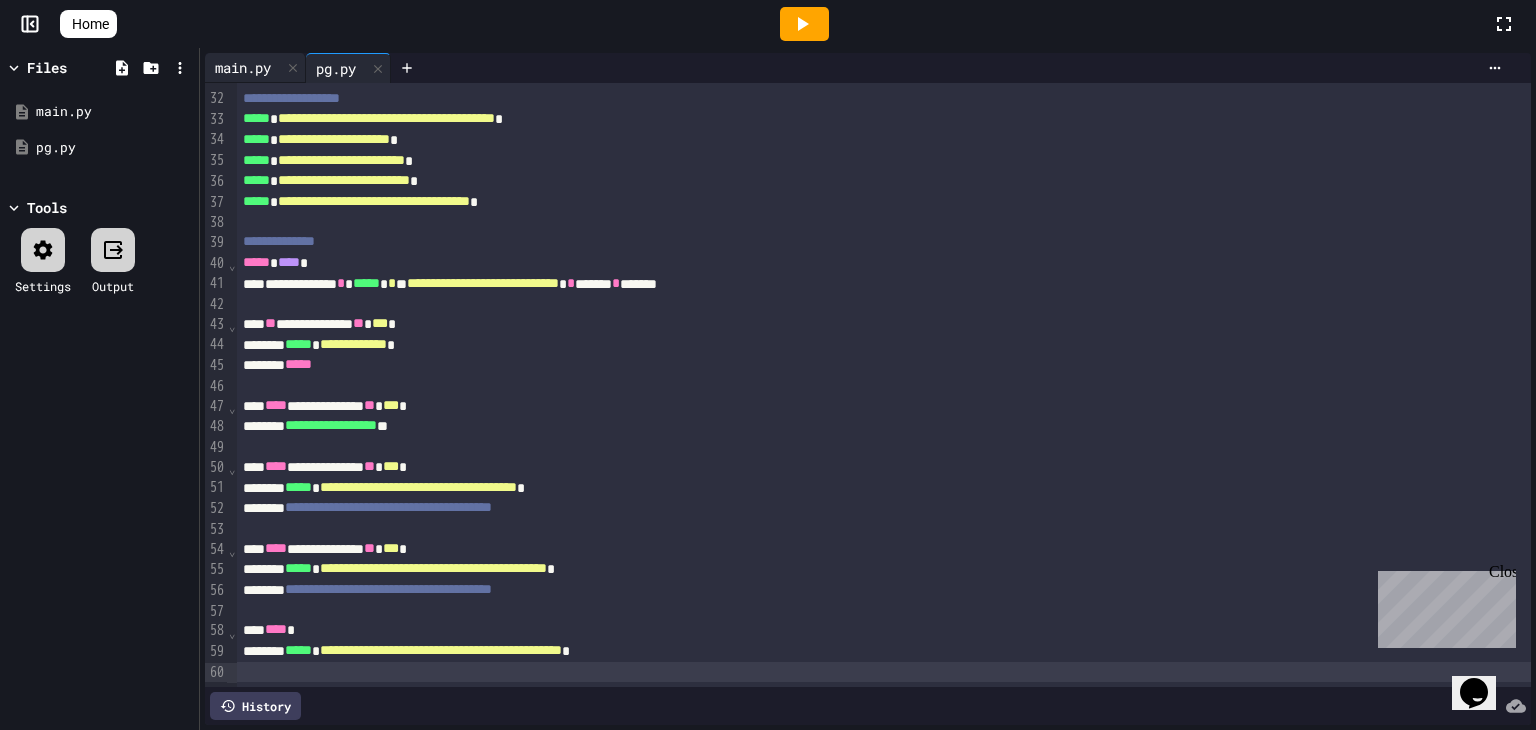 click on "main.py" at bounding box center [243, 67] 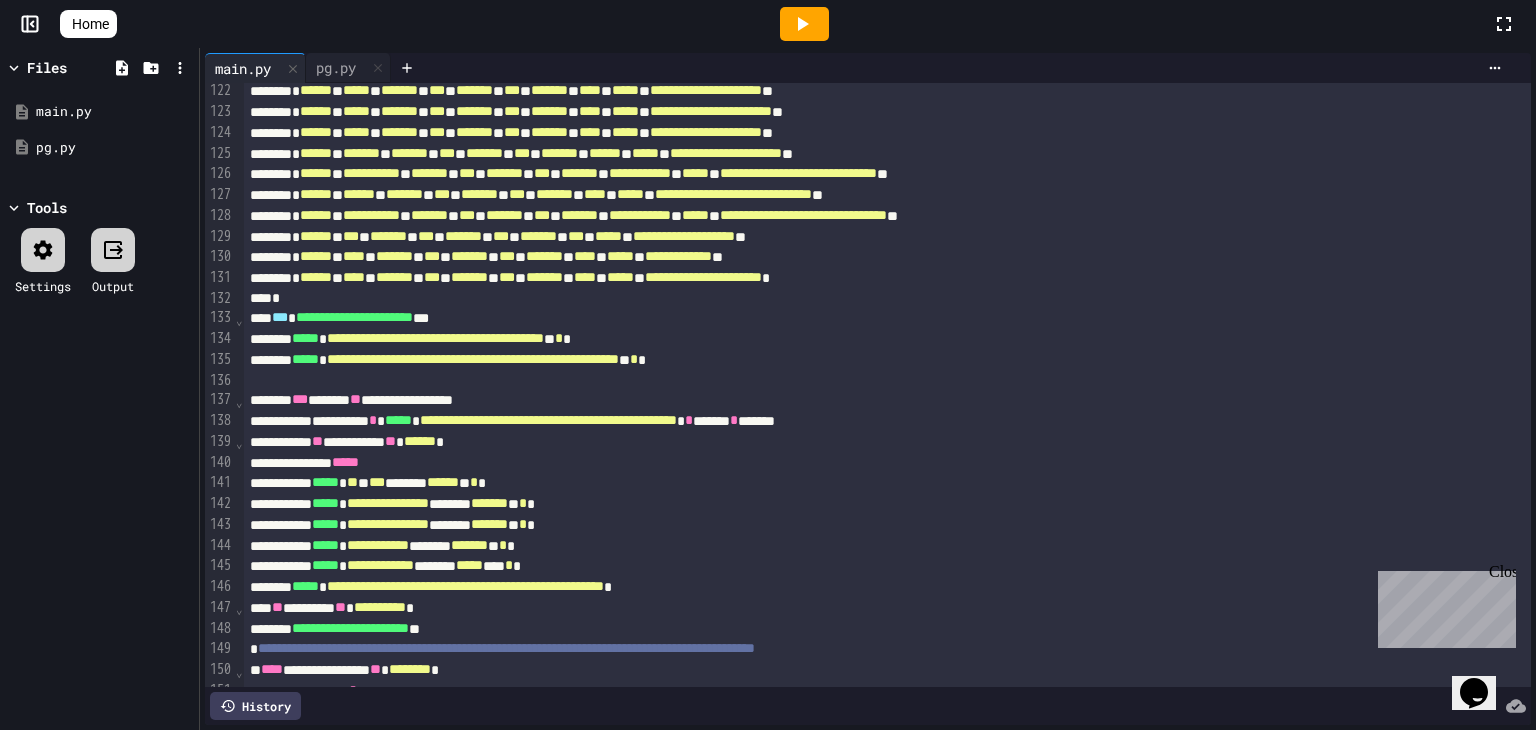 scroll, scrollTop: 2906, scrollLeft: 0, axis: vertical 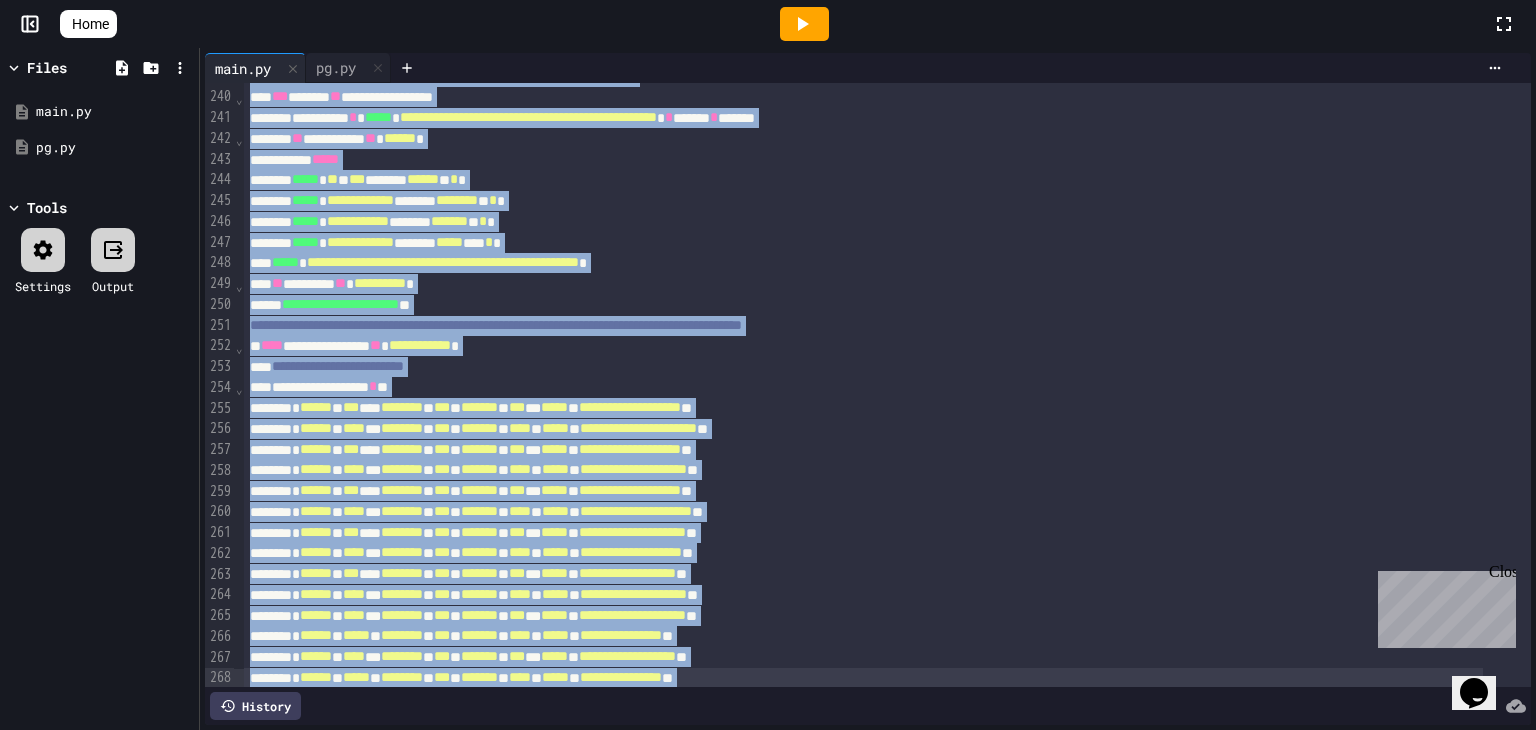 drag, startPoint x: 265, startPoint y: 322, endPoint x: 483, endPoint y: 776, distance: 503.62683 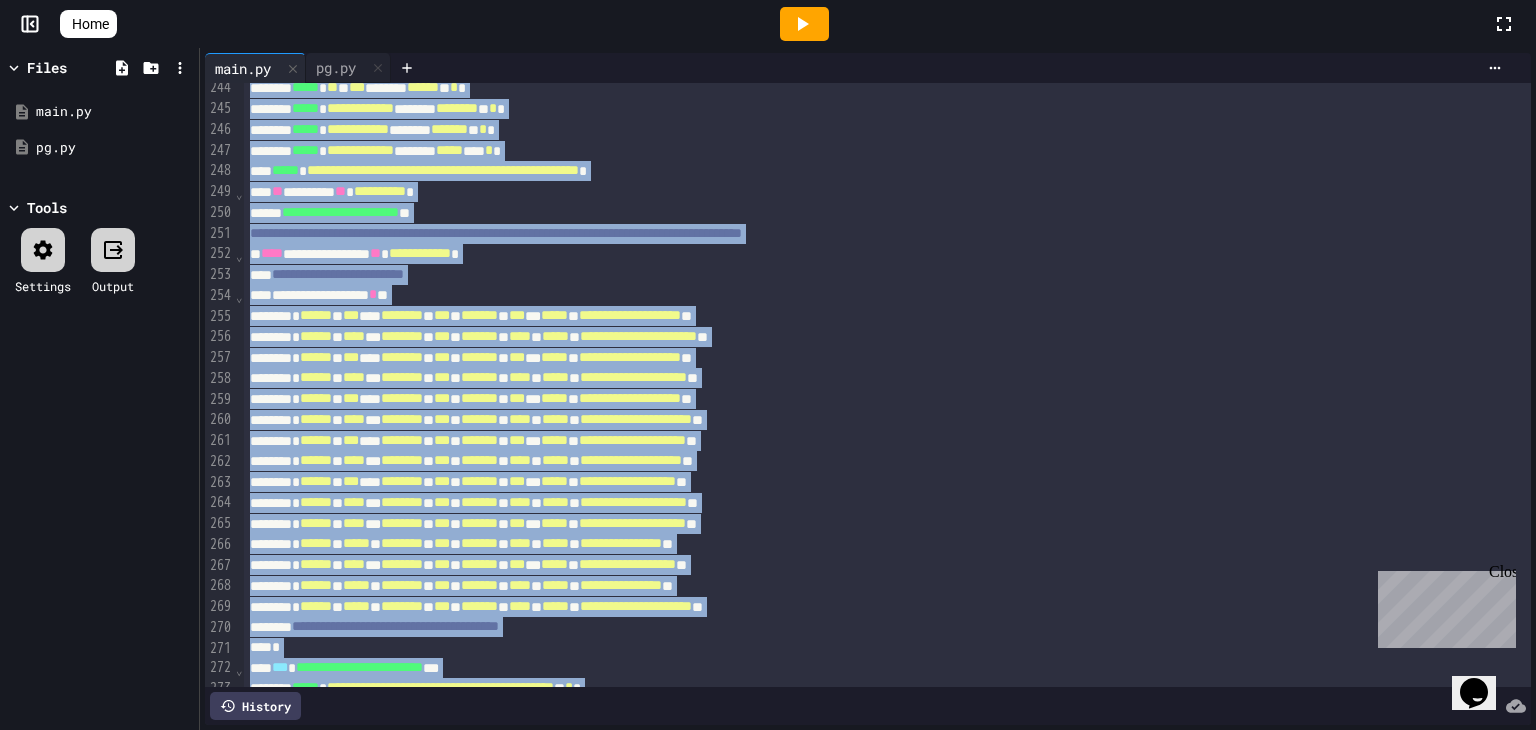 click on "**********" at bounding box center [636, 419] 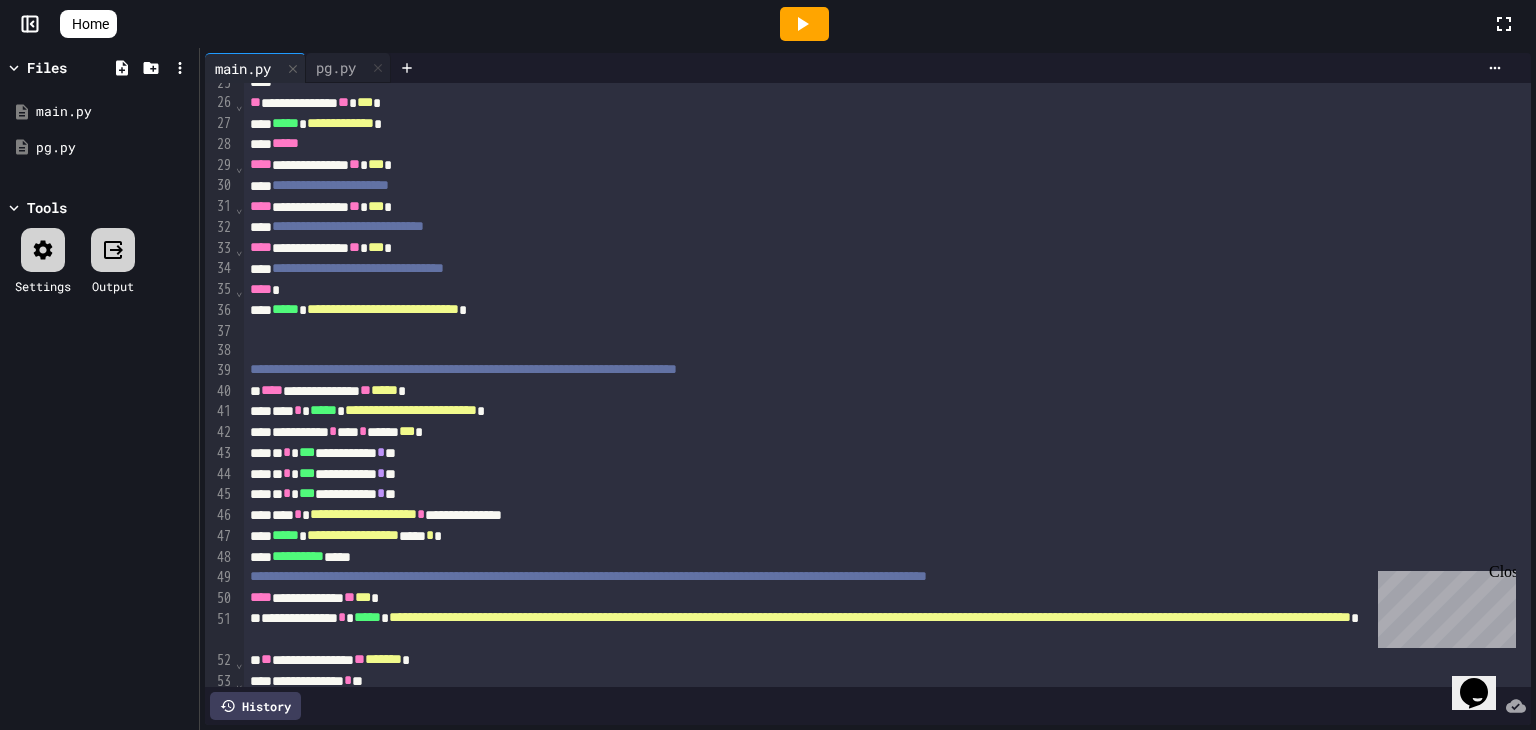 scroll, scrollTop: 749, scrollLeft: 0, axis: vertical 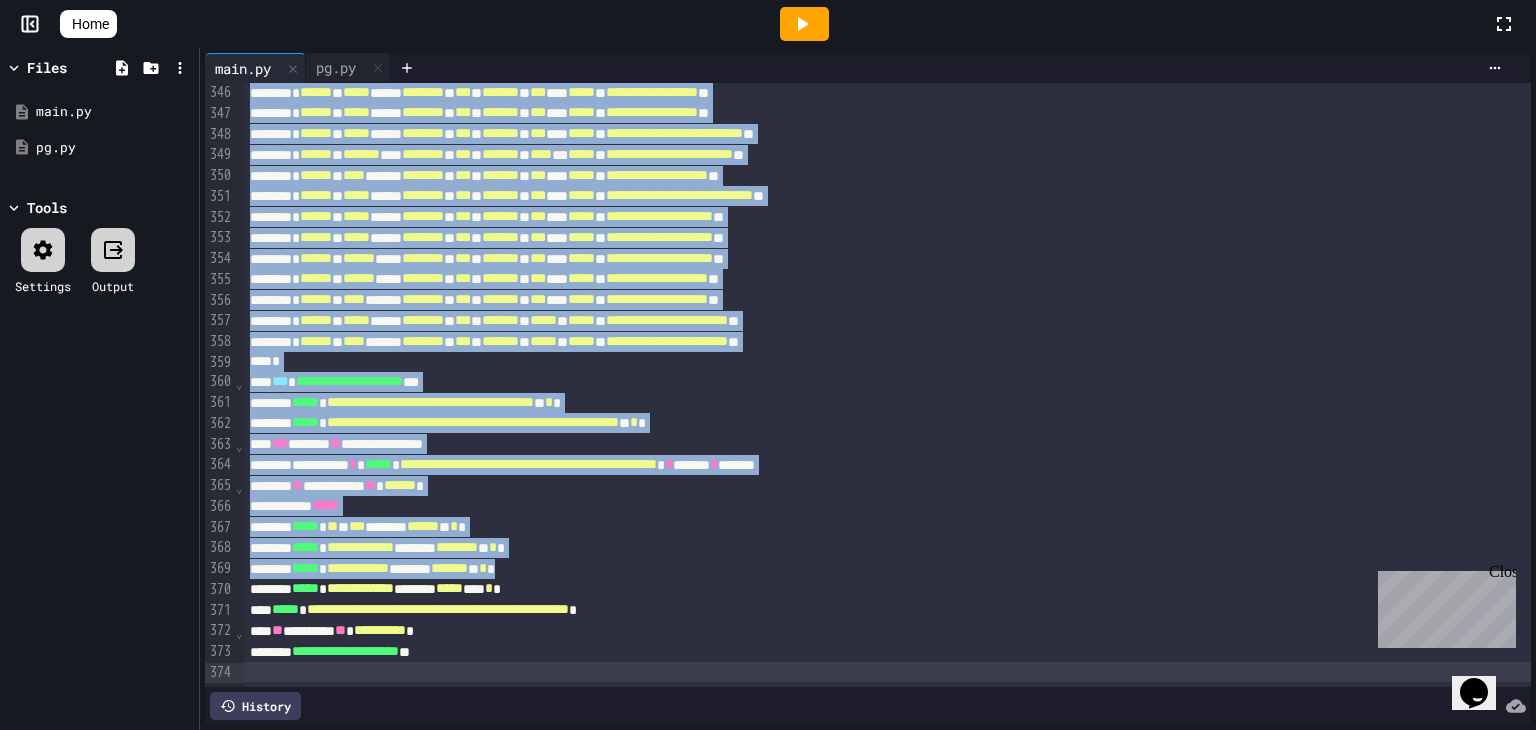 drag, startPoint x: 250, startPoint y: 384, endPoint x: 416, endPoint y: 776, distance: 425.69943 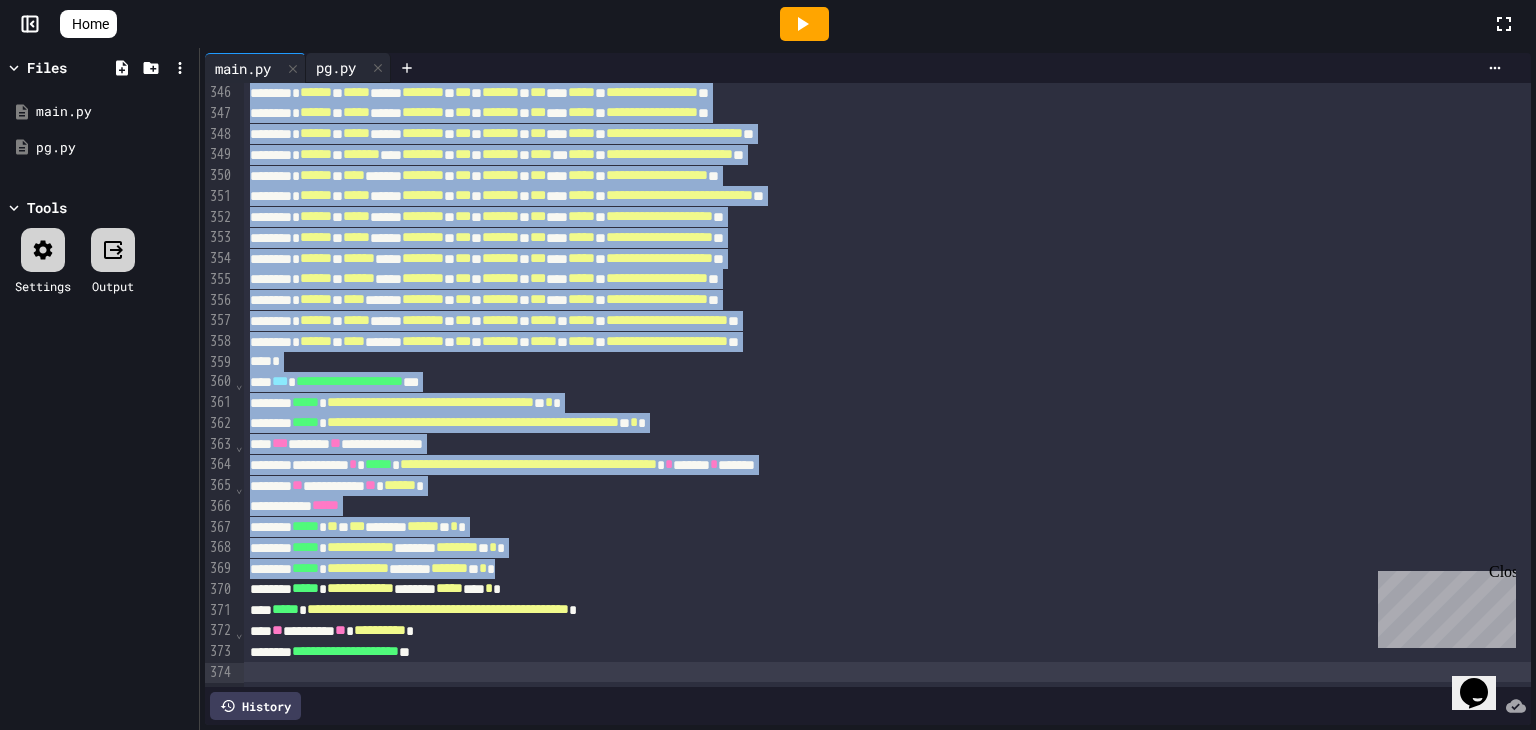 click on "pg.py" at bounding box center (336, 67) 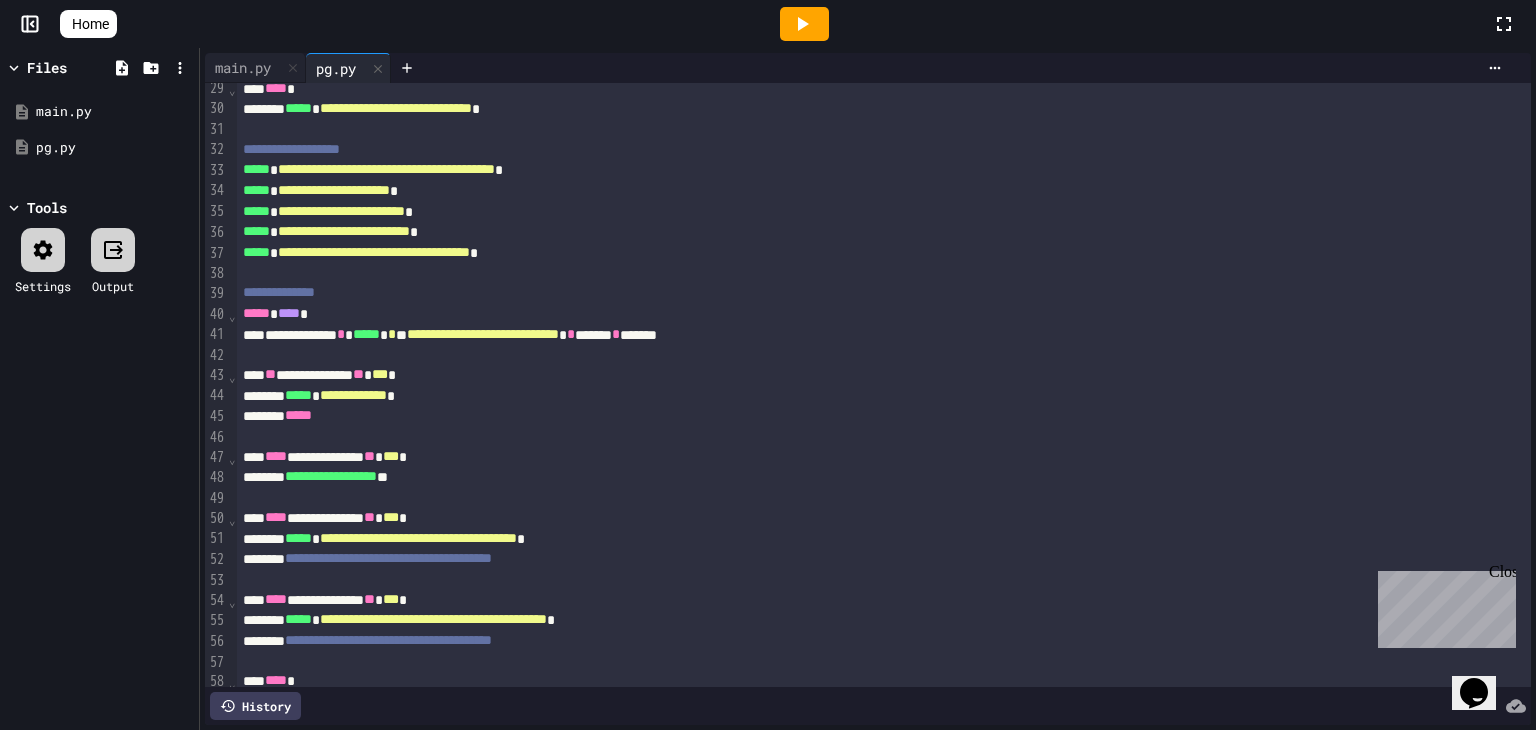 scroll, scrollTop: 668, scrollLeft: 0, axis: vertical 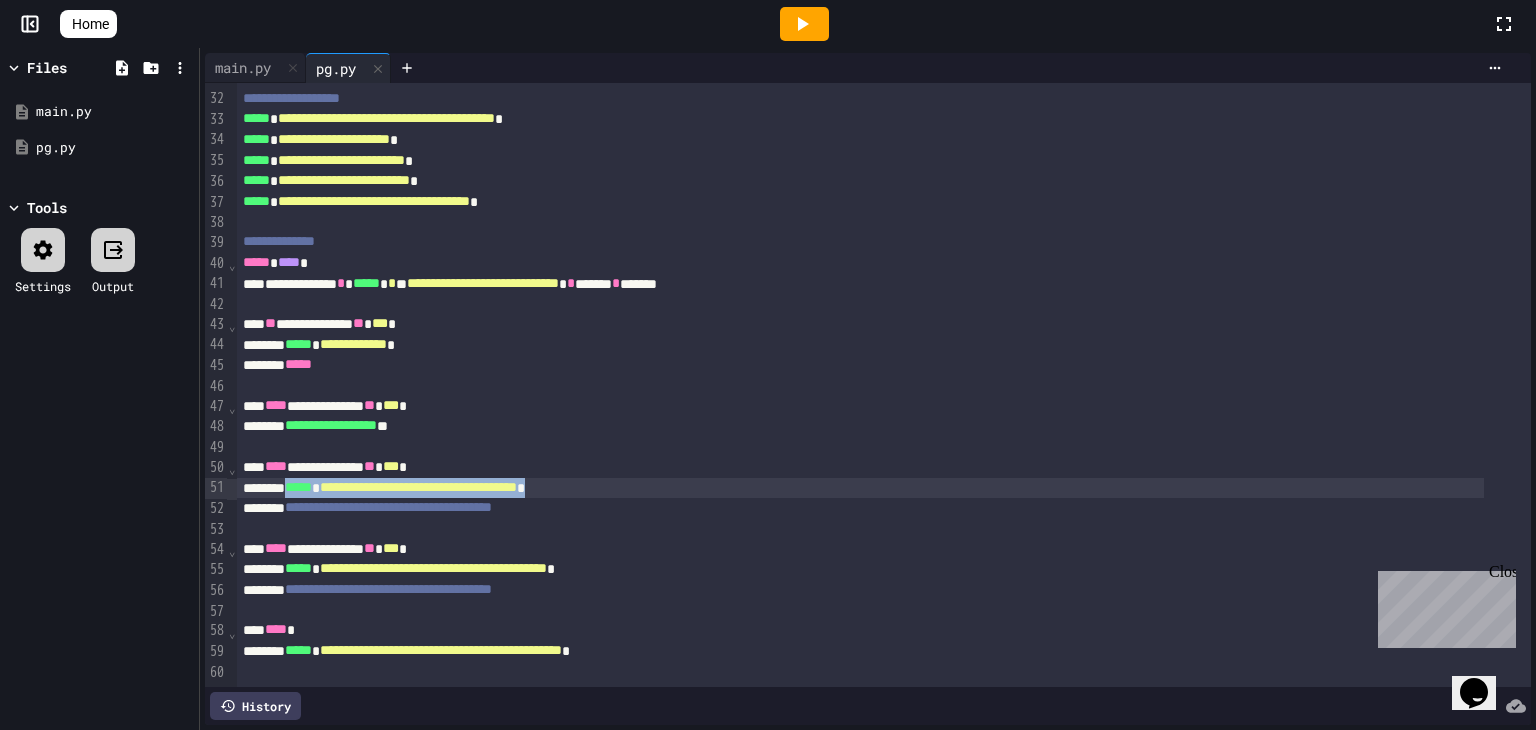 drag, startPoint x: 309, startPoint y: 457, endPoint x: 664, endPoint y: 457, distance: 355 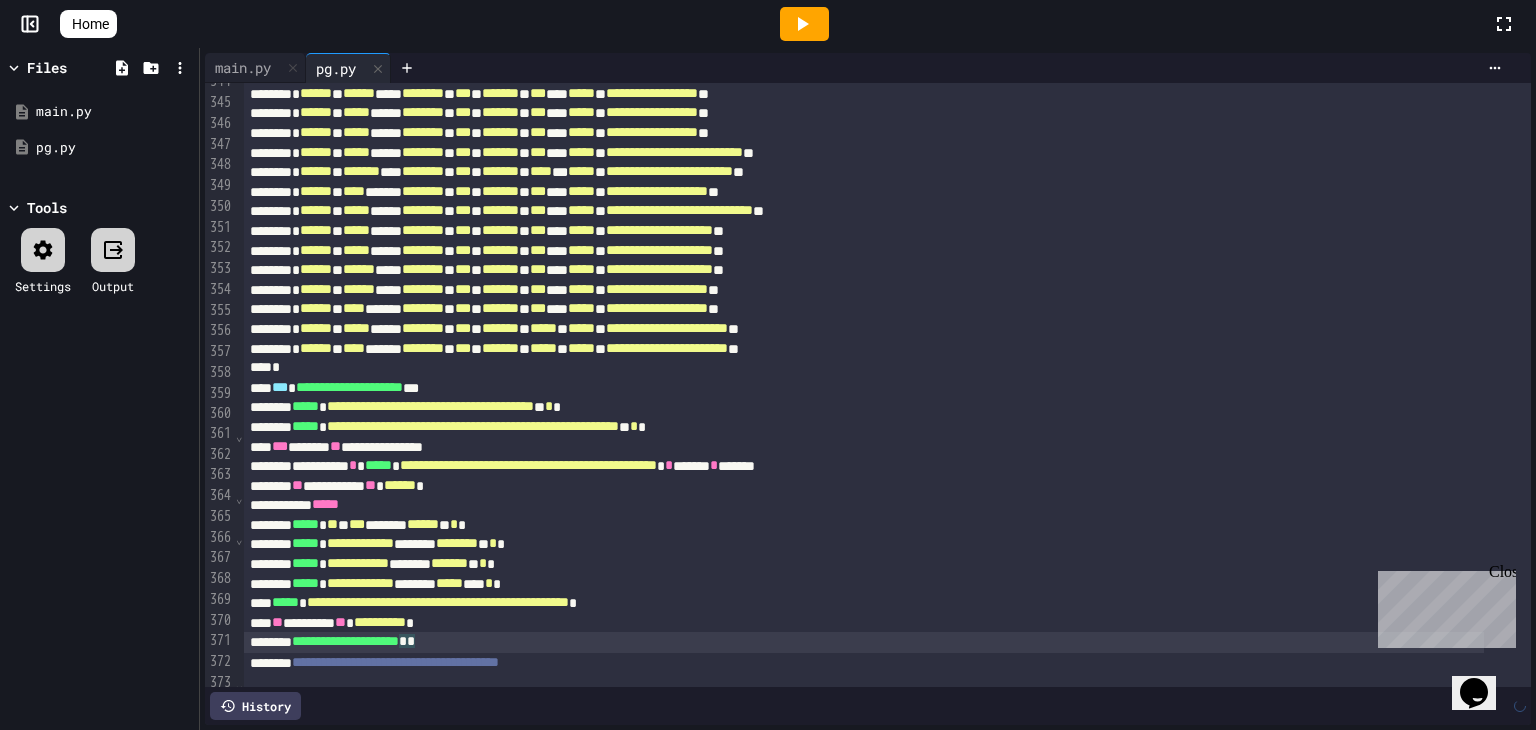 scroll, scrollTop: 6845, scrollLeft: 0, axis: vertical 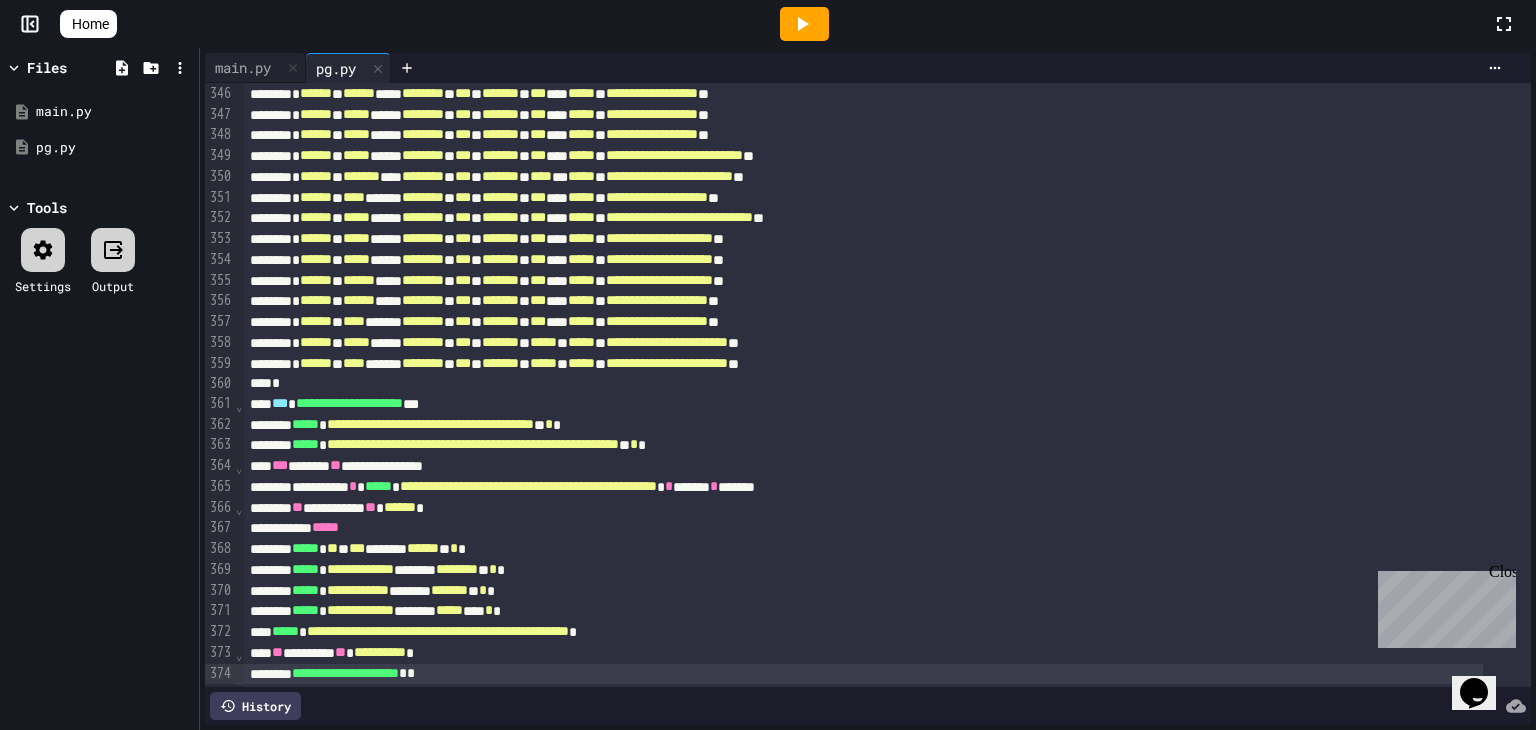 click 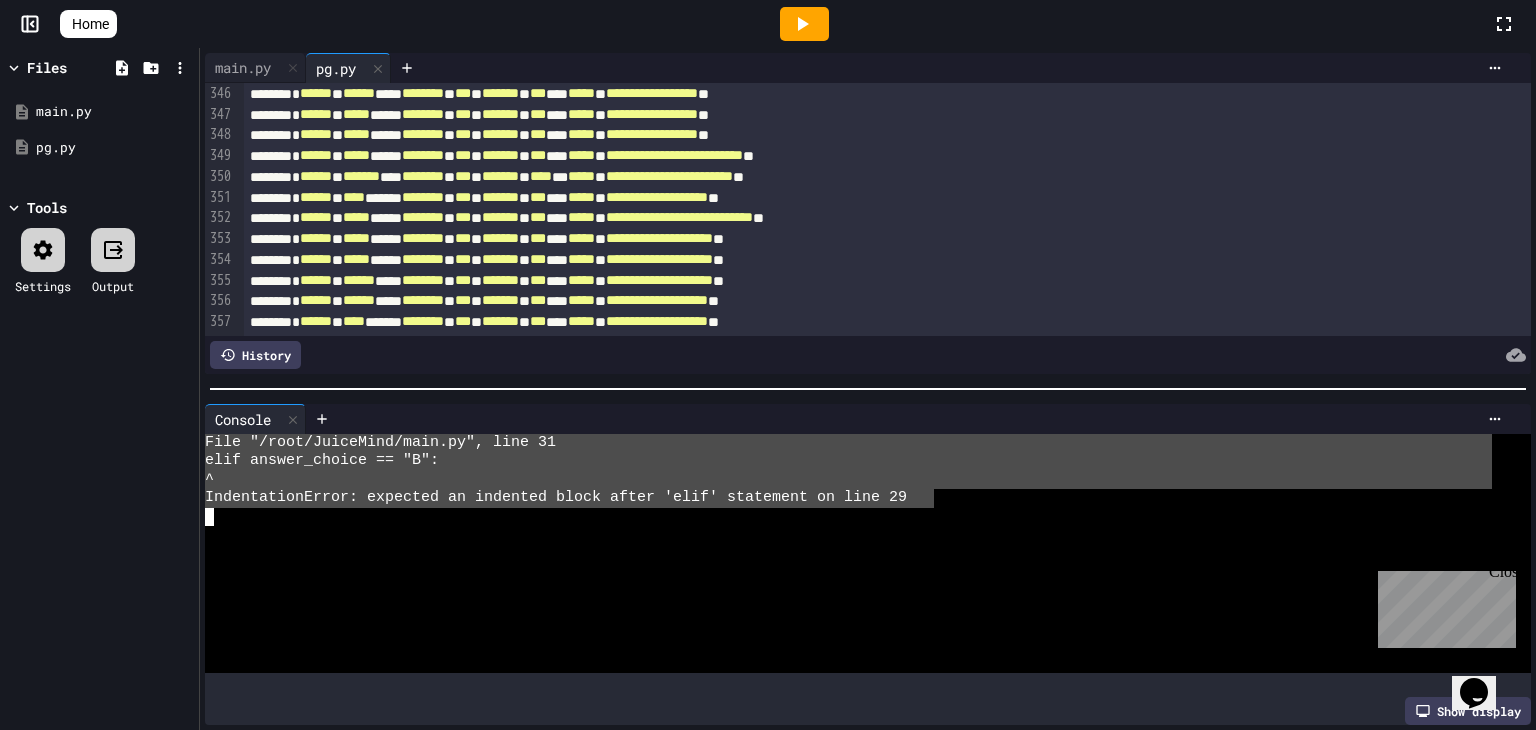 drag, startPoint x: 933, startPoint y: 491, endPoint x: 201, endPoint y: 428, distance: 734.70605 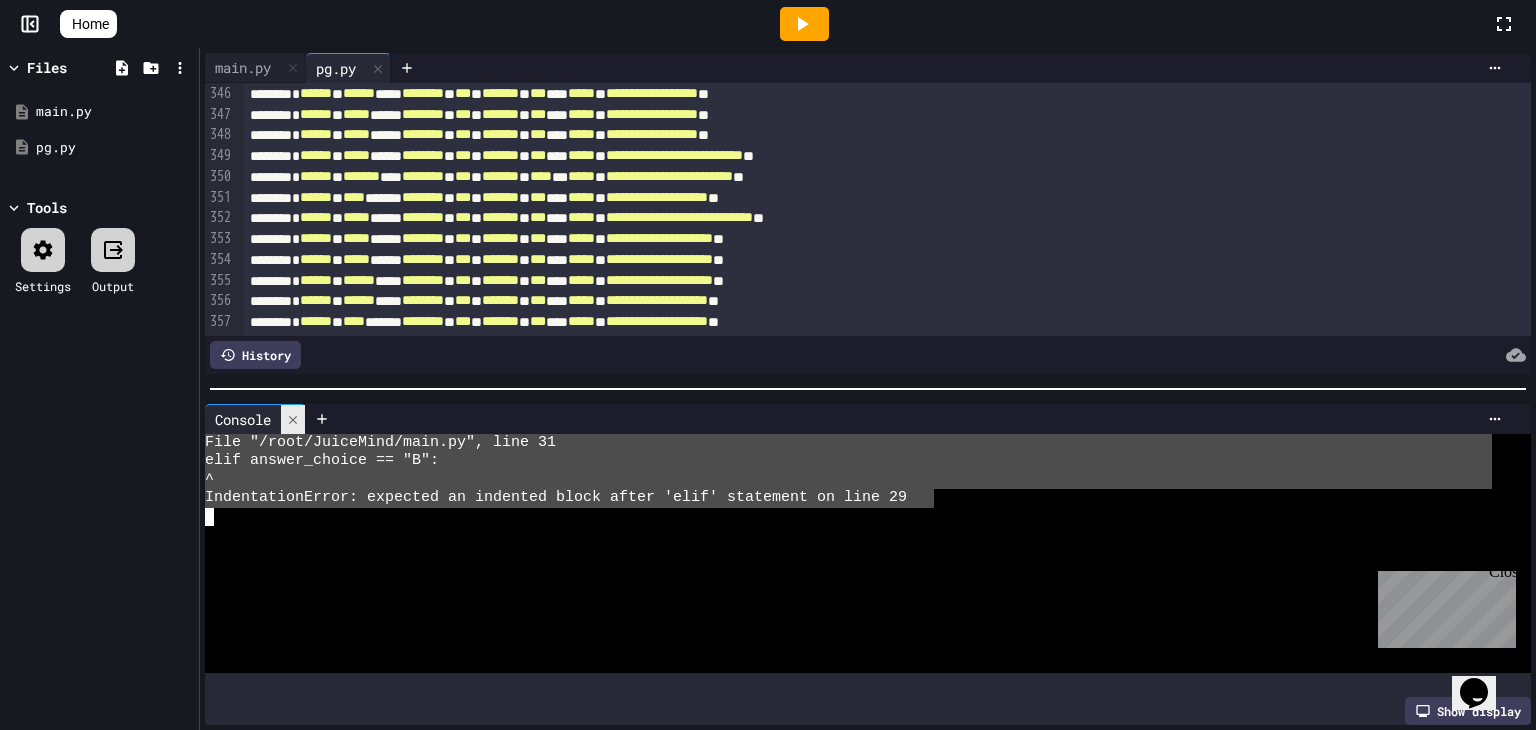 click 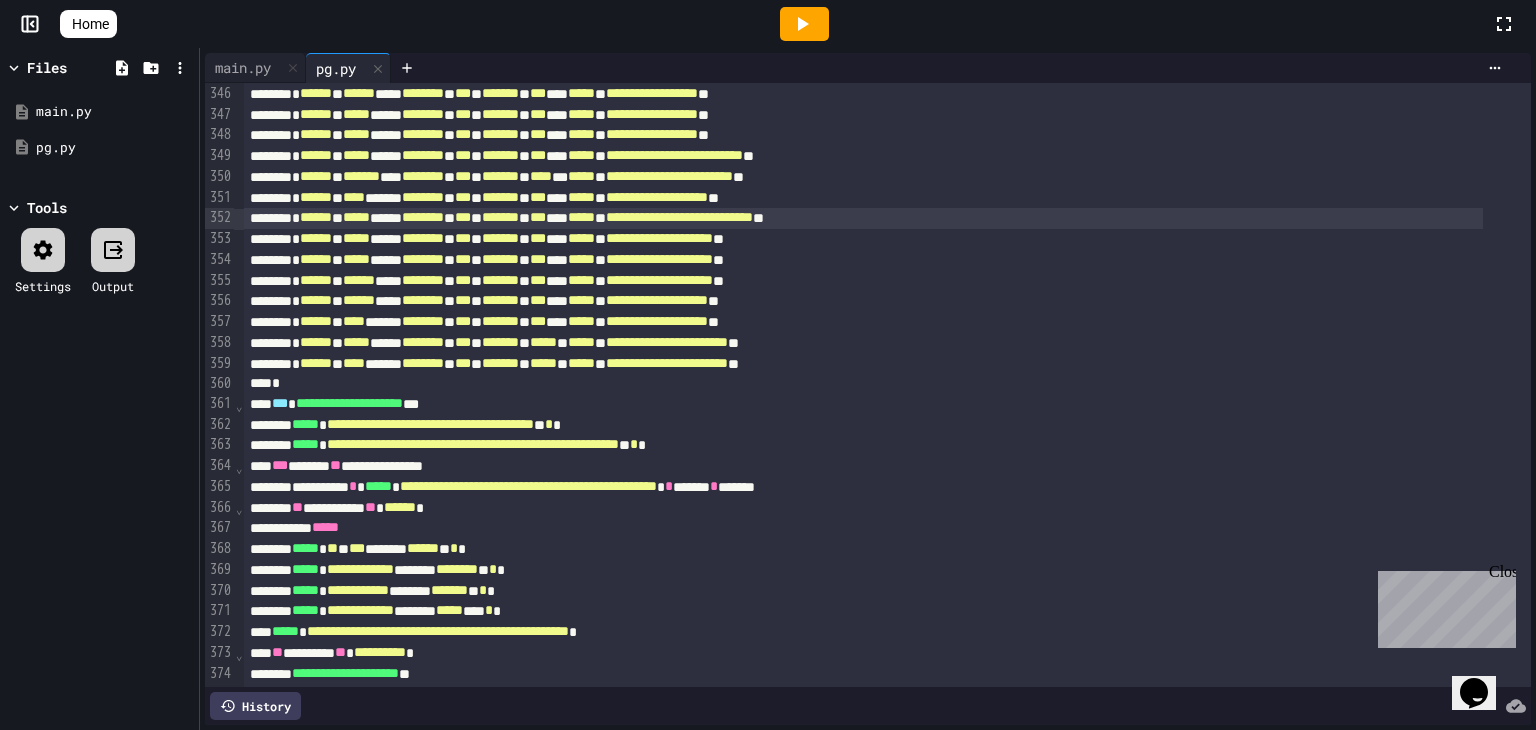 click on "**********" at bounding box center (863, 218) 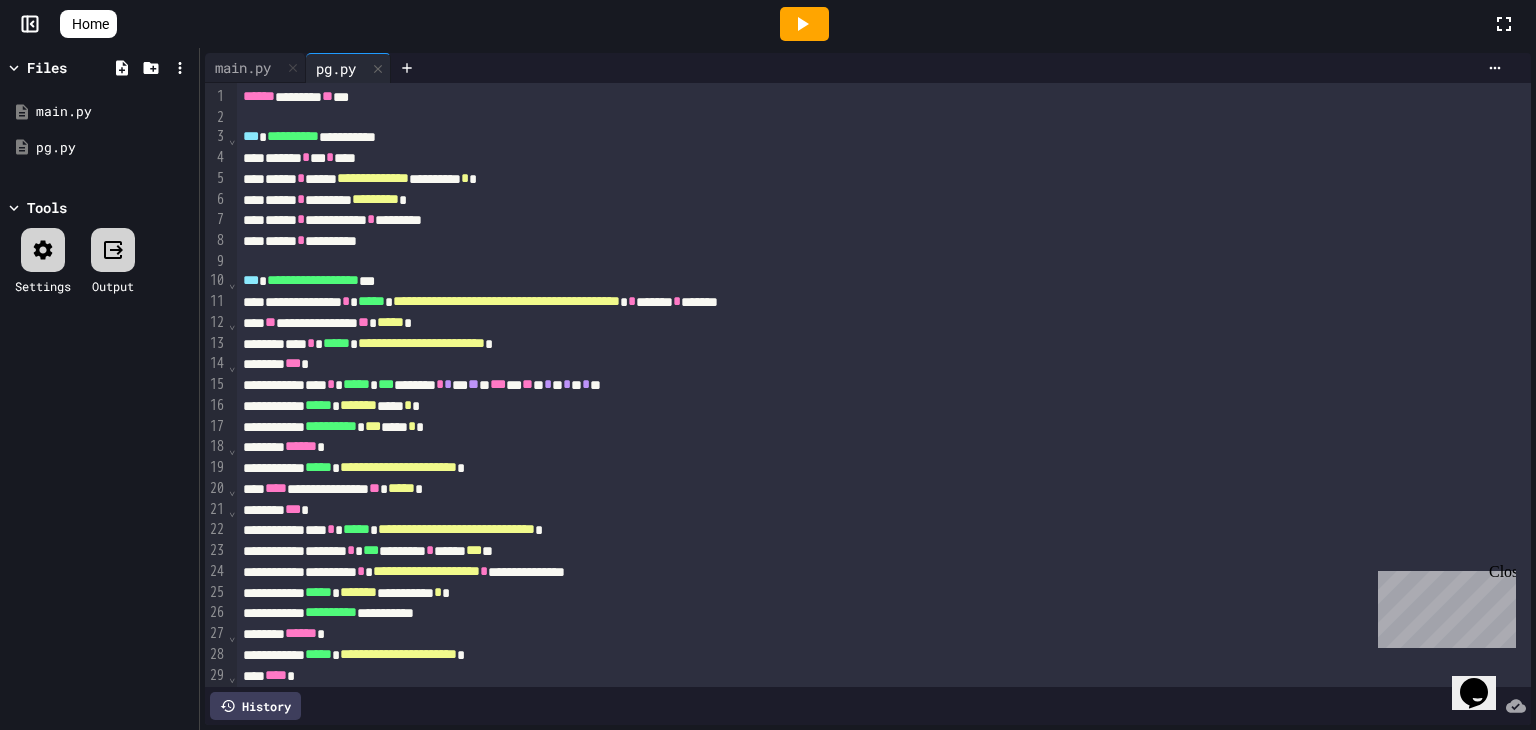scroll, scrollTop: 627, scrollLeft: 0, axis: vertical 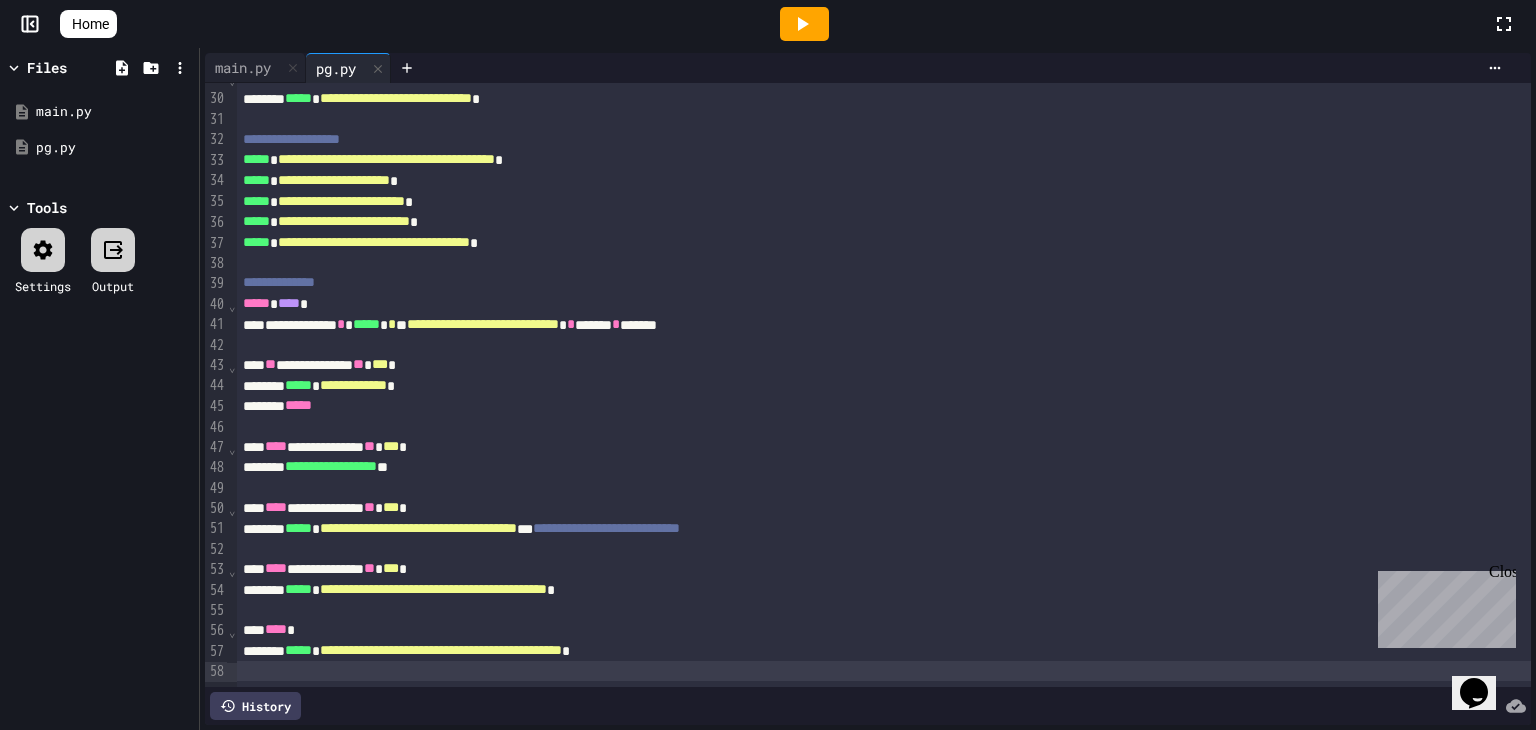 click 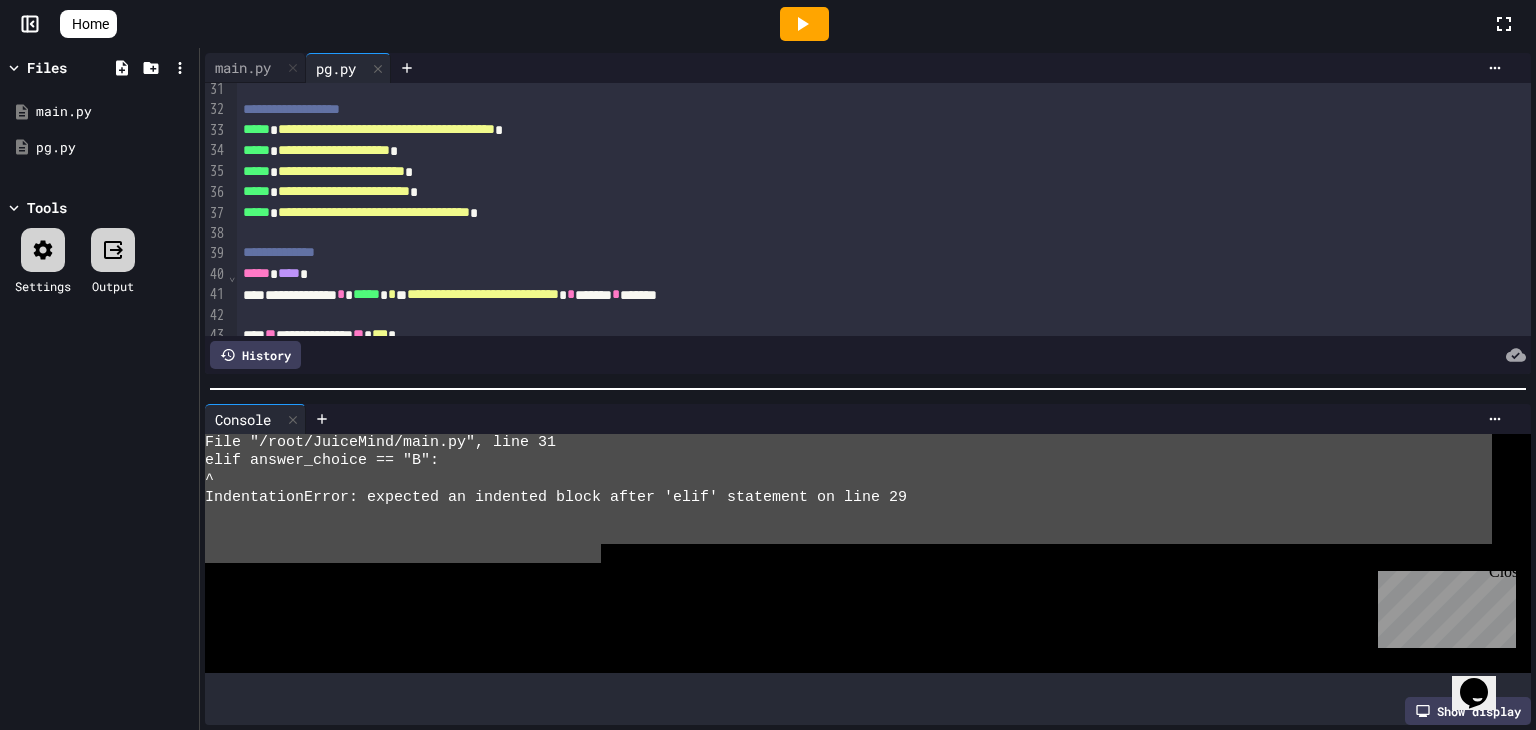 drag, startPoint x: 601, startPoint y: 553, endPoint x: 222, endPoint y: 425, distance: 400.03125 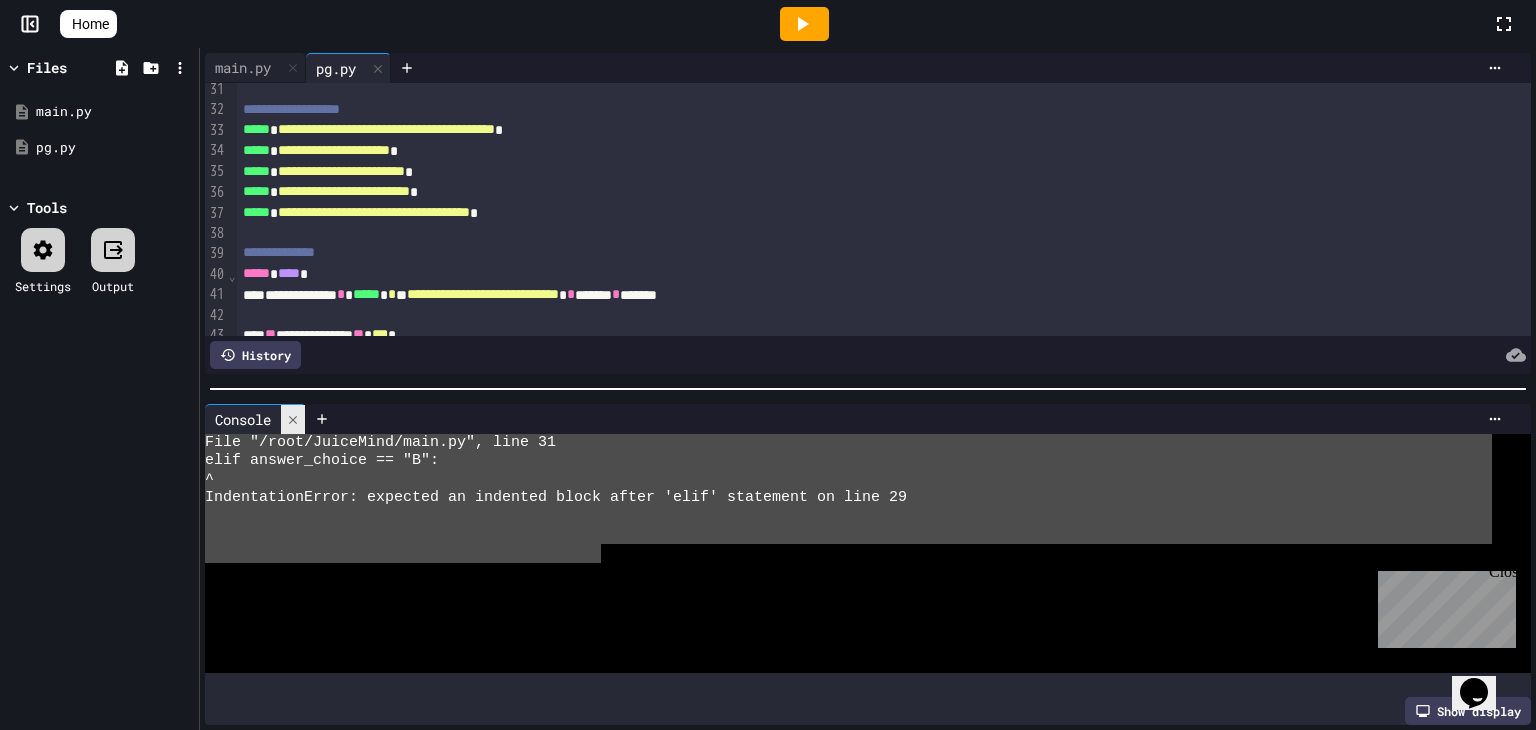 click 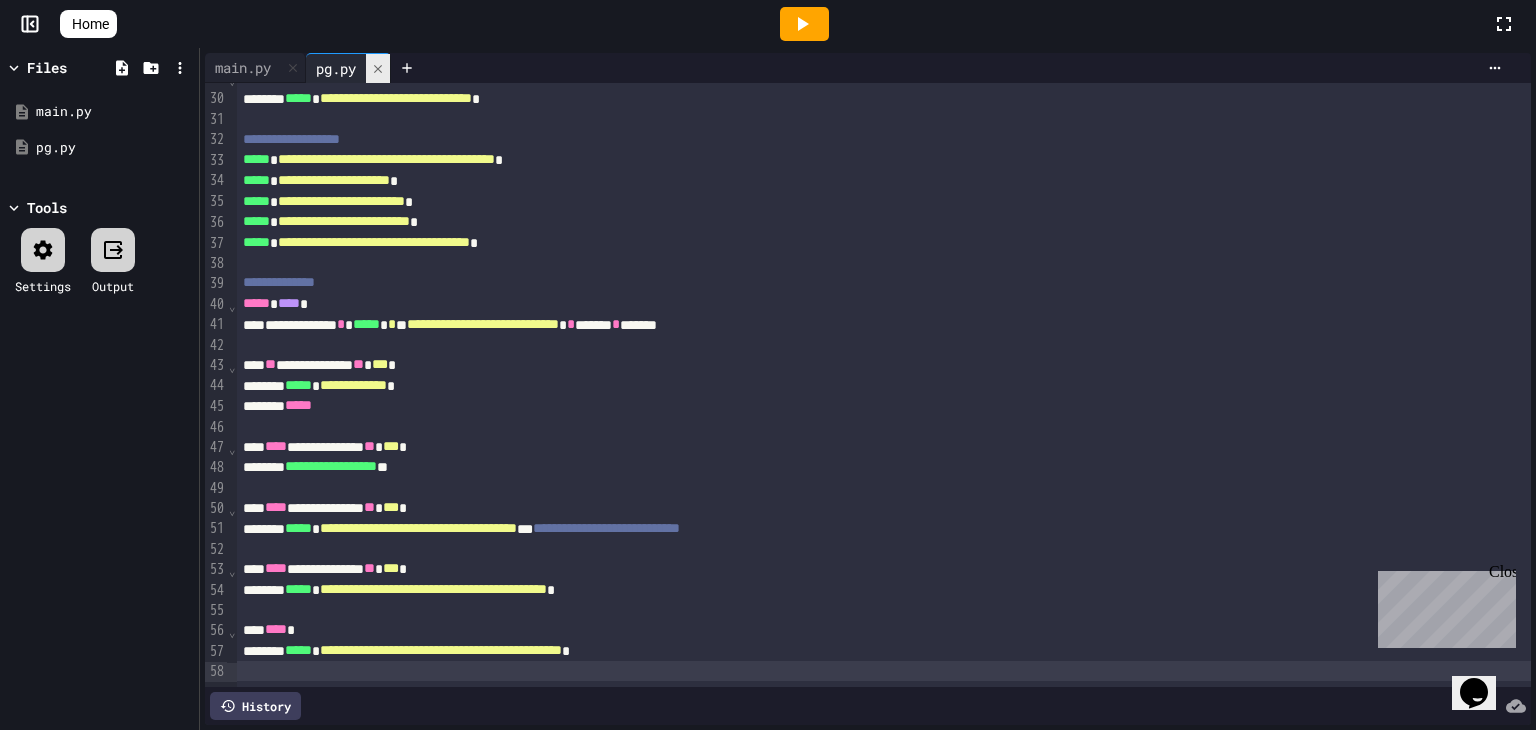click at bounding box center [378, 68] 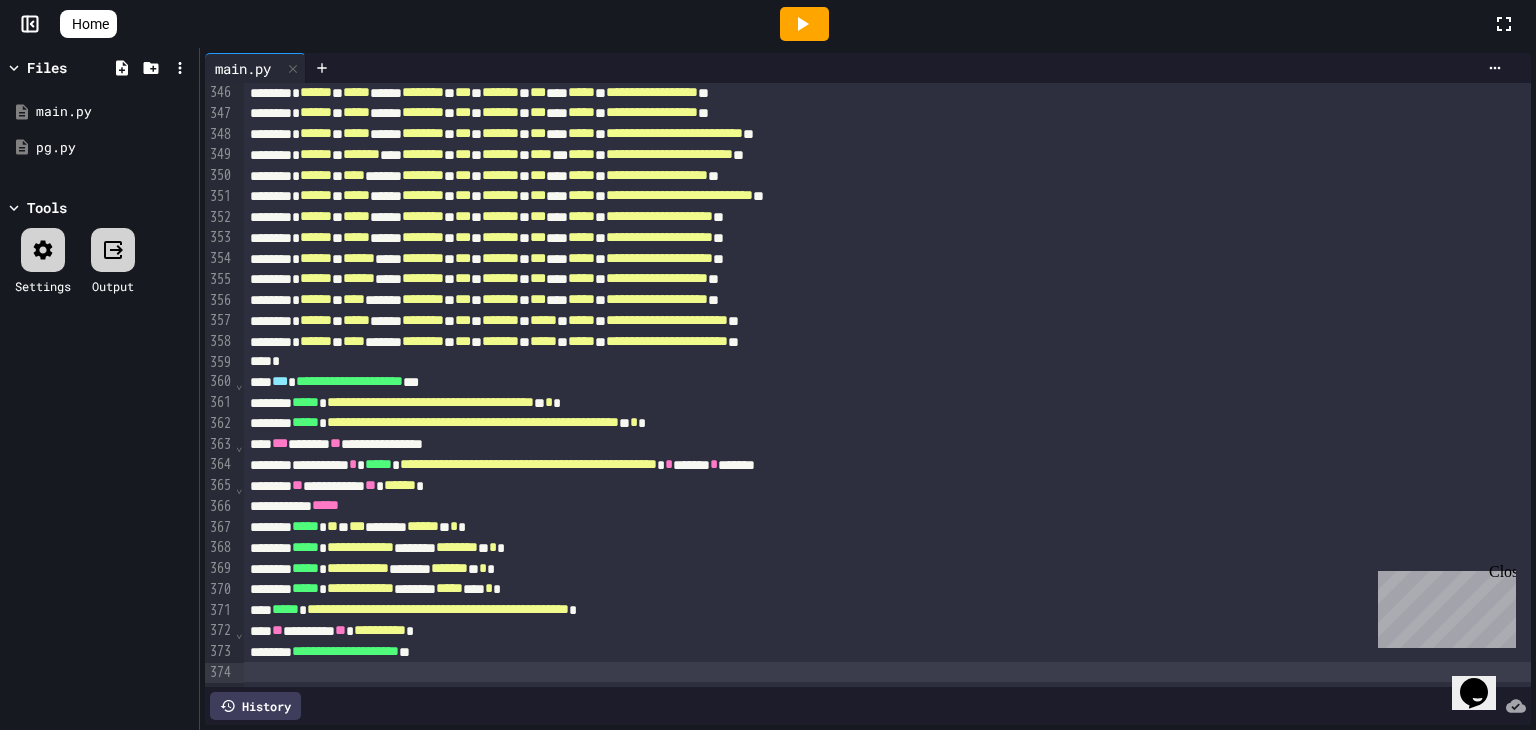 click at bounding box center [804, 24] 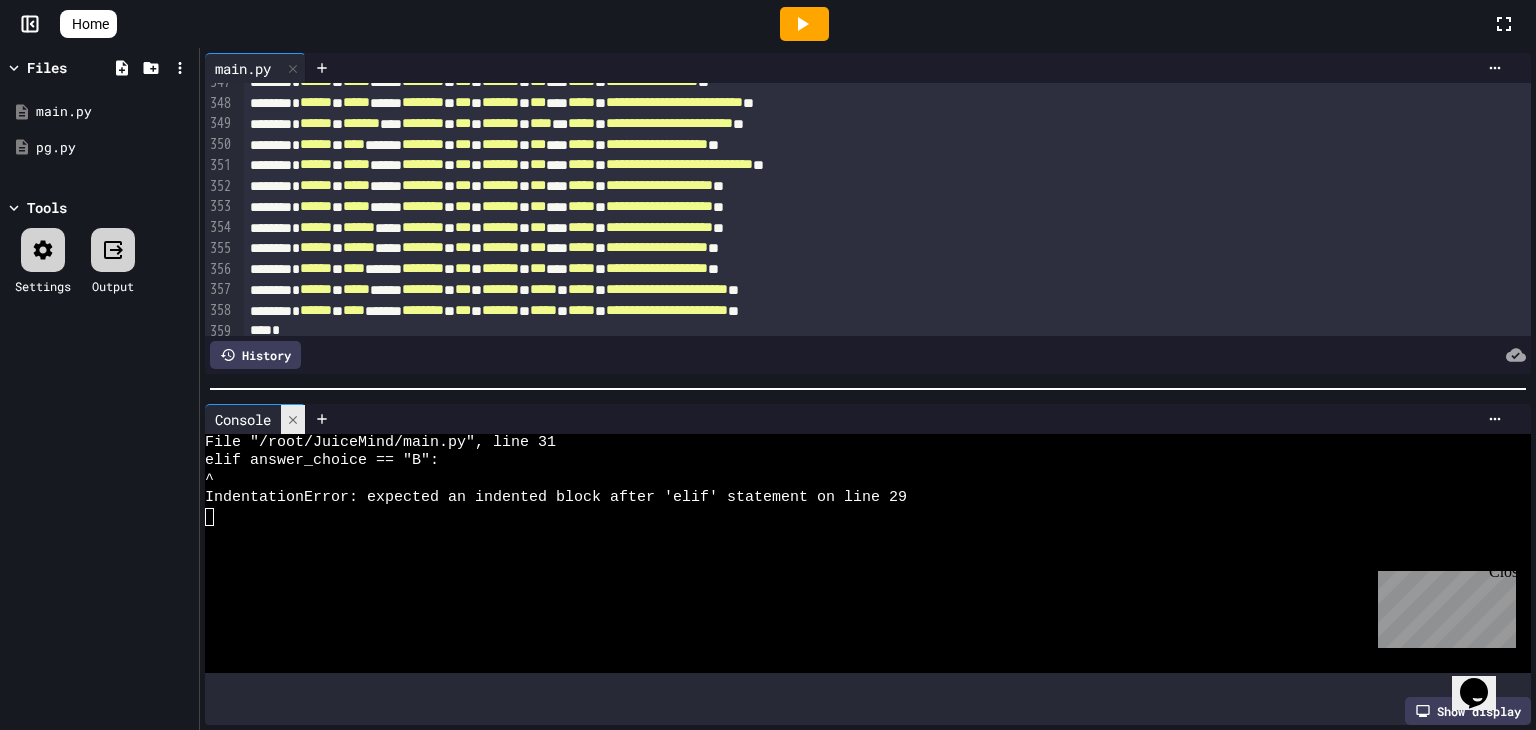 click at bounding box center [293, 419] 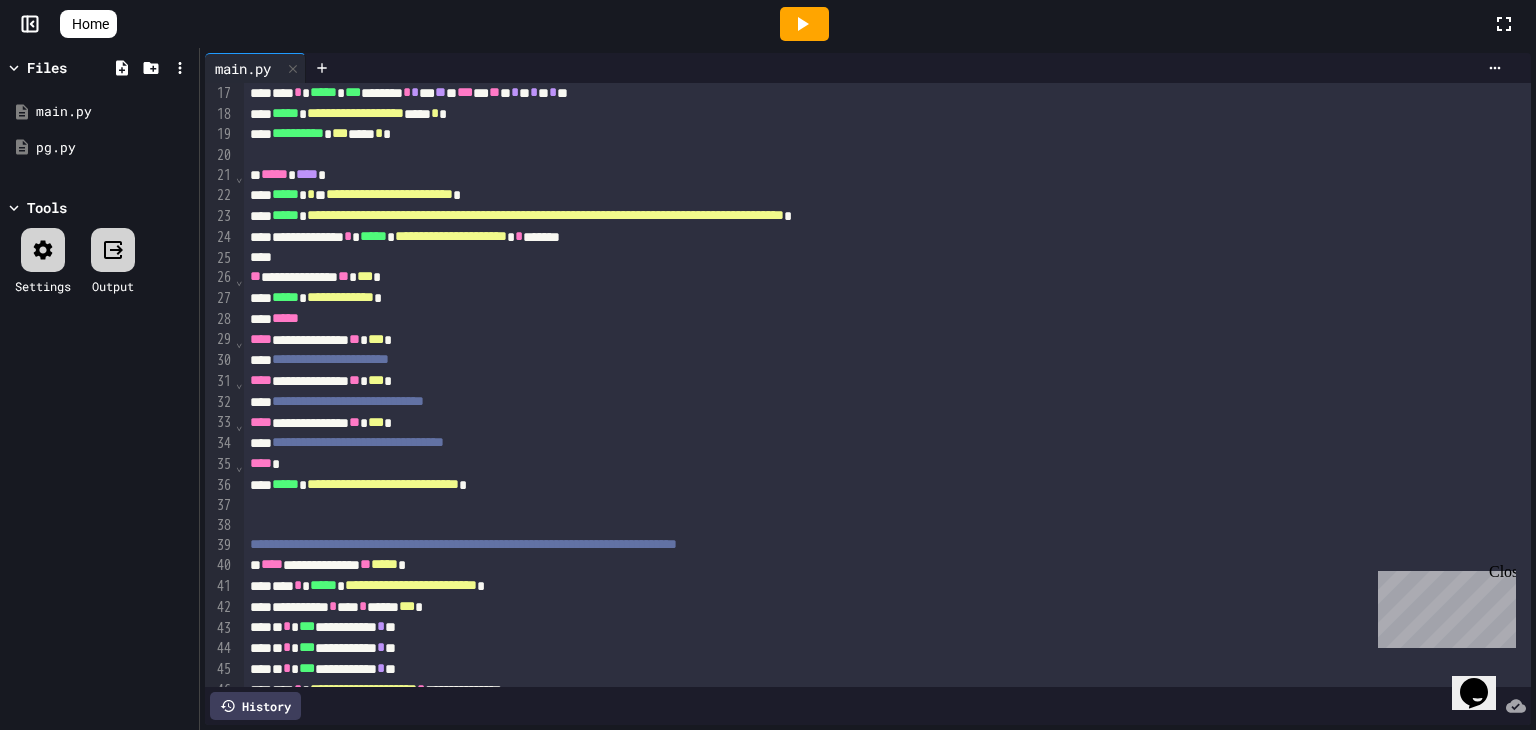 scroll, scrollTop: 358, scrollLeft: 0, axis: vertical 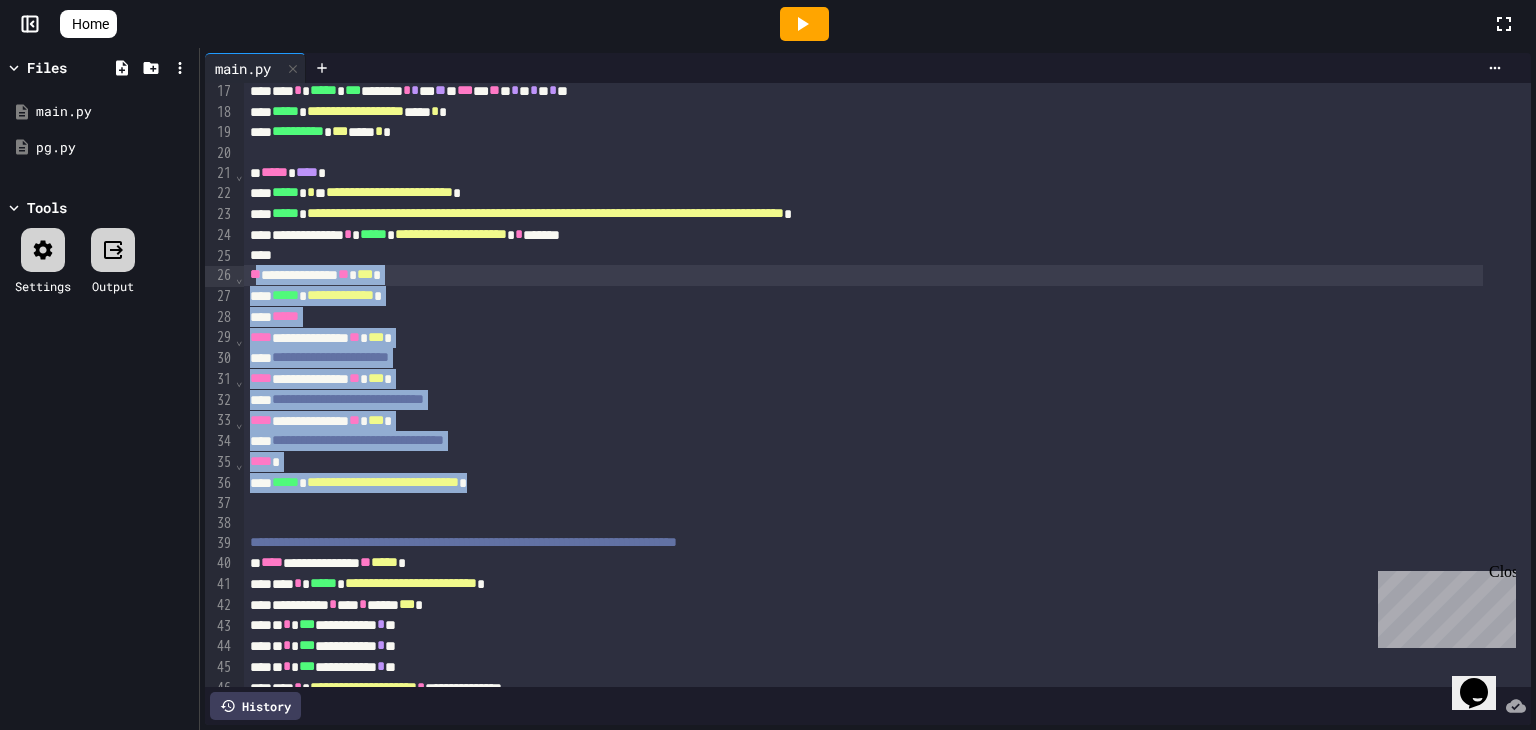 drag, startPoint x: 592, startPoint y: 491, endPoint x: 256, endPoint y: 281, distance: 396.2272 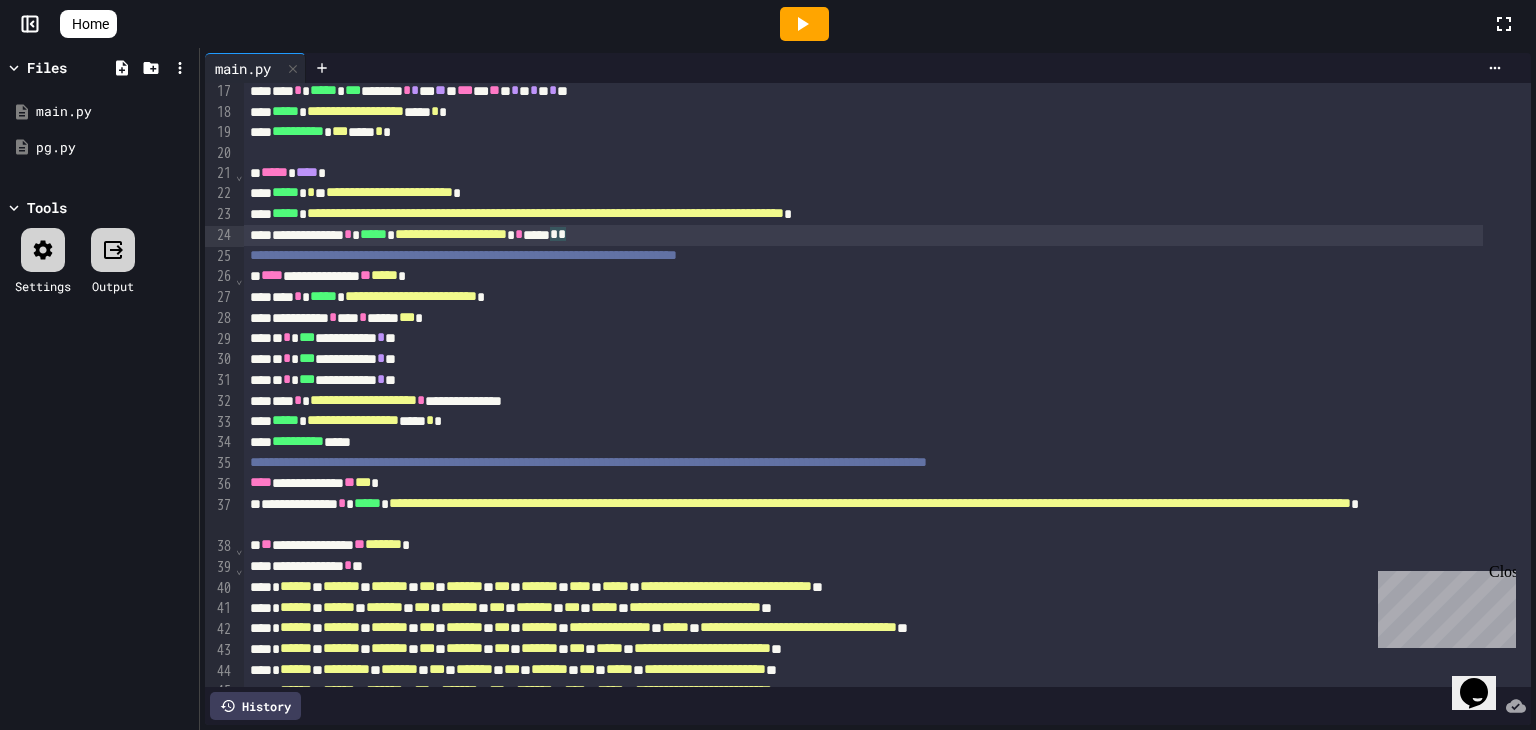 click 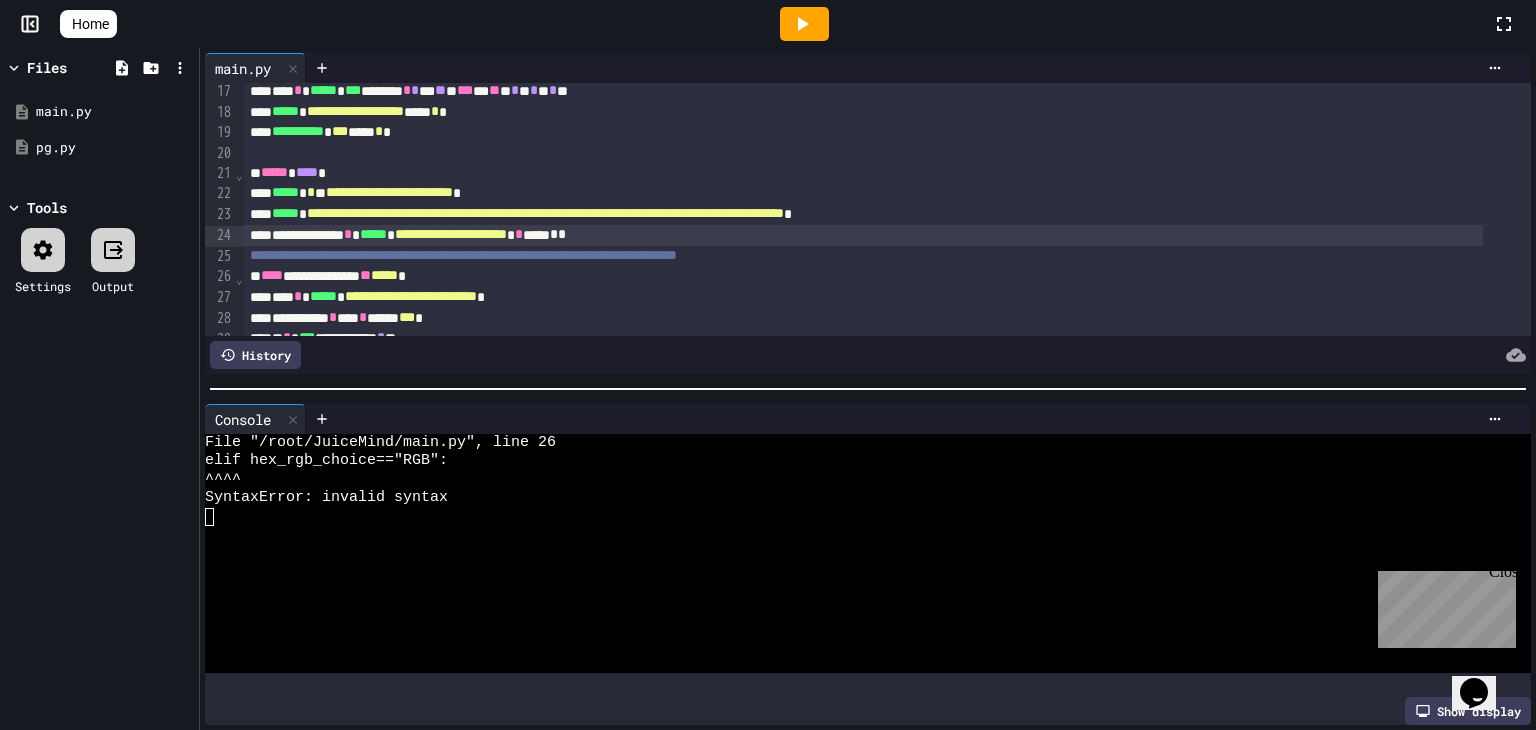 click on "History" at bounding box center [255, 355] 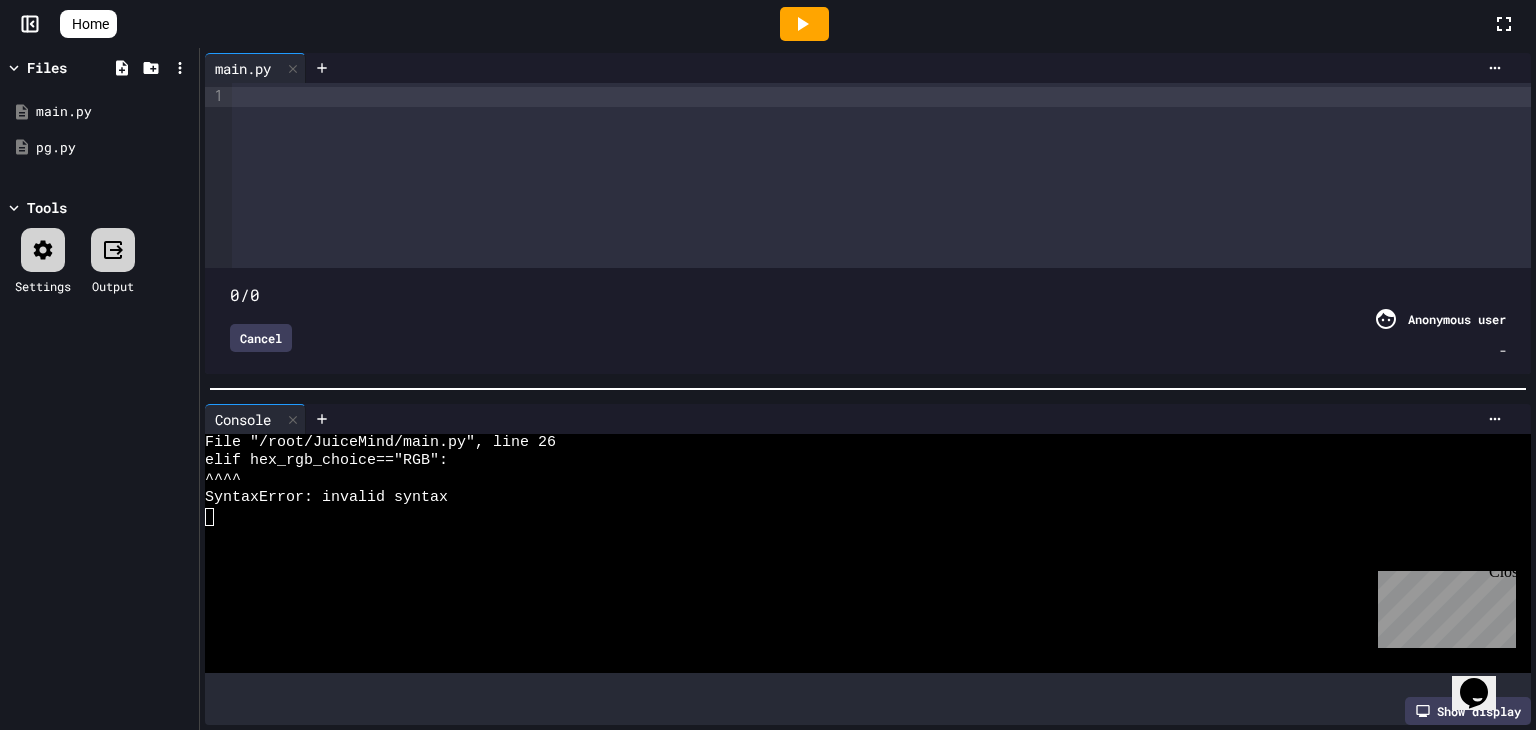 click on "Cancel" at bounding box center [261, 338] 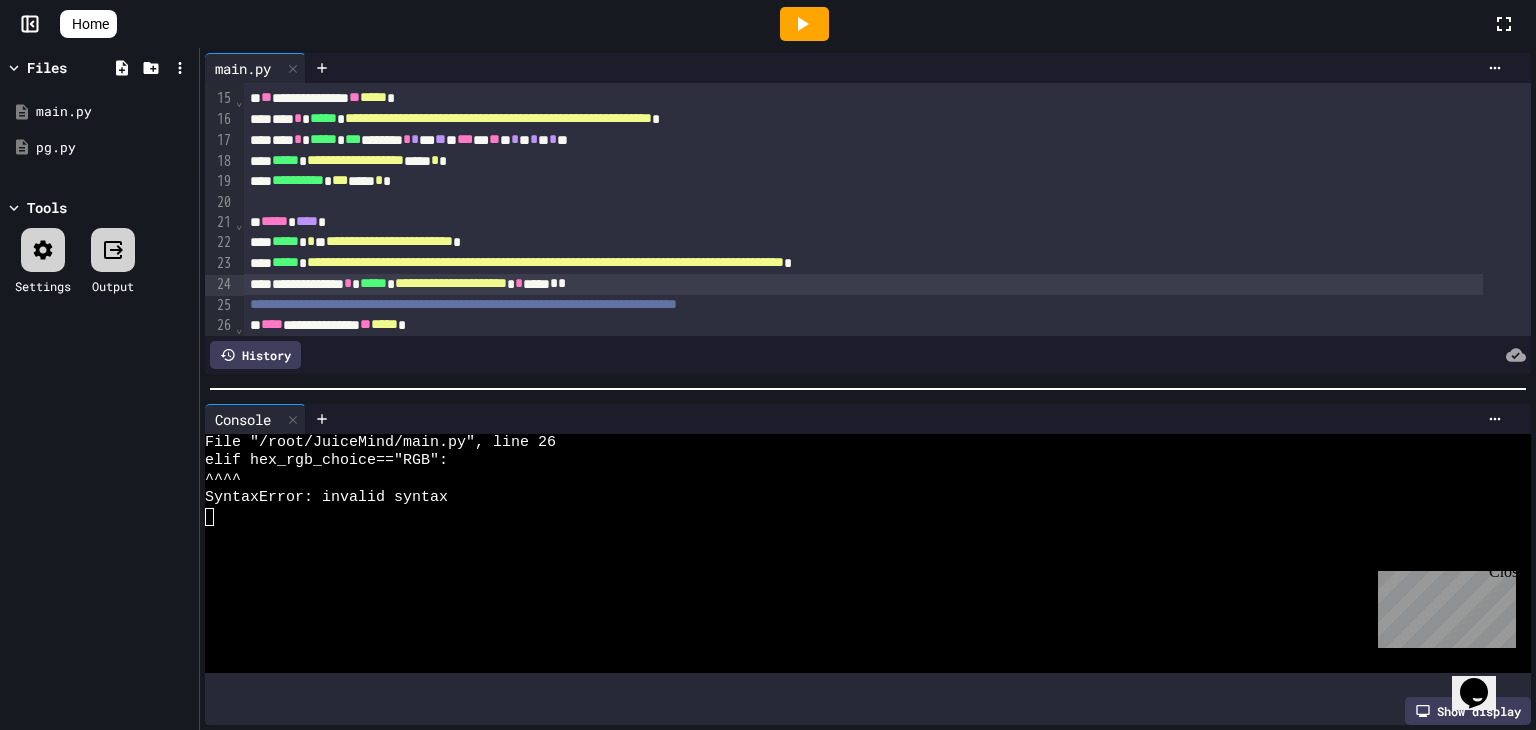 scroll, scrollTop: 299, scrollLeft: 0, axis: vertical 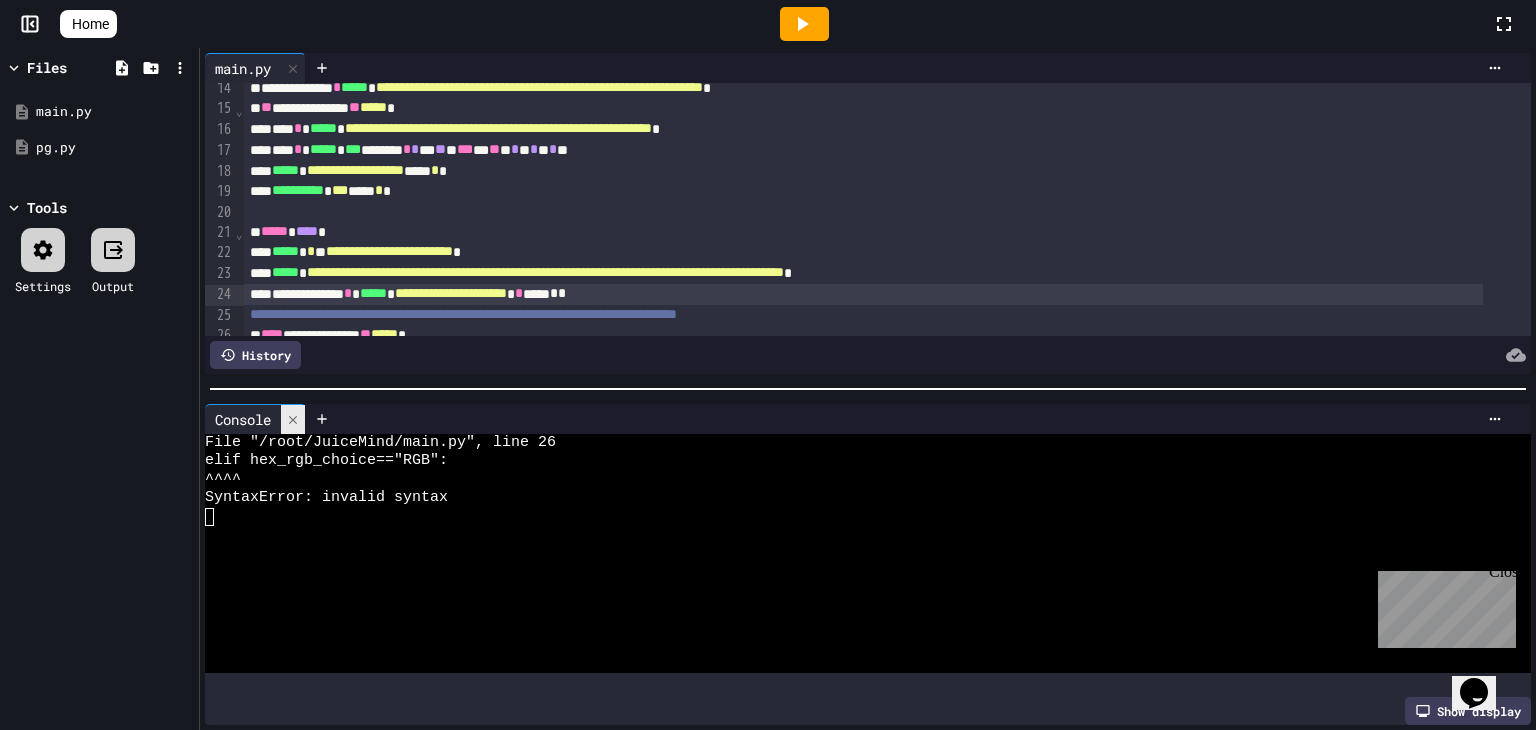 click 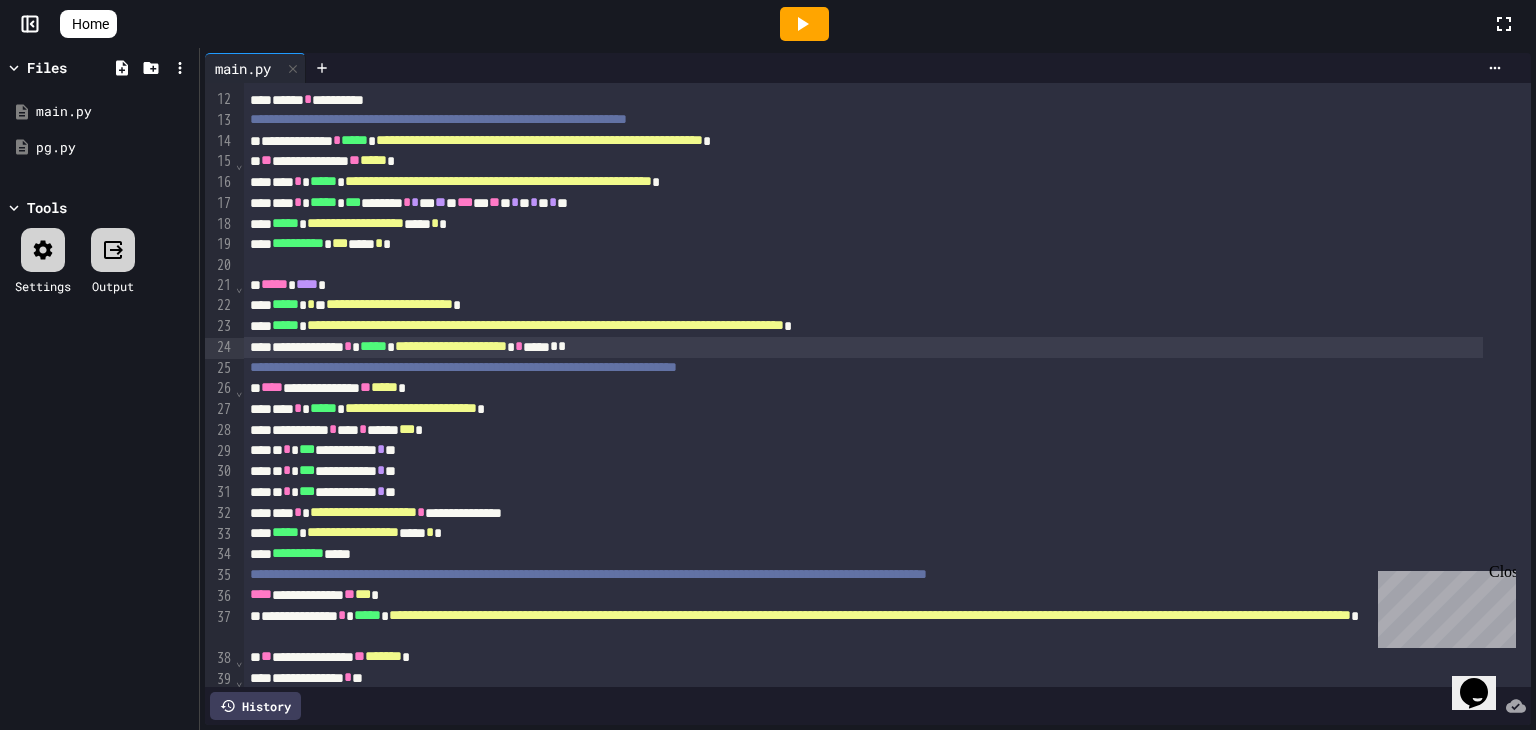 scroll, scrollTop: 0, scrollLeft: 0, axis: both 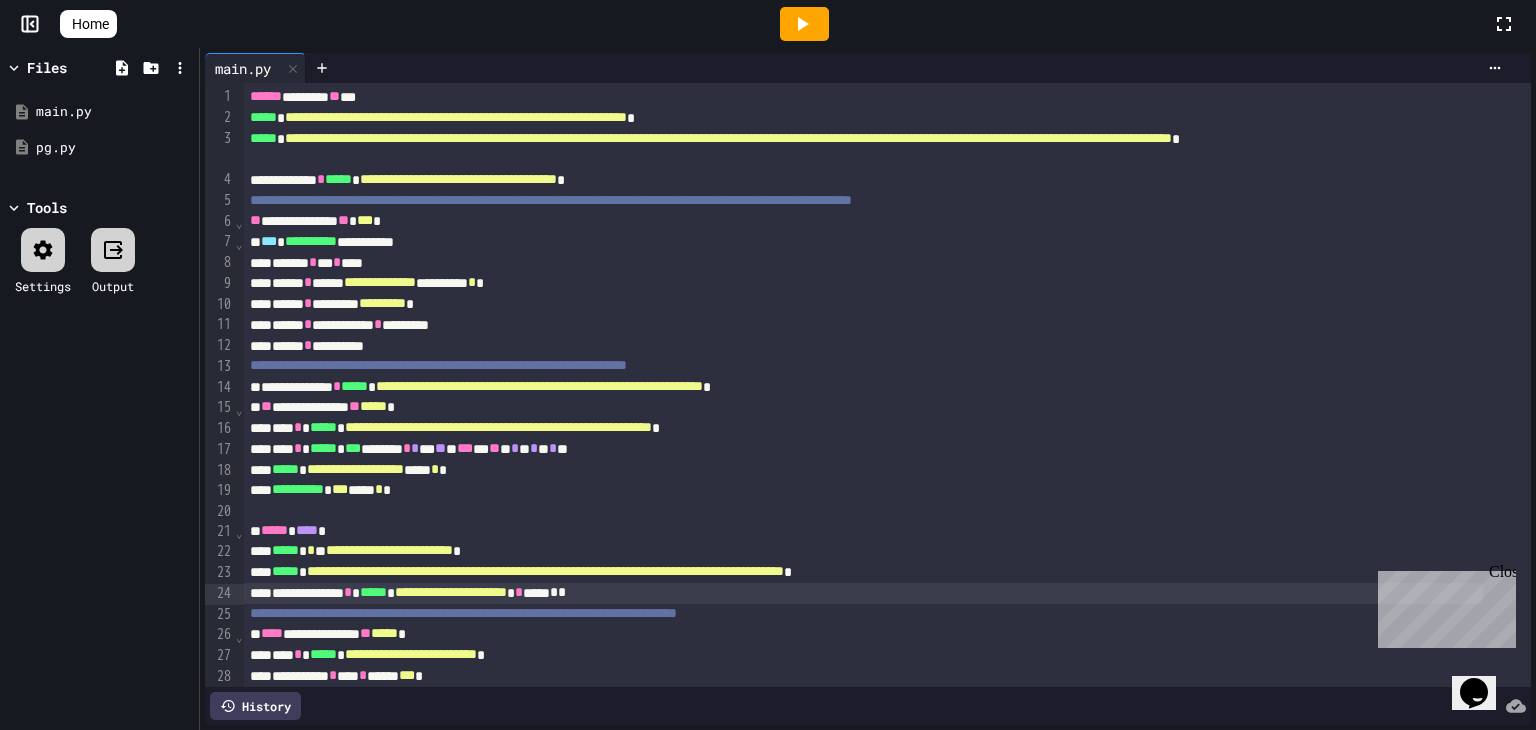 click 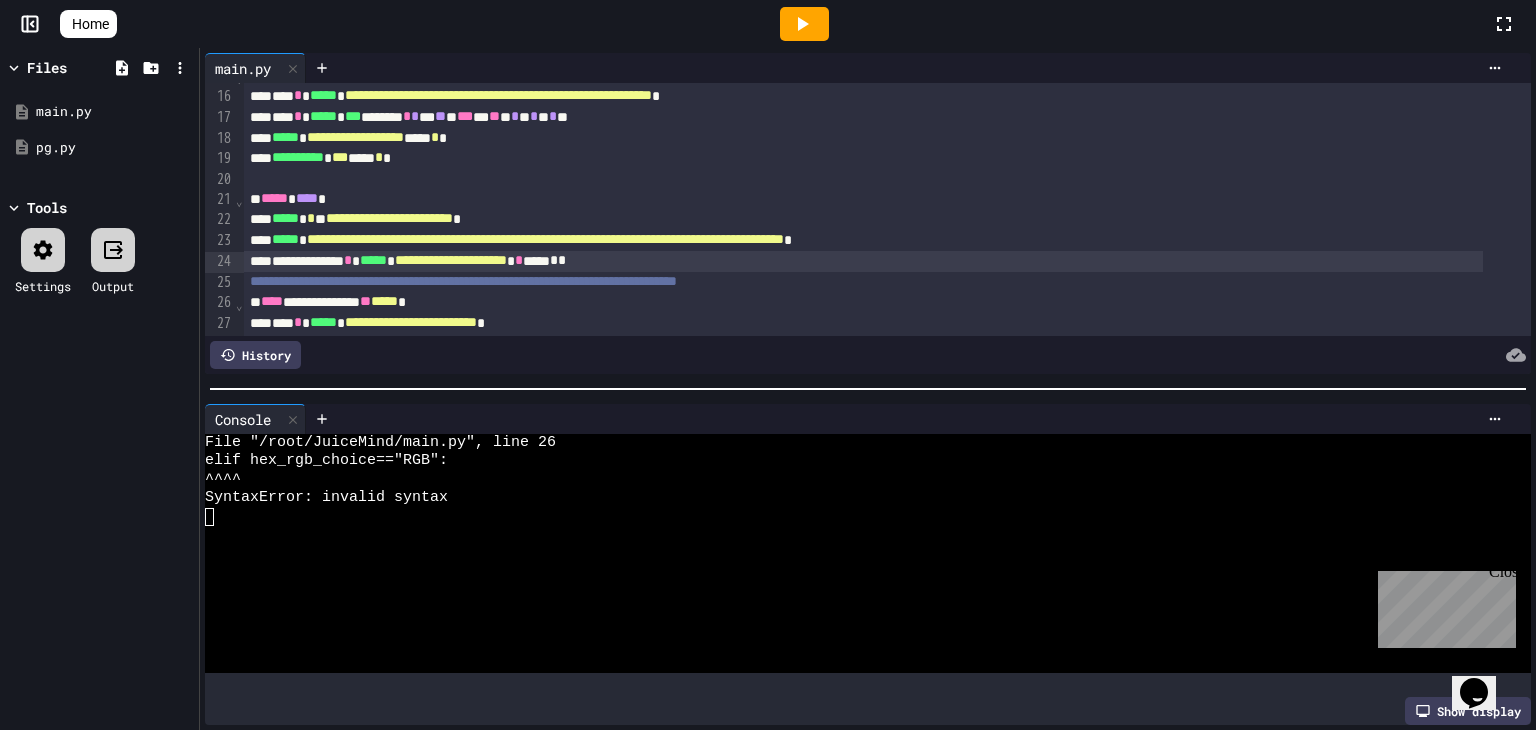 scroll, scrollTop: 371, scrollLeft: 0, axis: vertical 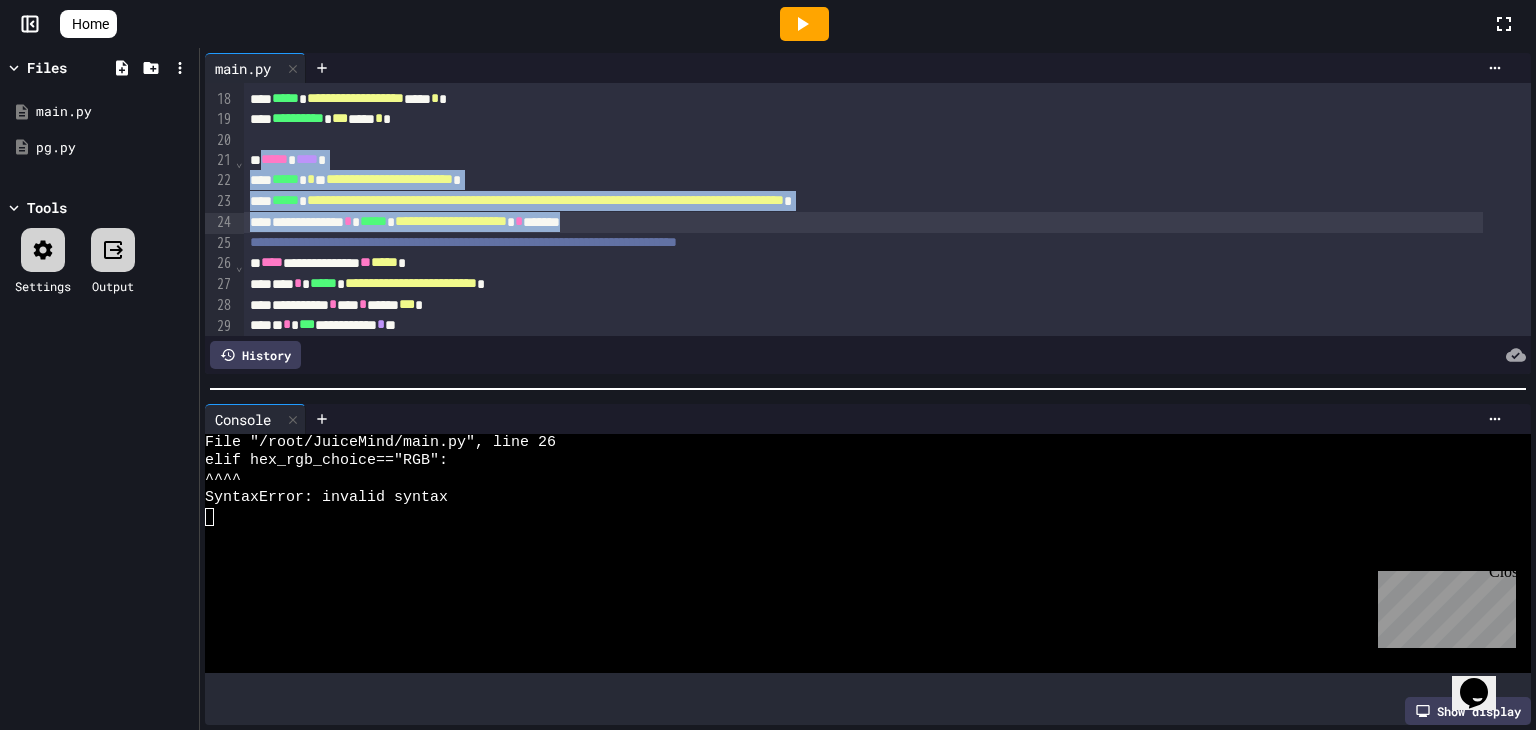drag, startPoint x: 264, startPoint y: 153, endPoint x: 732, endPoint y: 224, distance: 473.35504 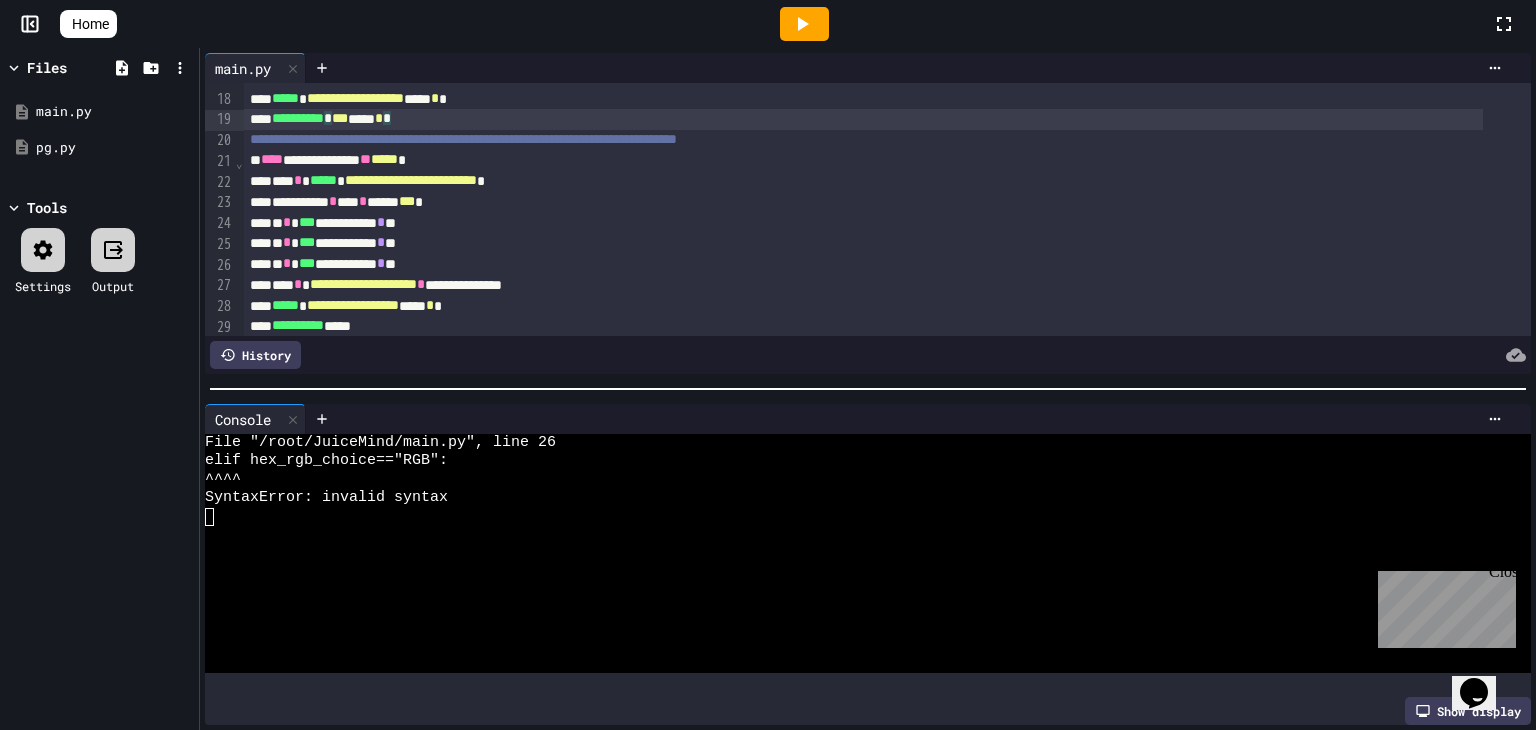 click 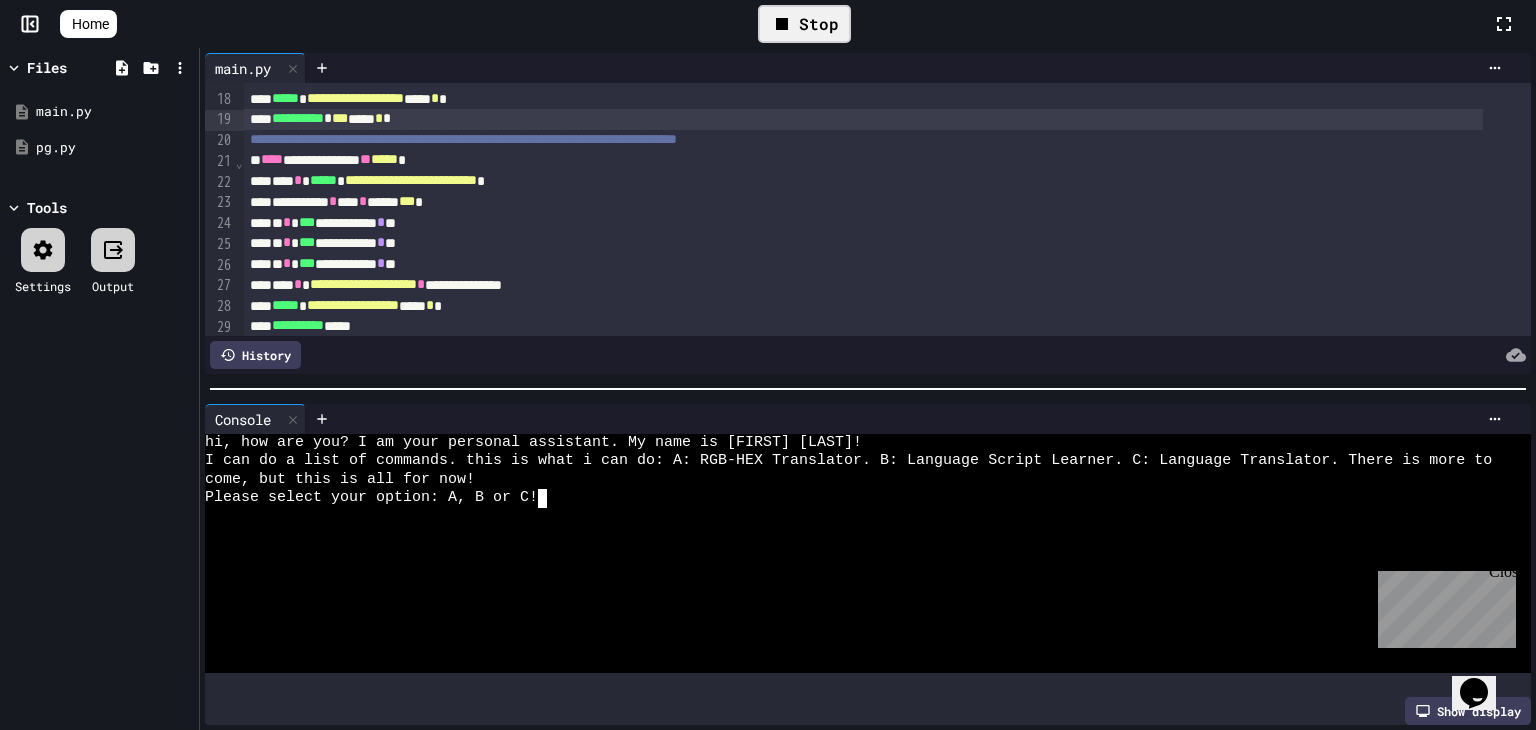 click on "Please select your option: A, B or C!" at bounding box center [848, 498] 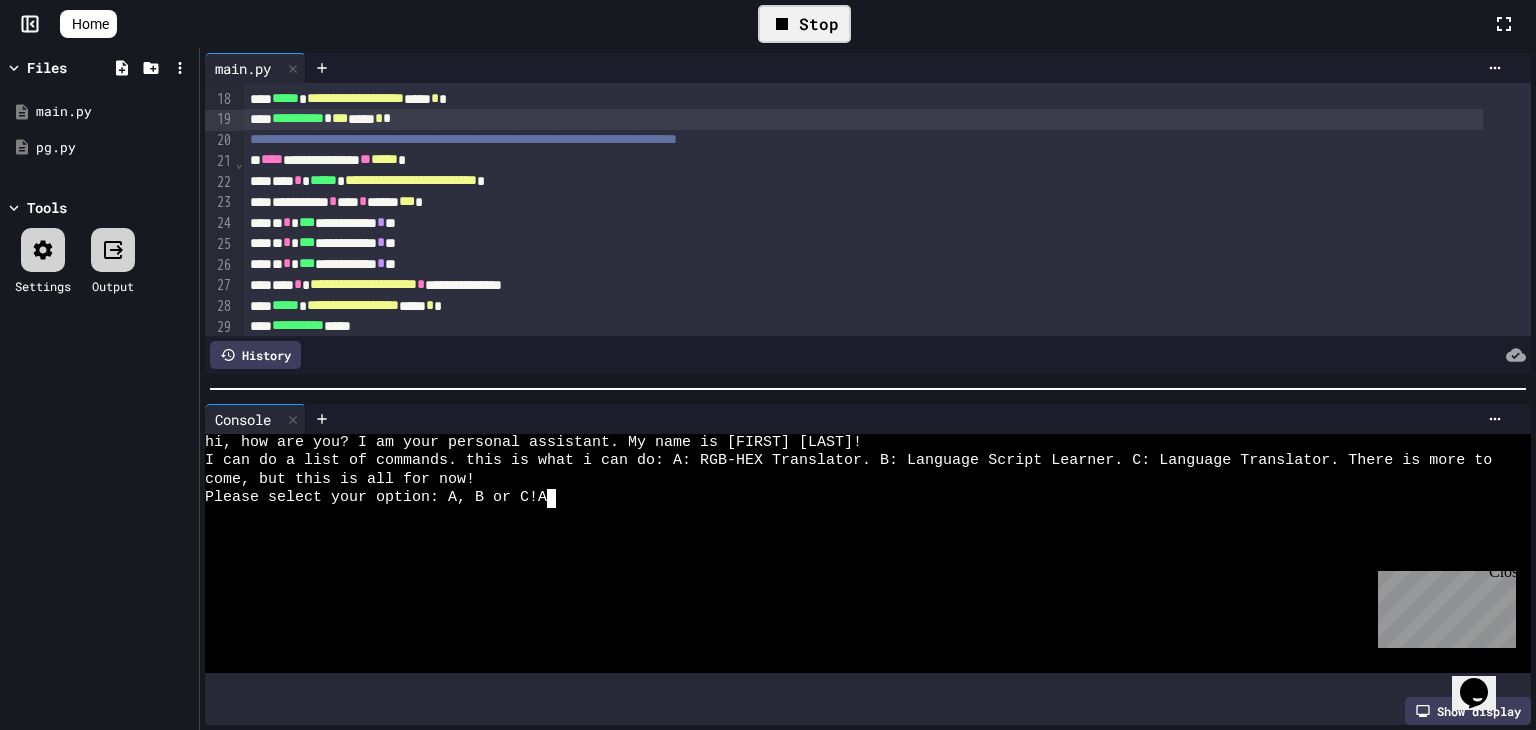 scroll, scrollTop: 0, scrollLeft: 0, axis: both 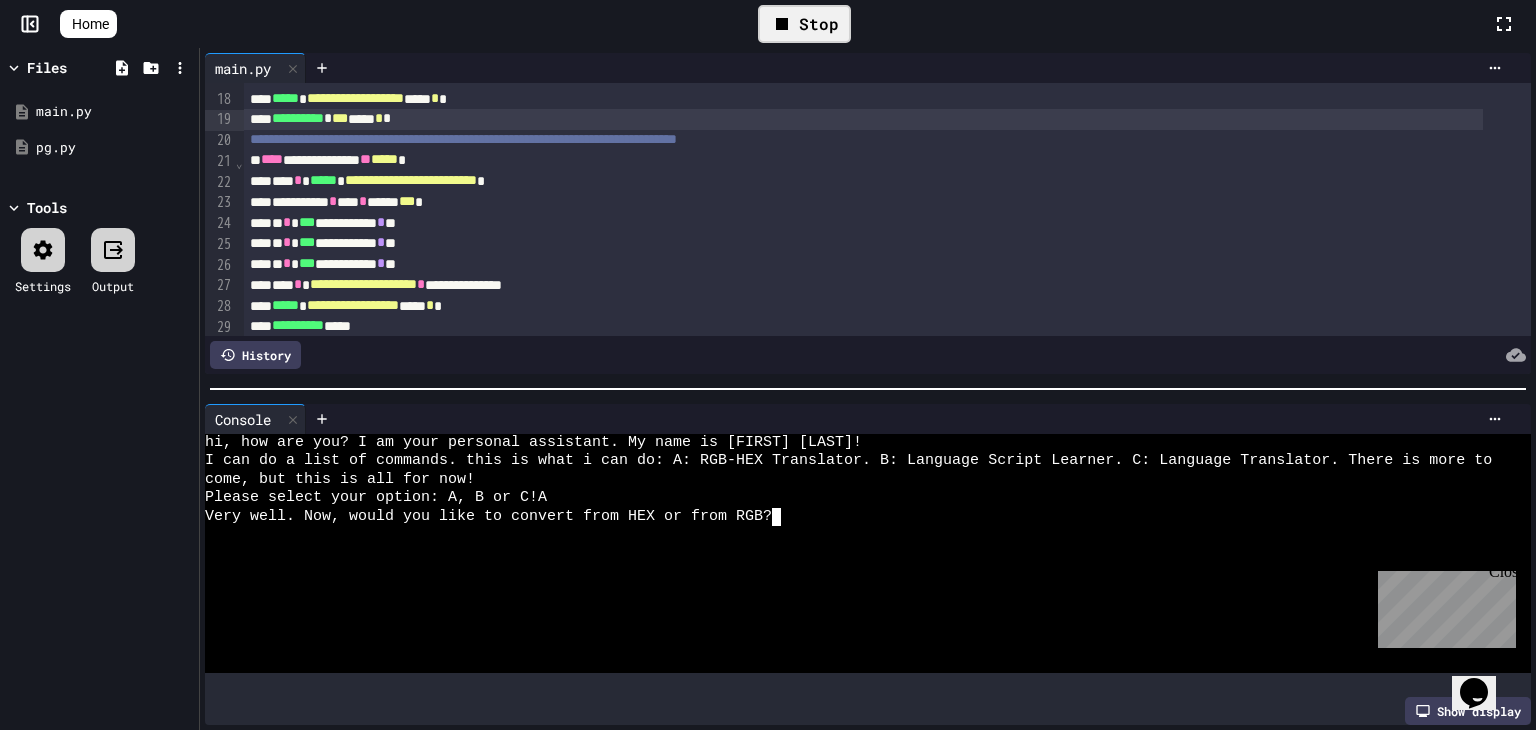 click on "Very well. Now, would you like to convert from HEX or from RGB?" at bounding box center (848, 517) 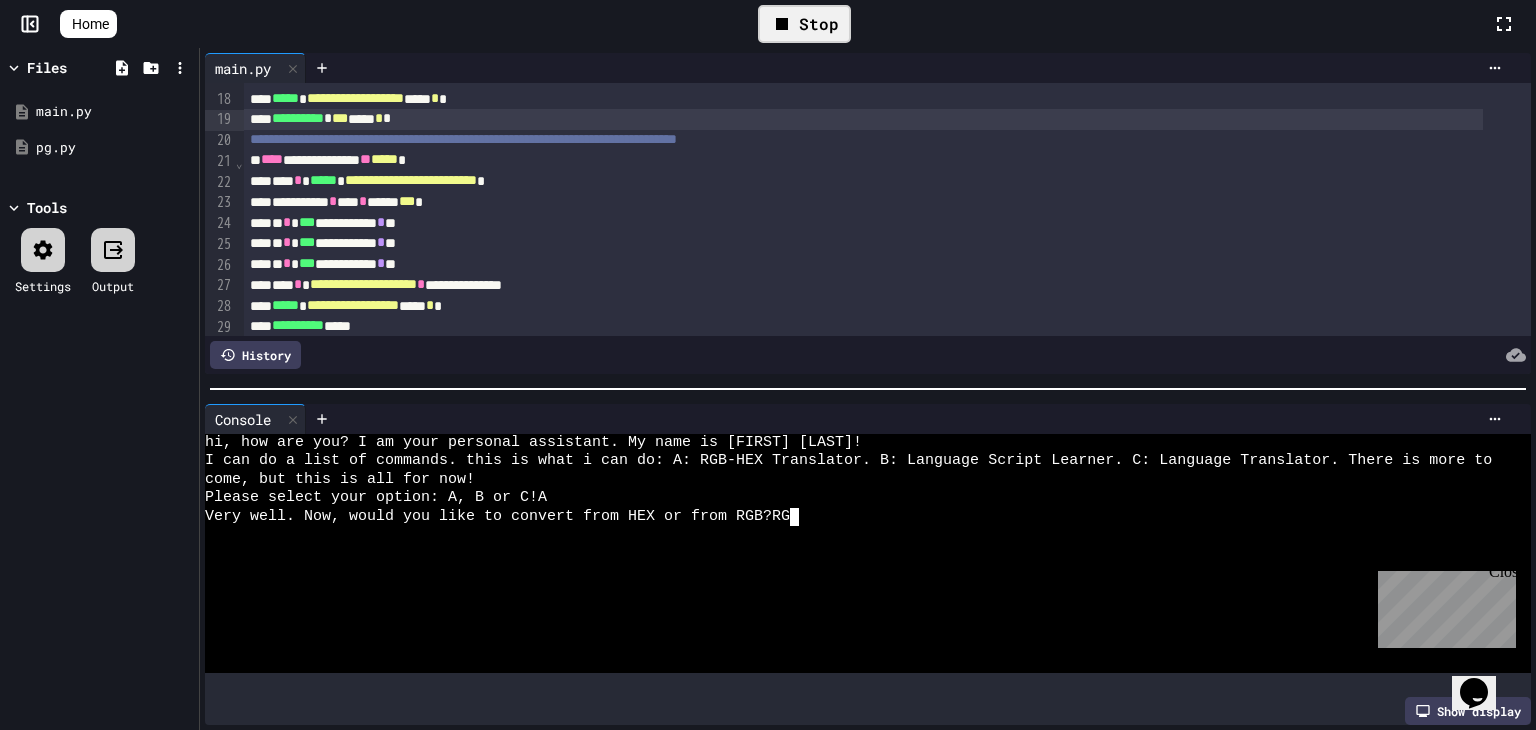 type on "***" 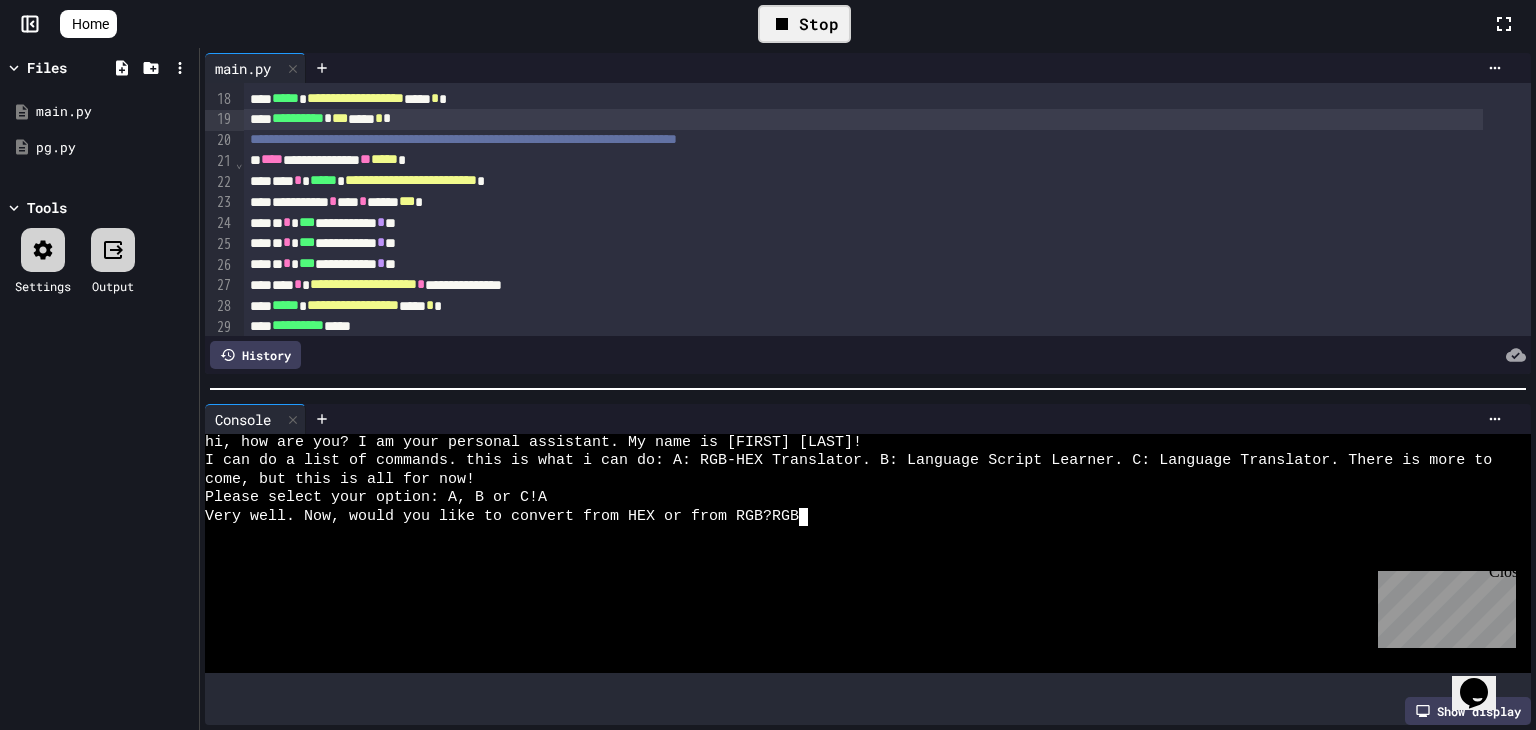 scroll, scrollTop: 0, scrollLeft: 0, axis: both 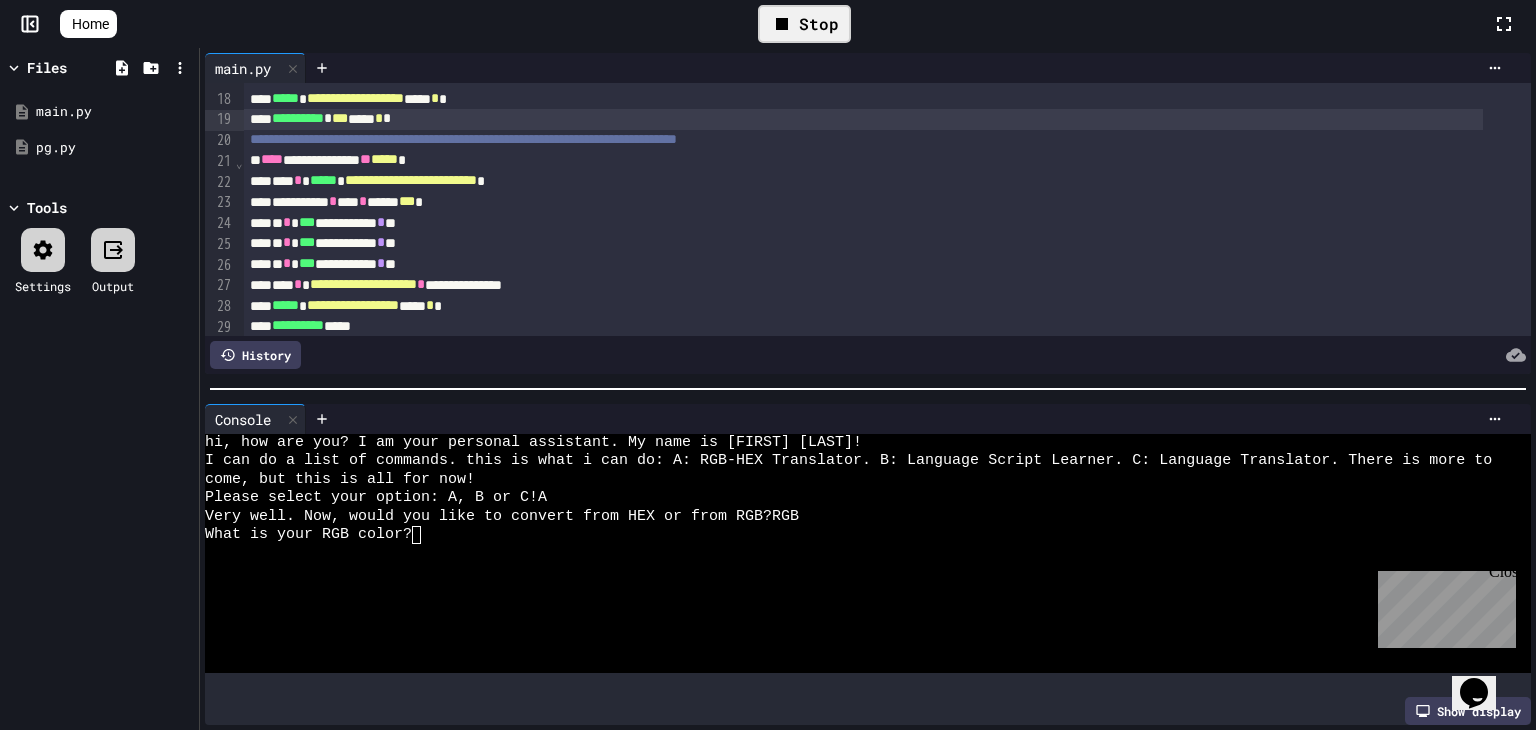 click on "Stop" at bounding box center [804, 24] 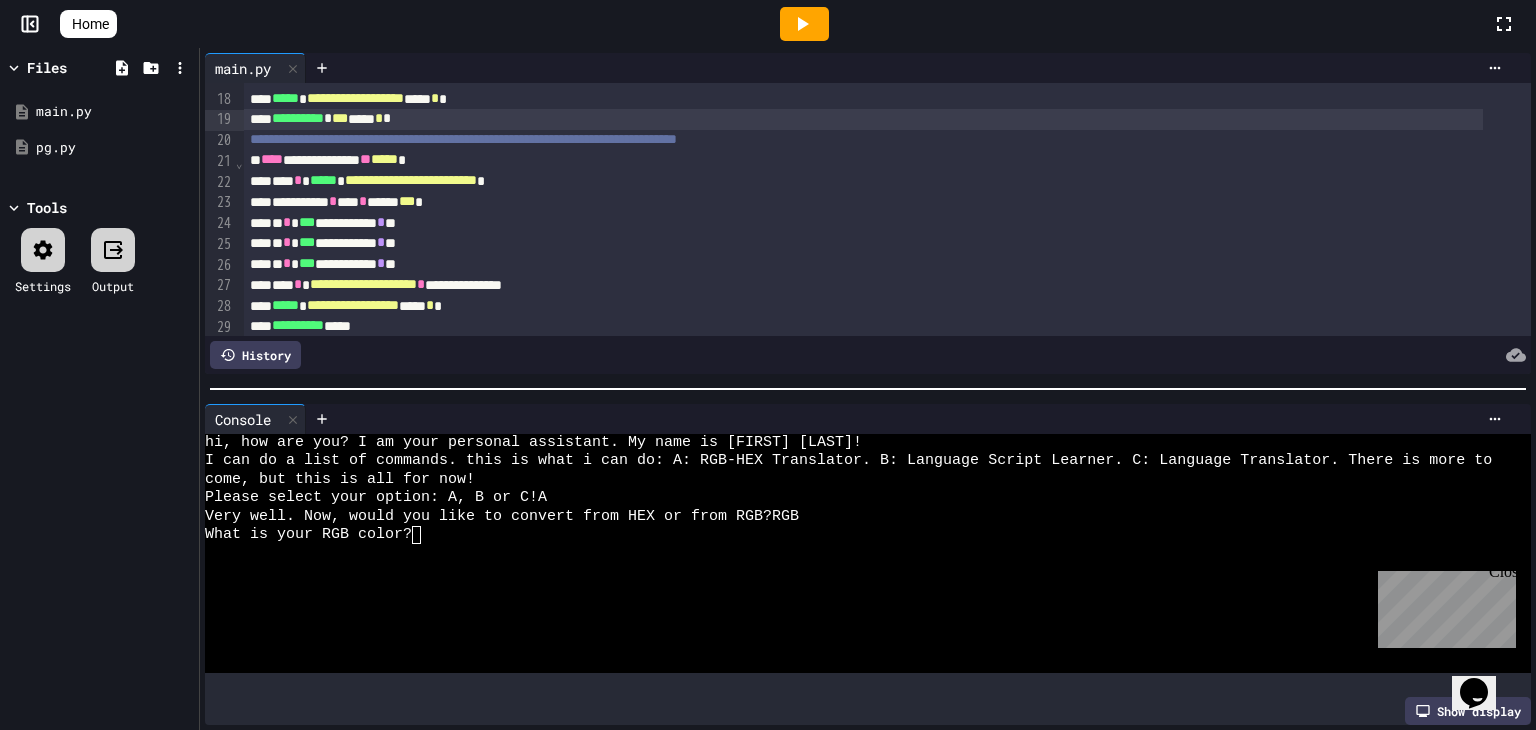 click 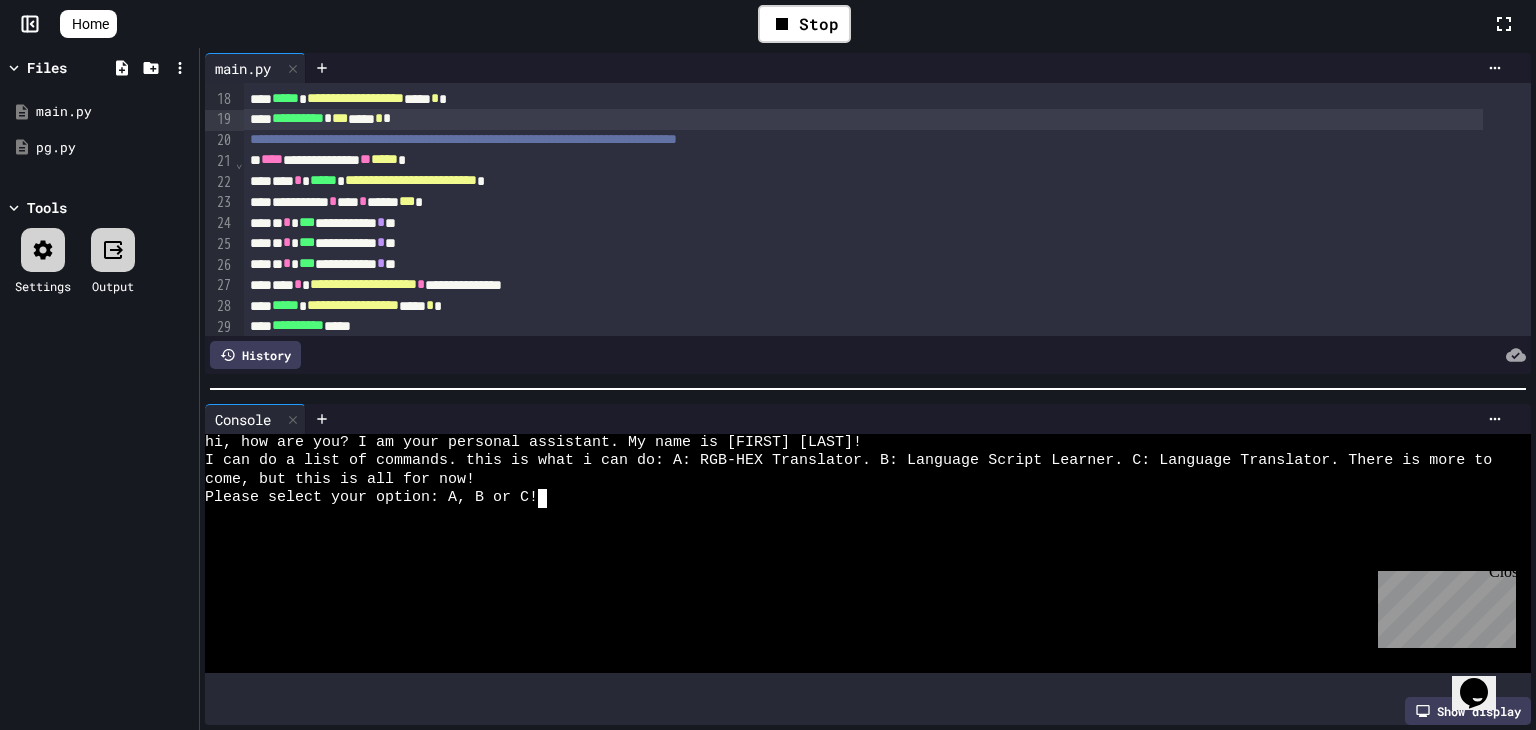 click on "Please select your option: A, B or C!" at bounding box center (848, 498) 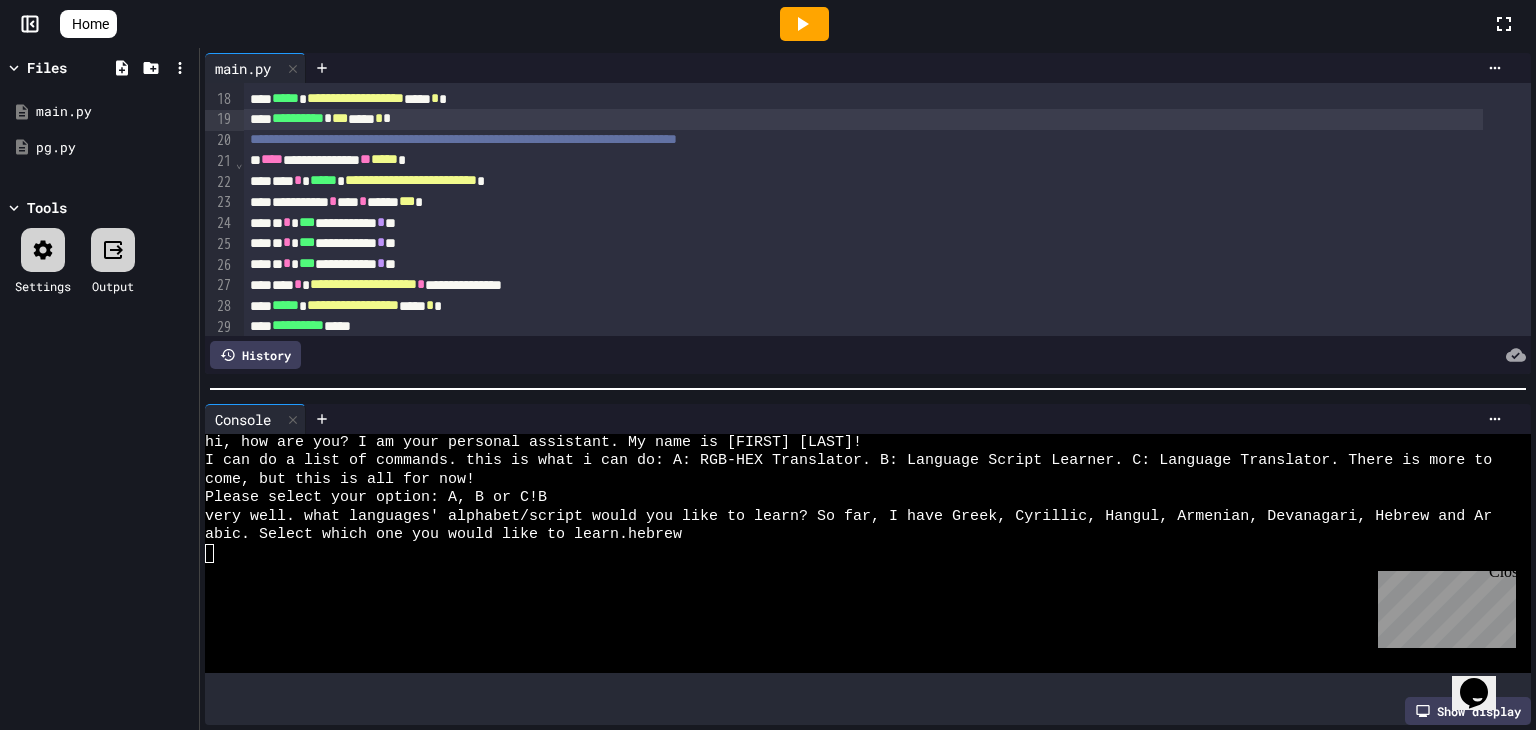 click 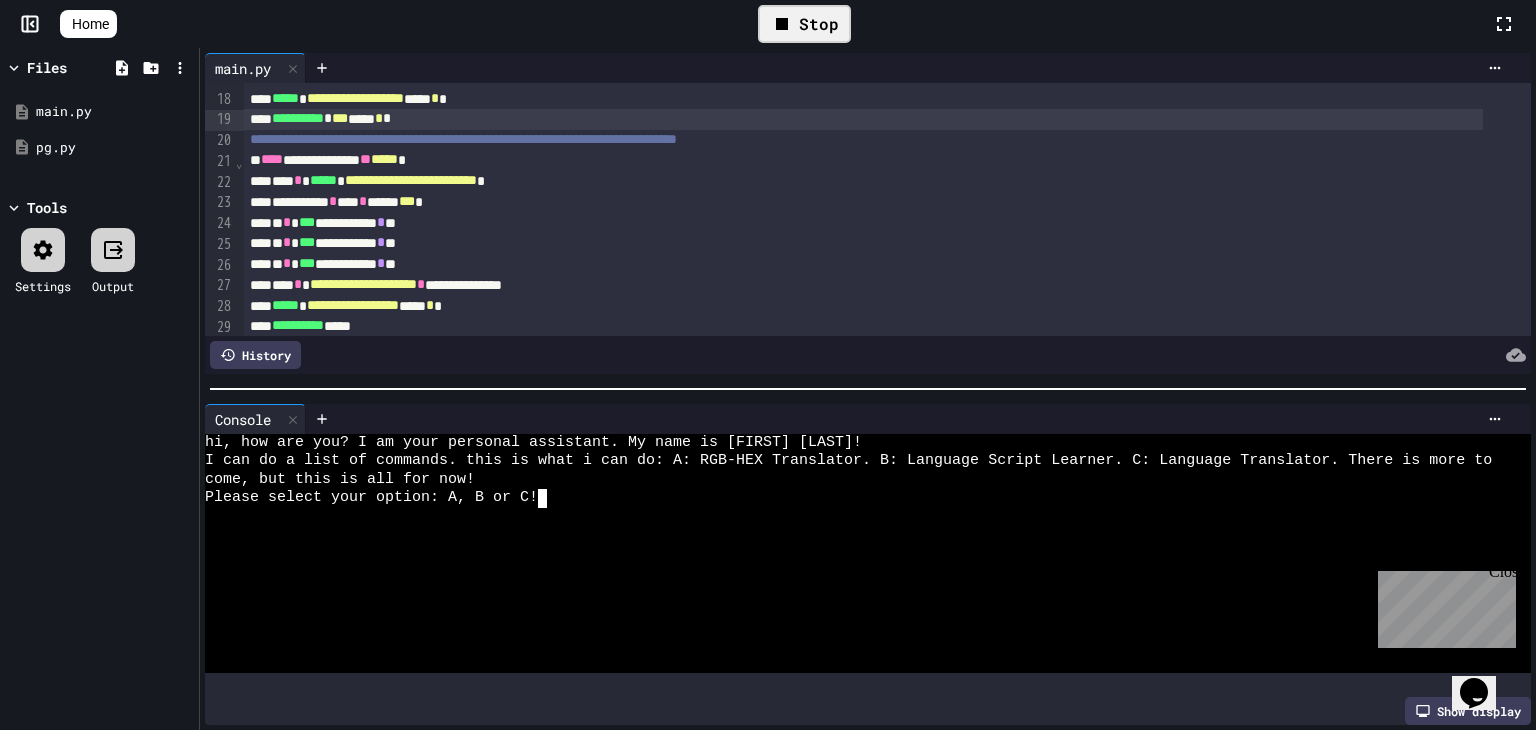 click on "Please select your option: A, B or C!" at bounding box center (848, 498) 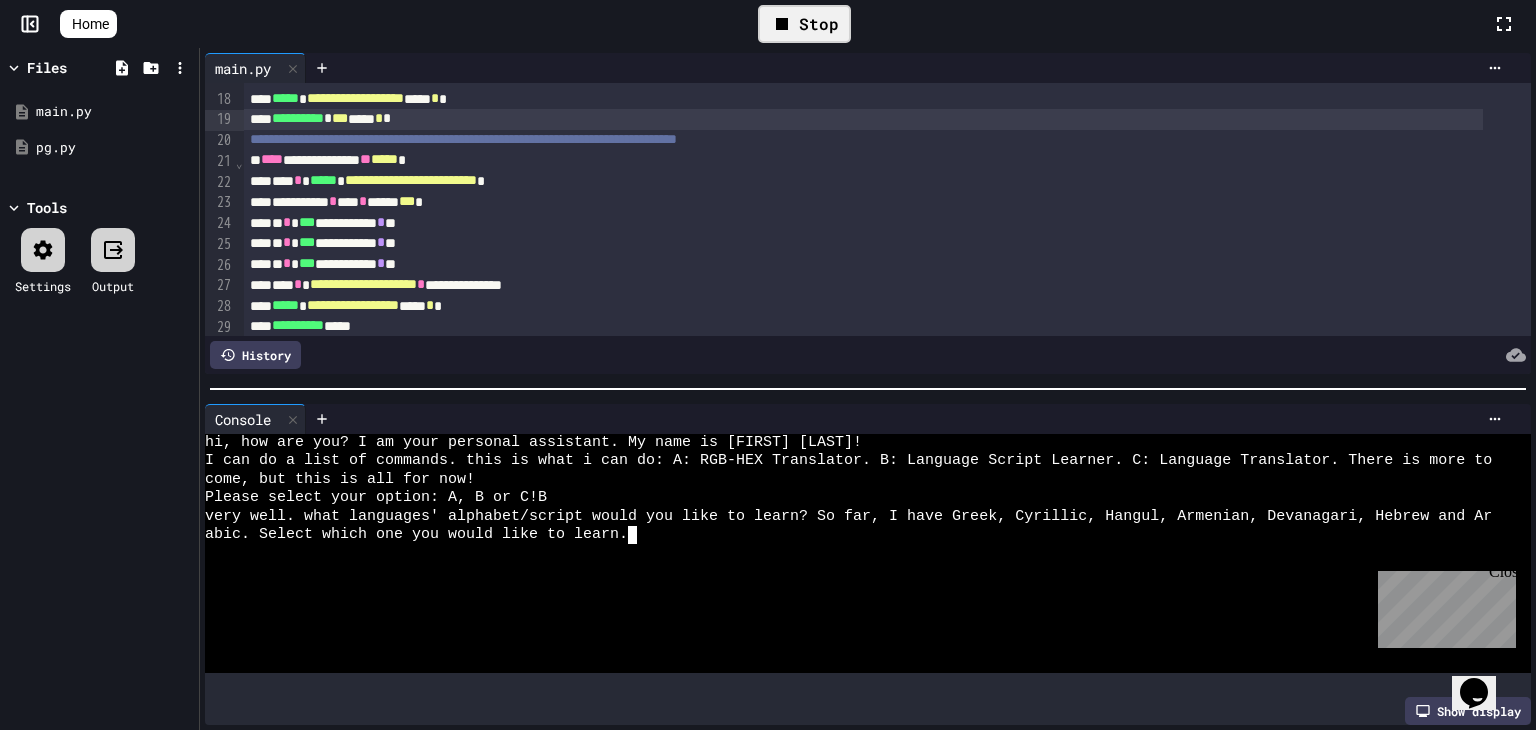 type on "*" 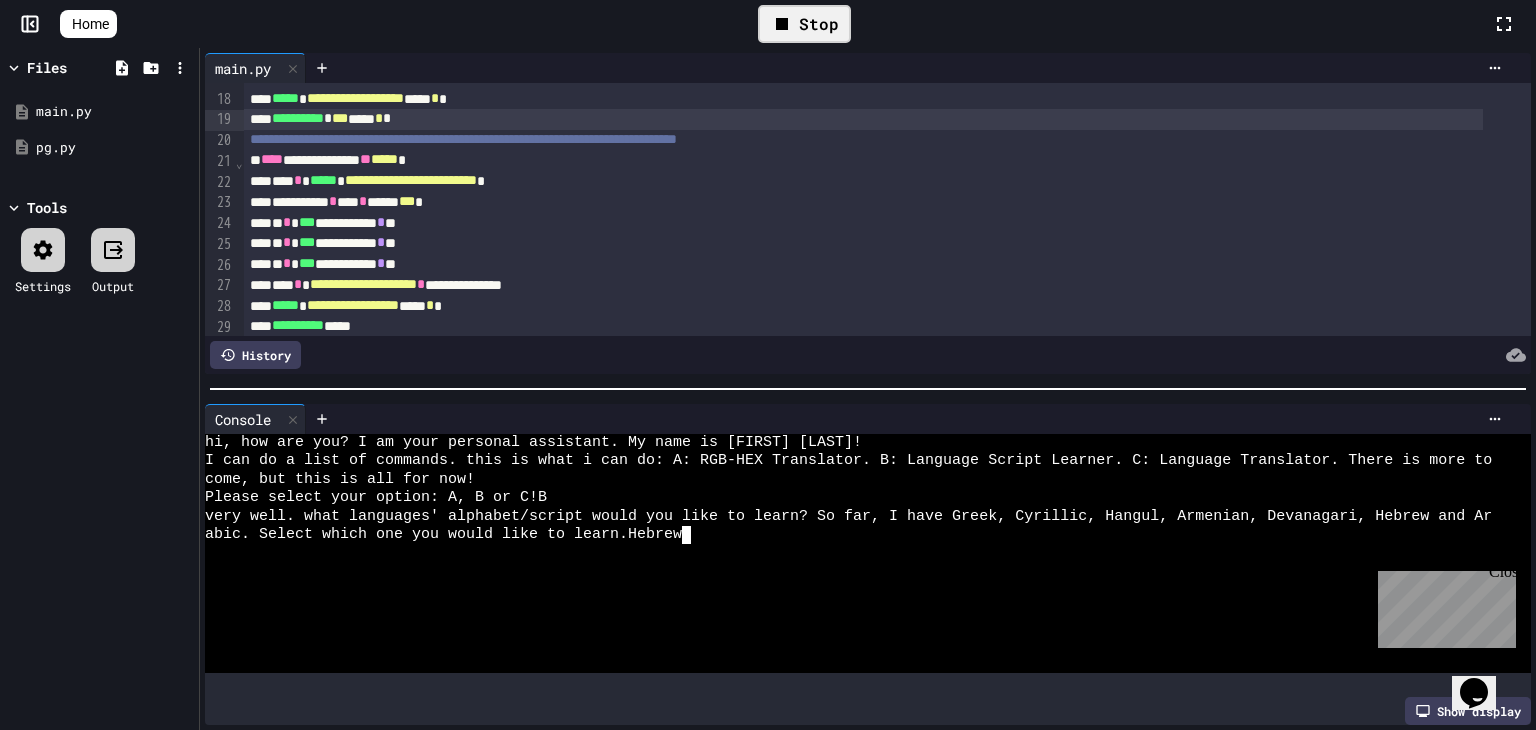 scroll, scrollTop: 0, scrollLeft: 0, axis: both 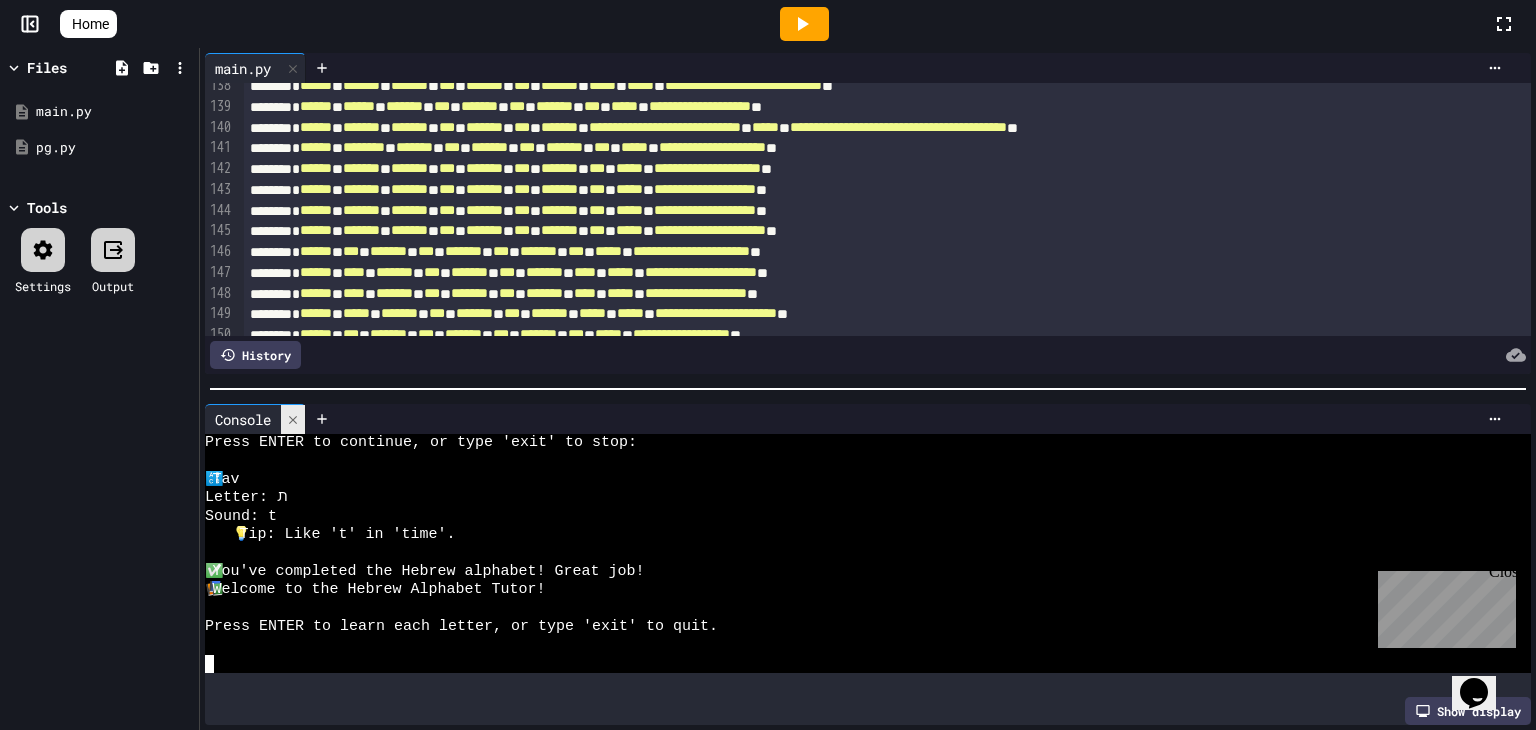 click at bounding box center (293, 419) 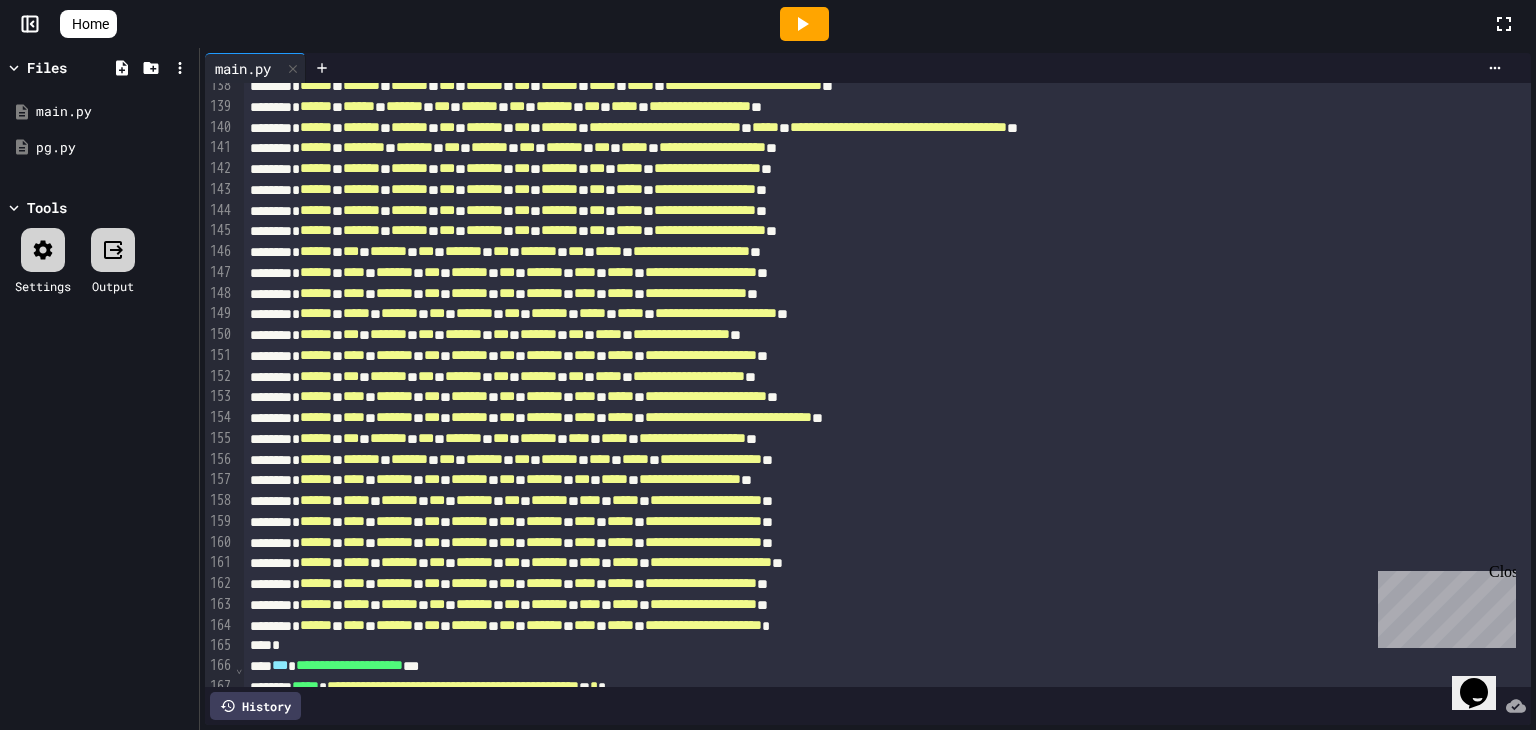 click on "**********" at bounding box center (863, 356) 